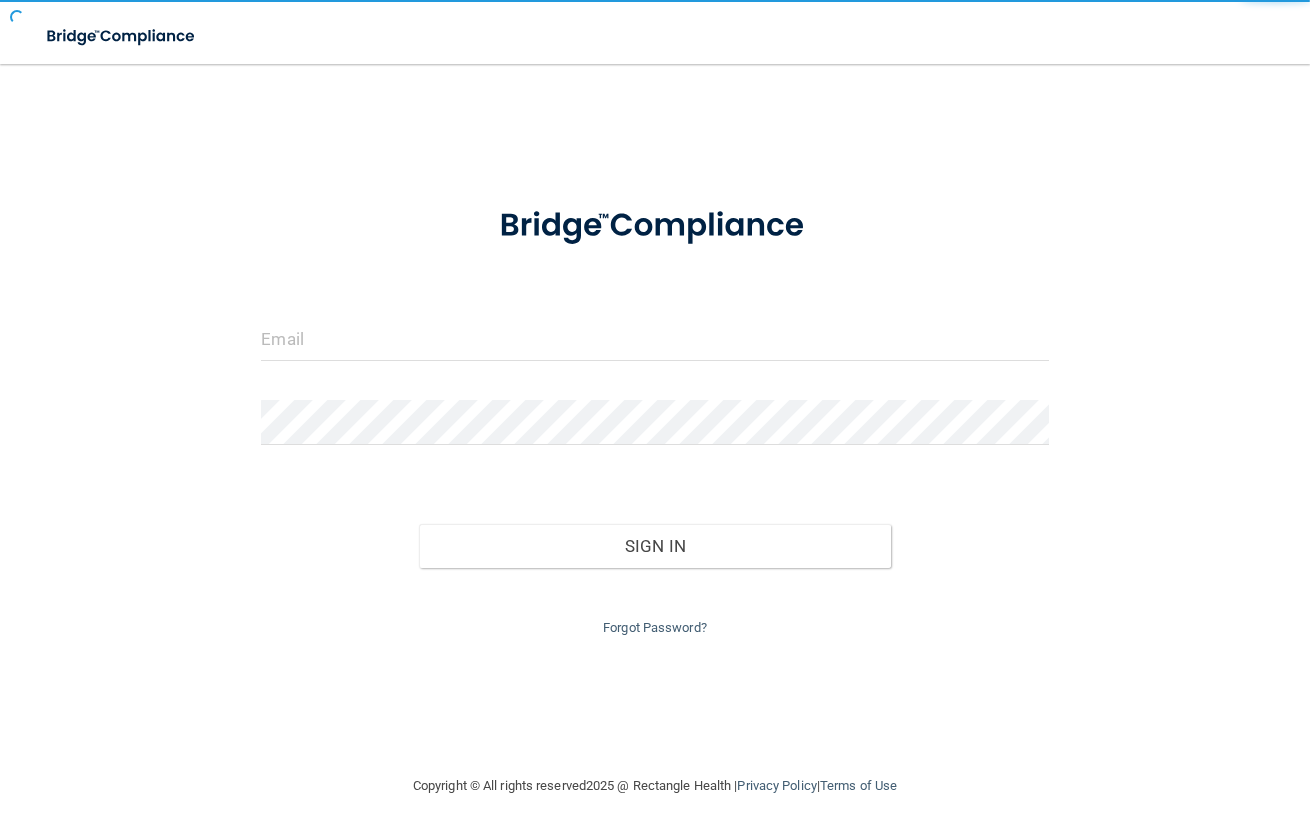 scroll, scrollTop: 0, scrollLeft: 0, axis: both 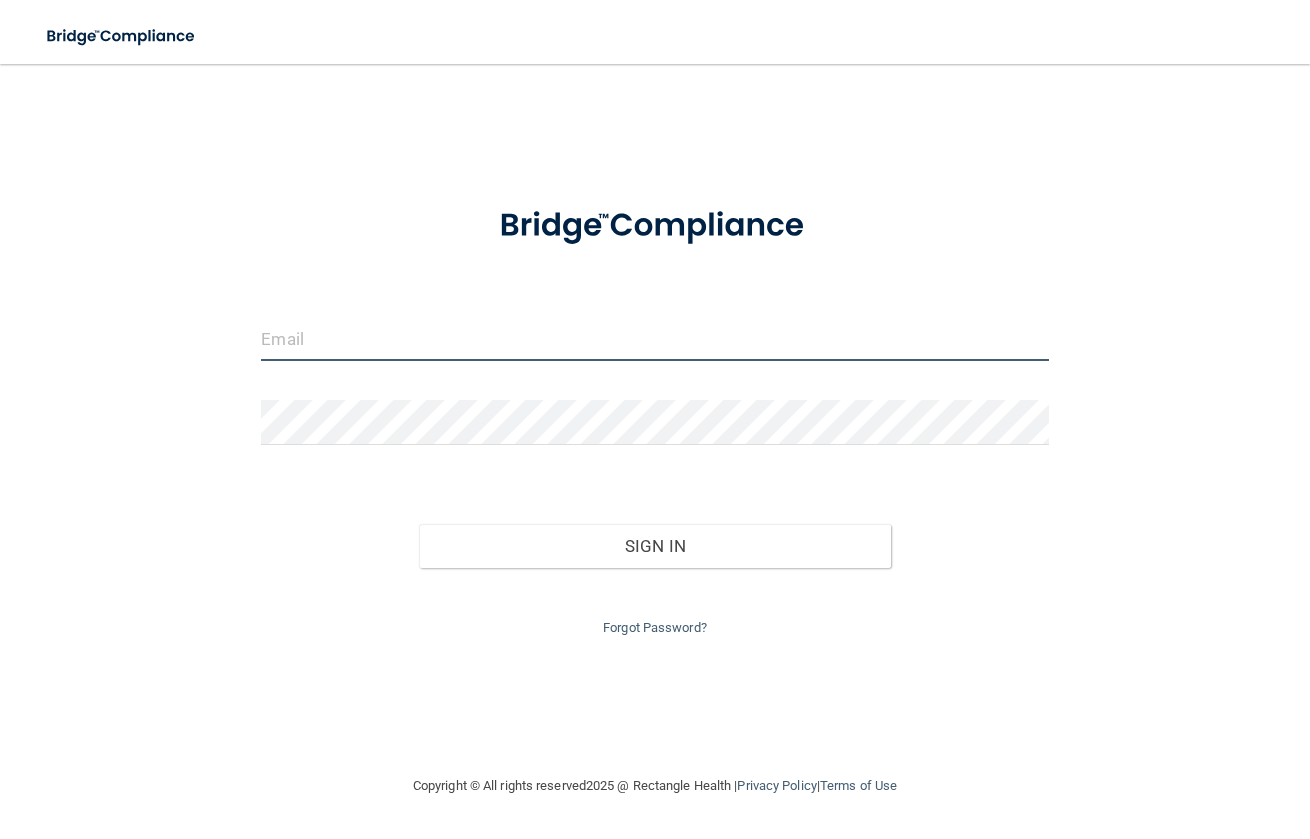 type on "[EMAIL]" 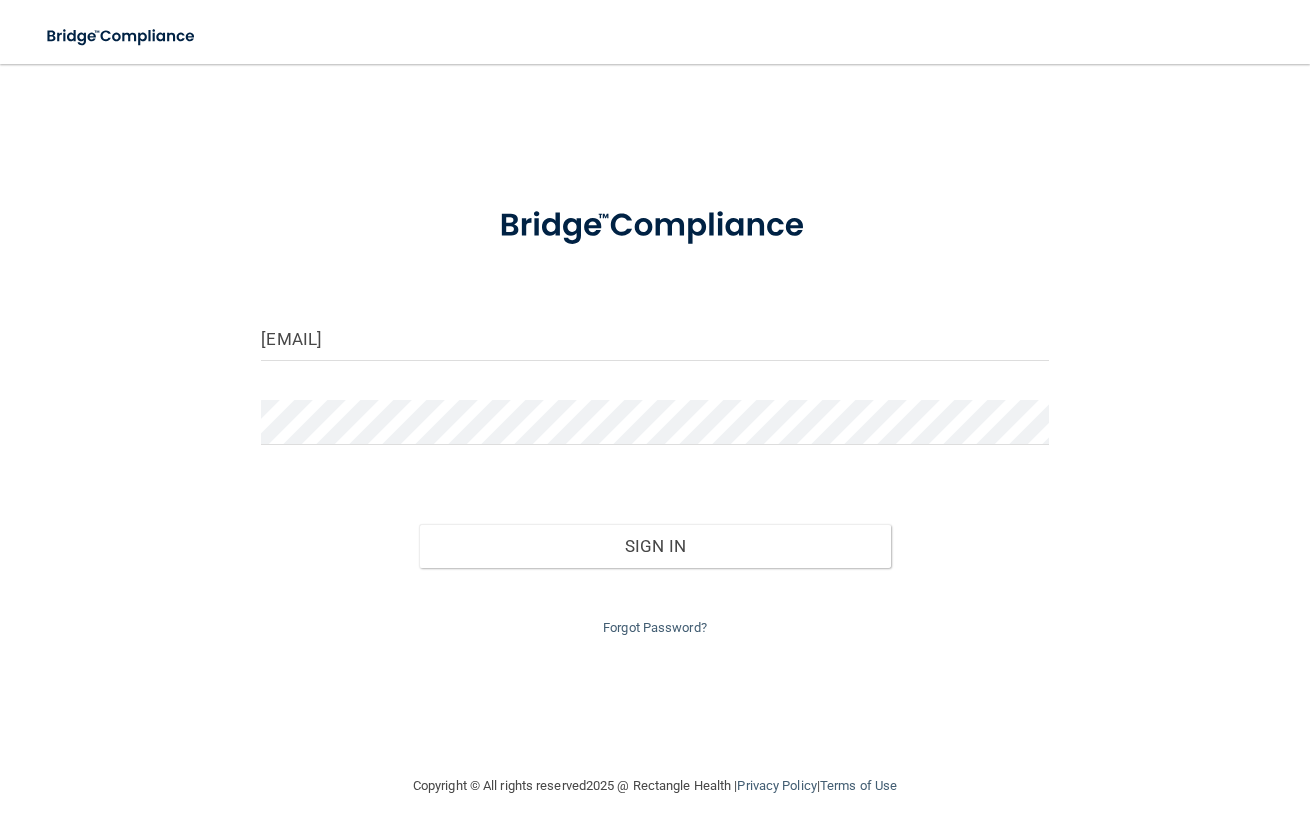 click on "Forgot Password?" at bounding box center [654, 604] 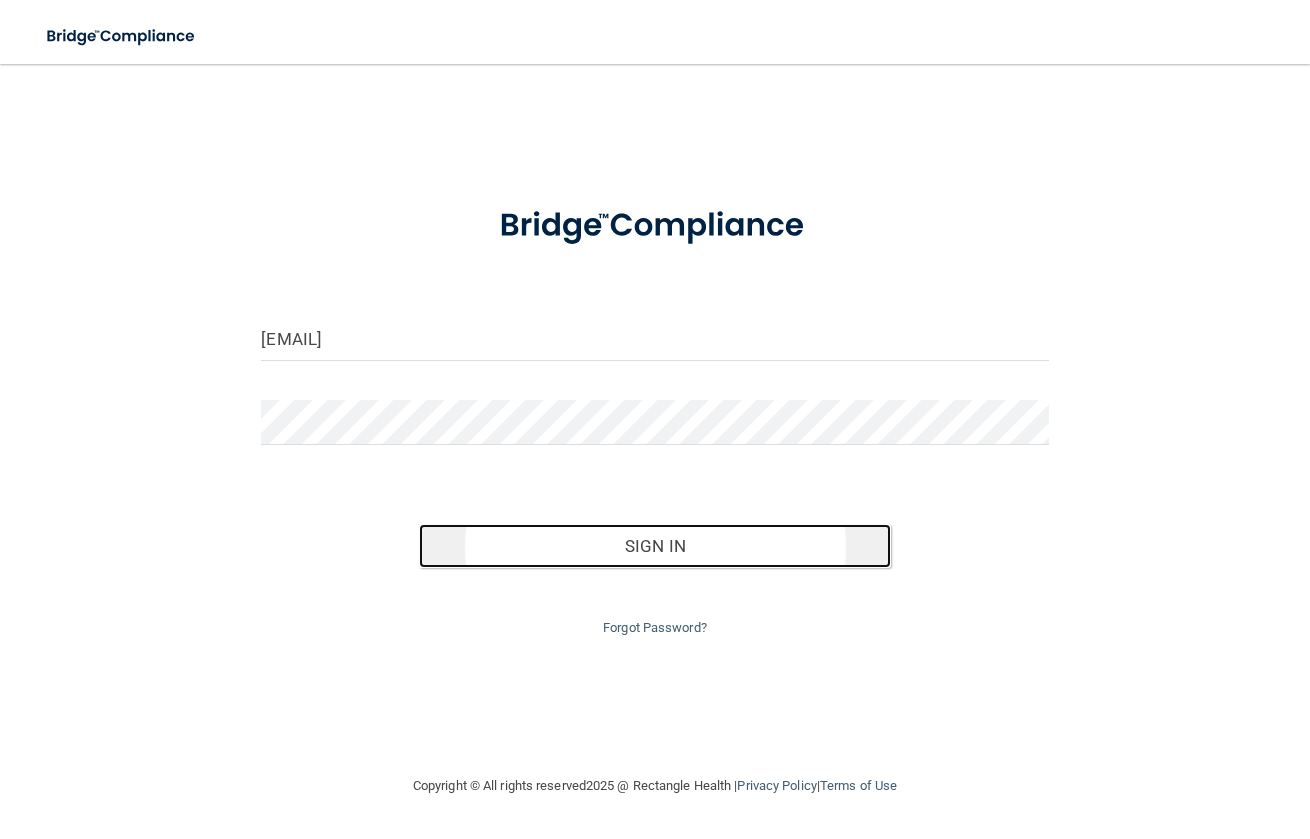 click on "Sign In" at bounding box center (655, 546) 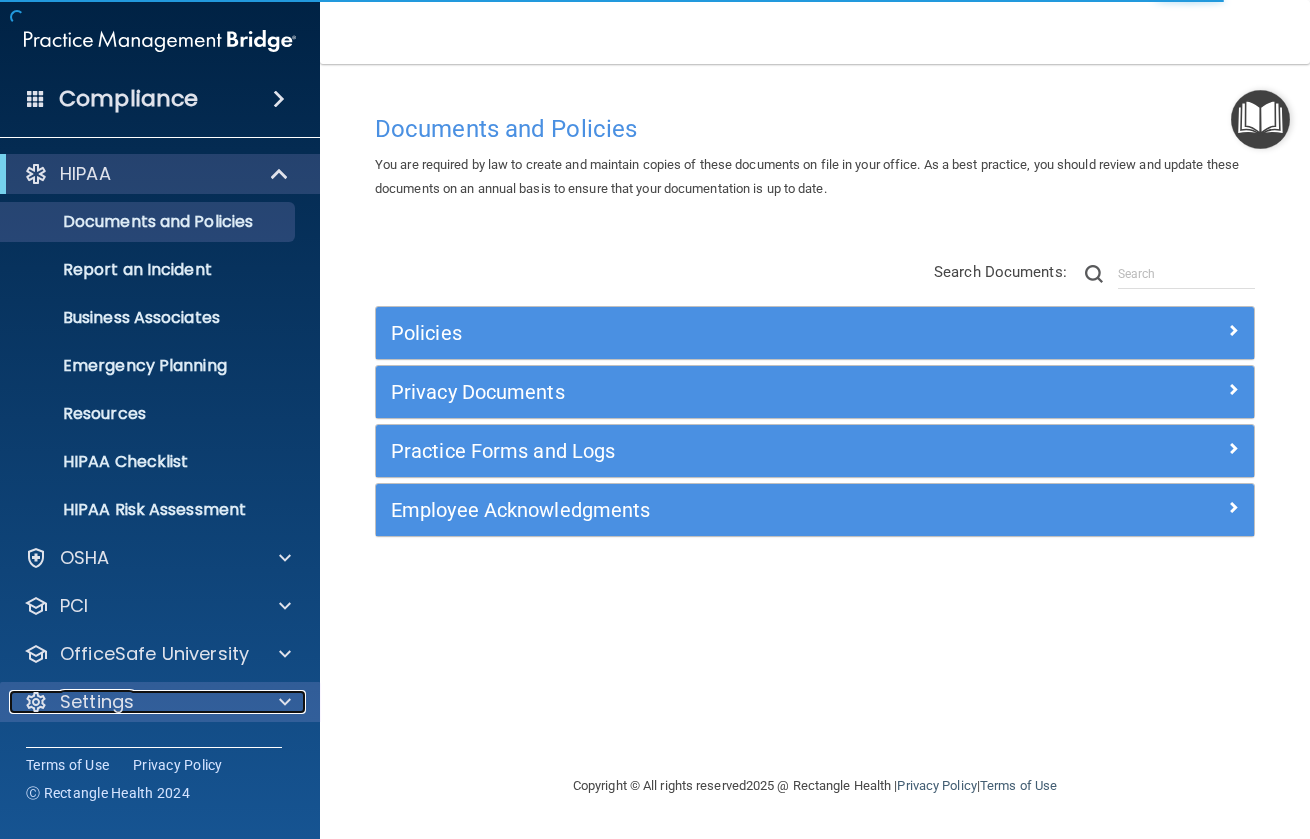 click on "Settings" at bounding box center [97, 702] 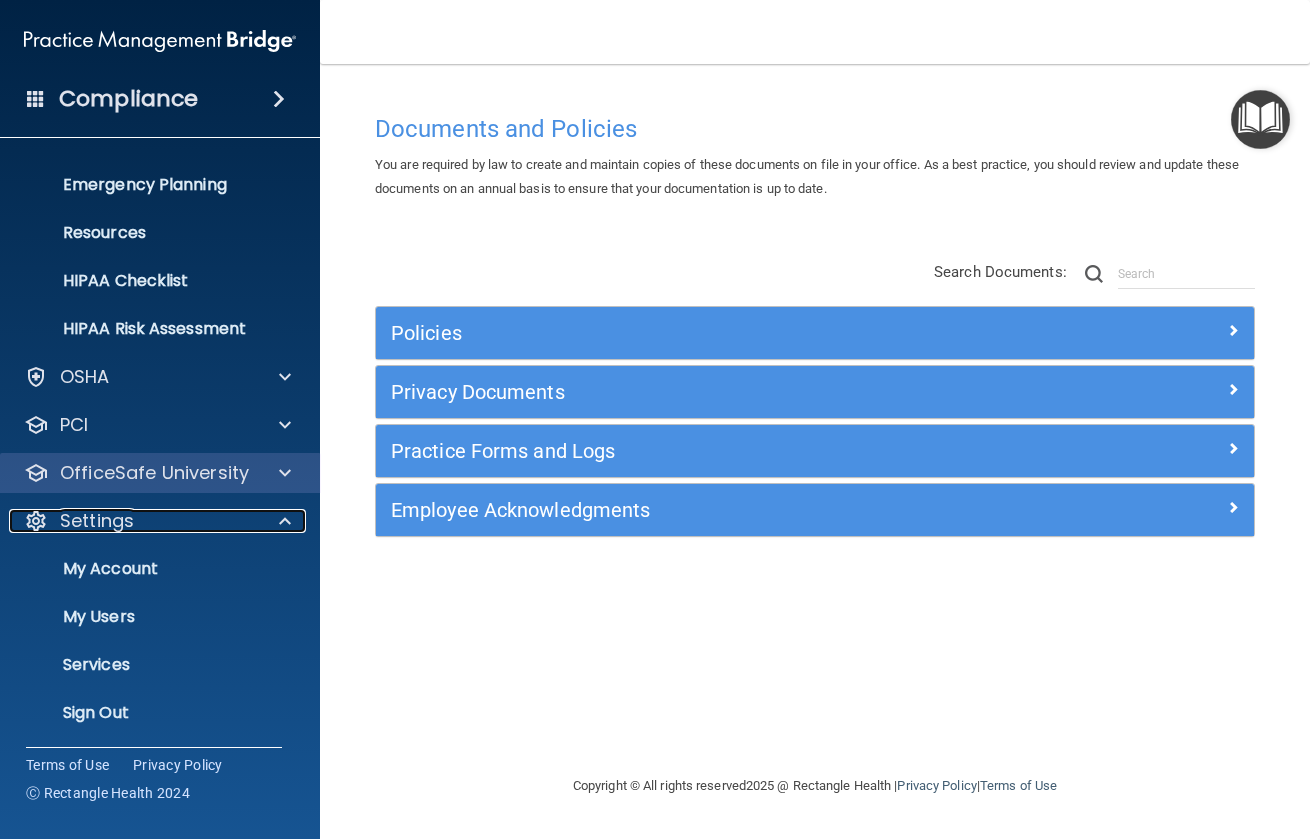 scroll, scrollTop: 183, scrollLeft: 0, axis: vertical 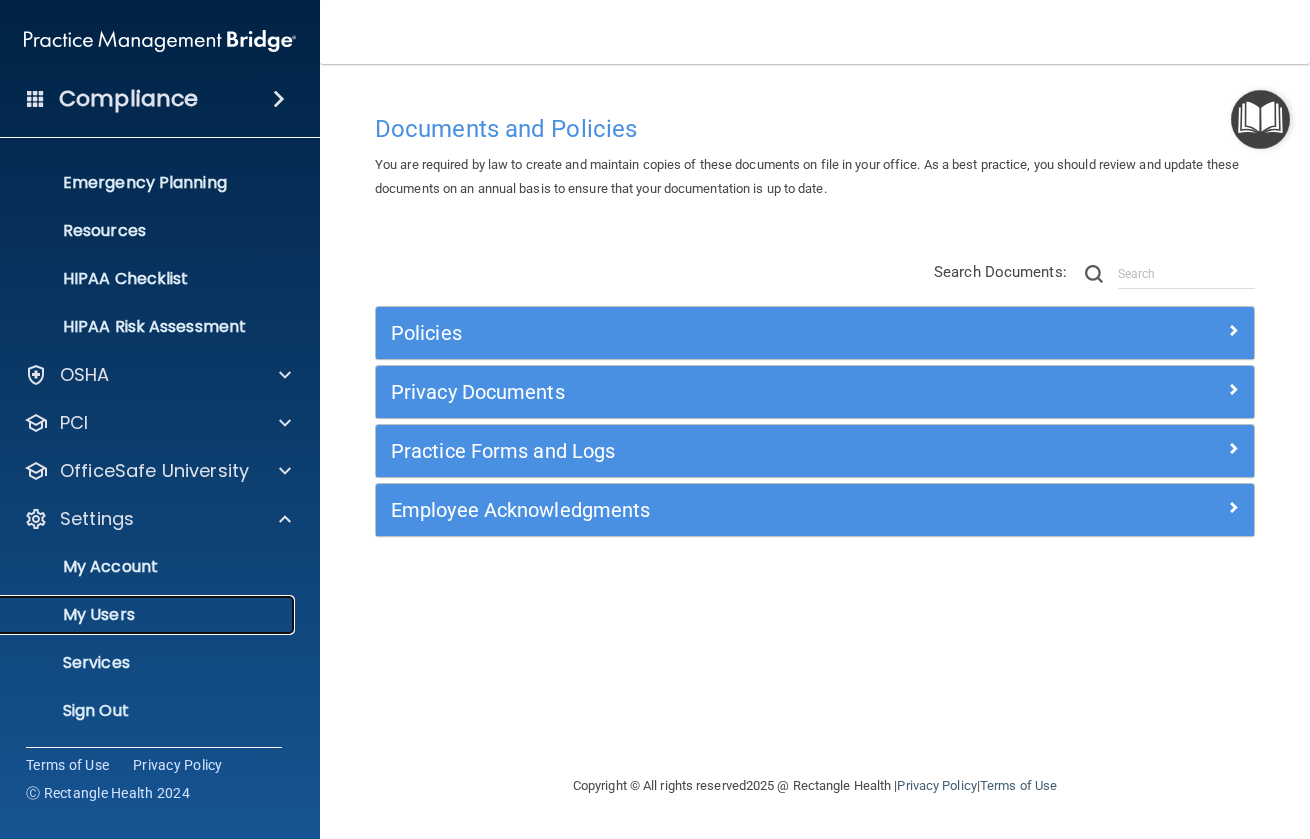 click on "My Users" at bounding box center (149, 615) 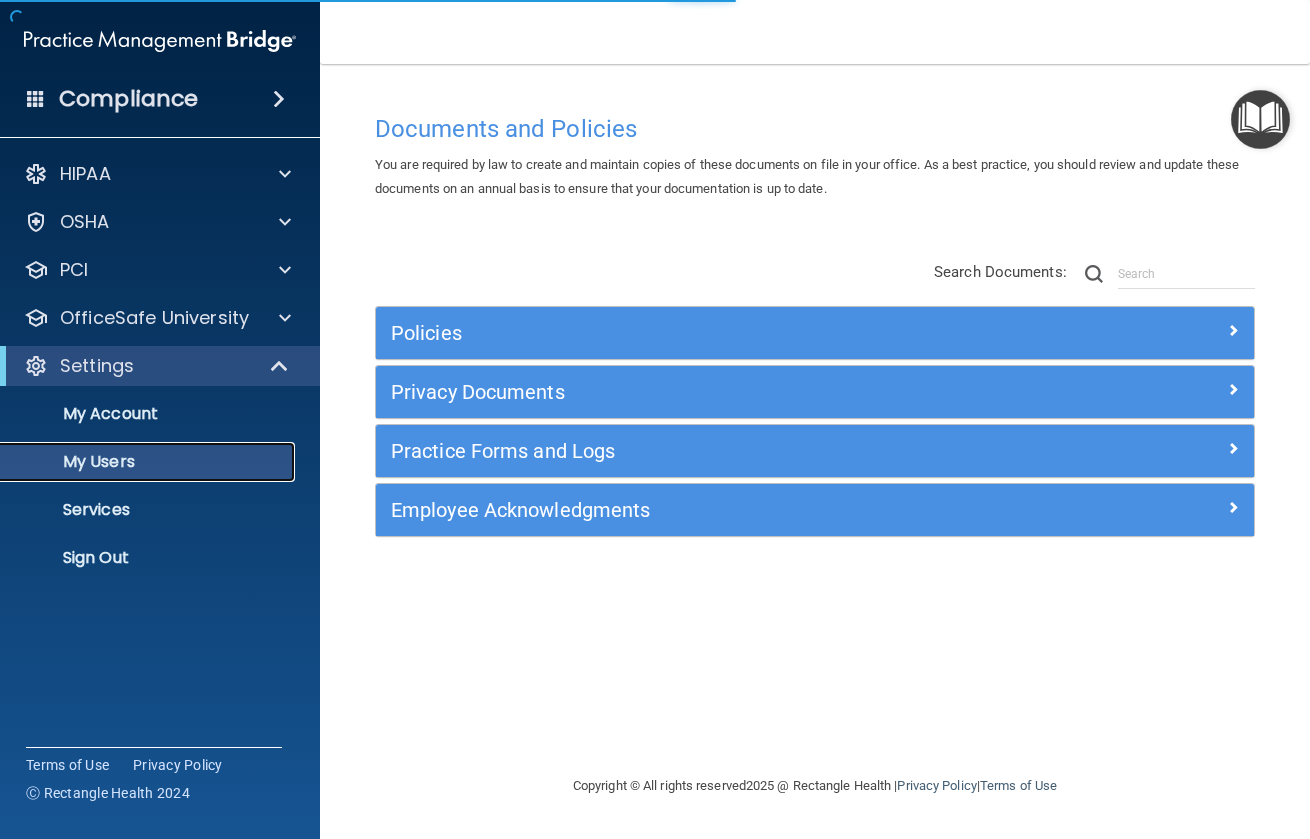 select on "20" 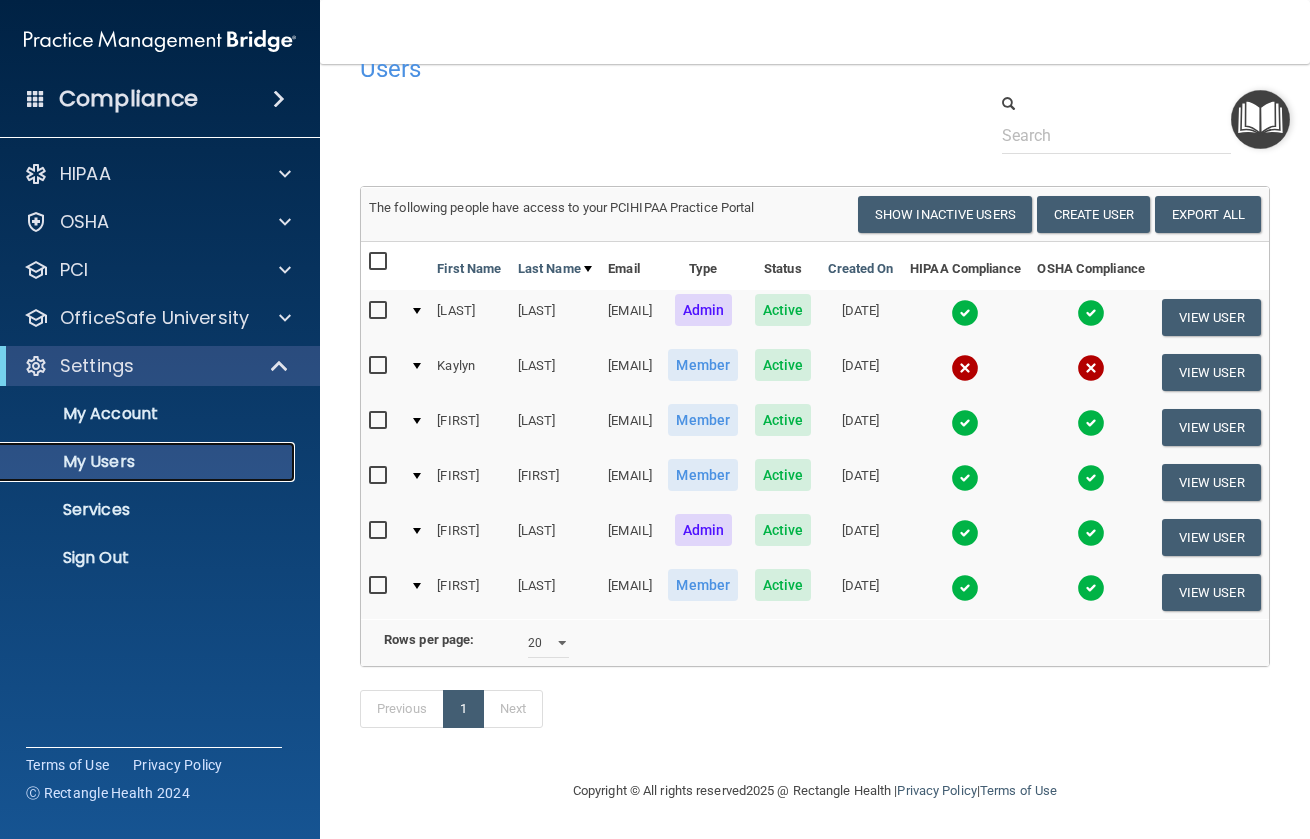 scroll, scrollTop: 109, scrollLeft: 0, axis: vertical 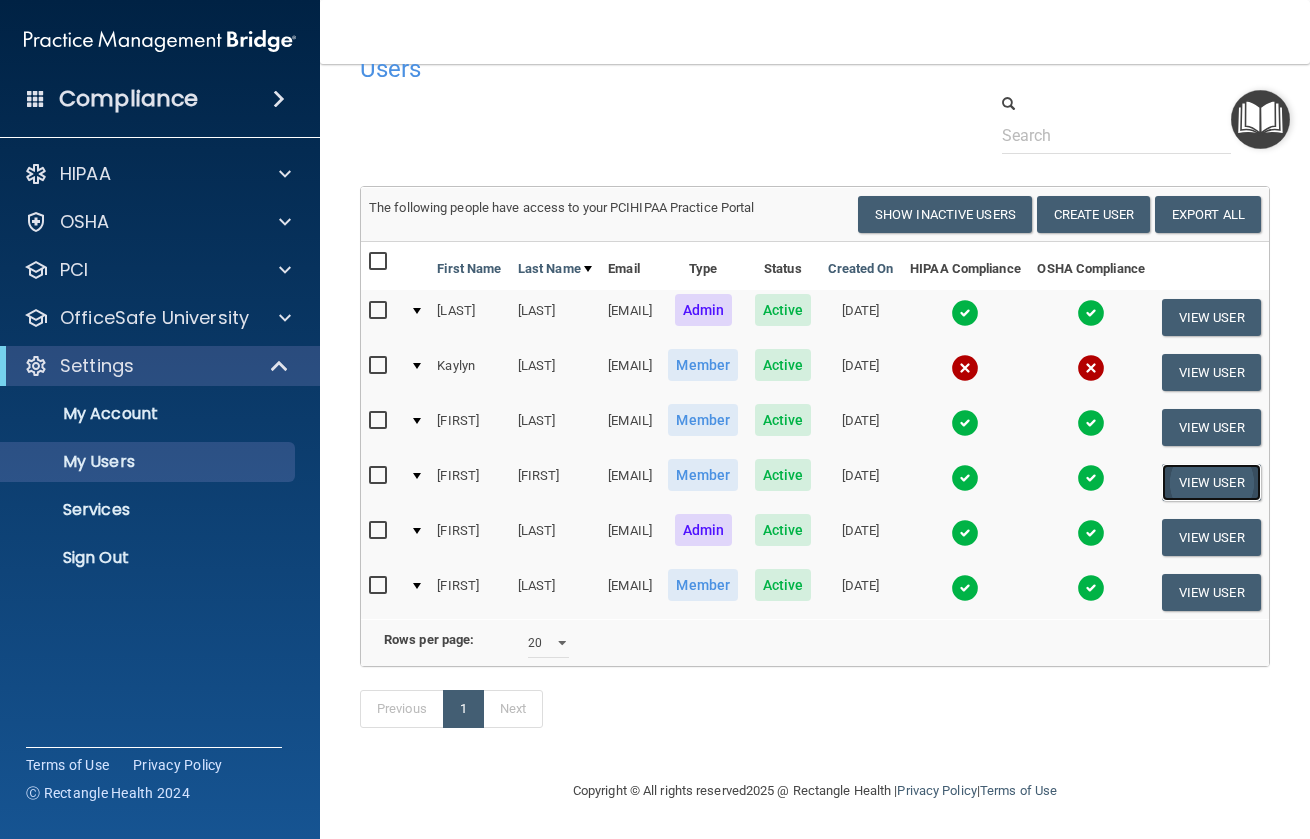 click on "View User" at bounding box center (1211, 482) 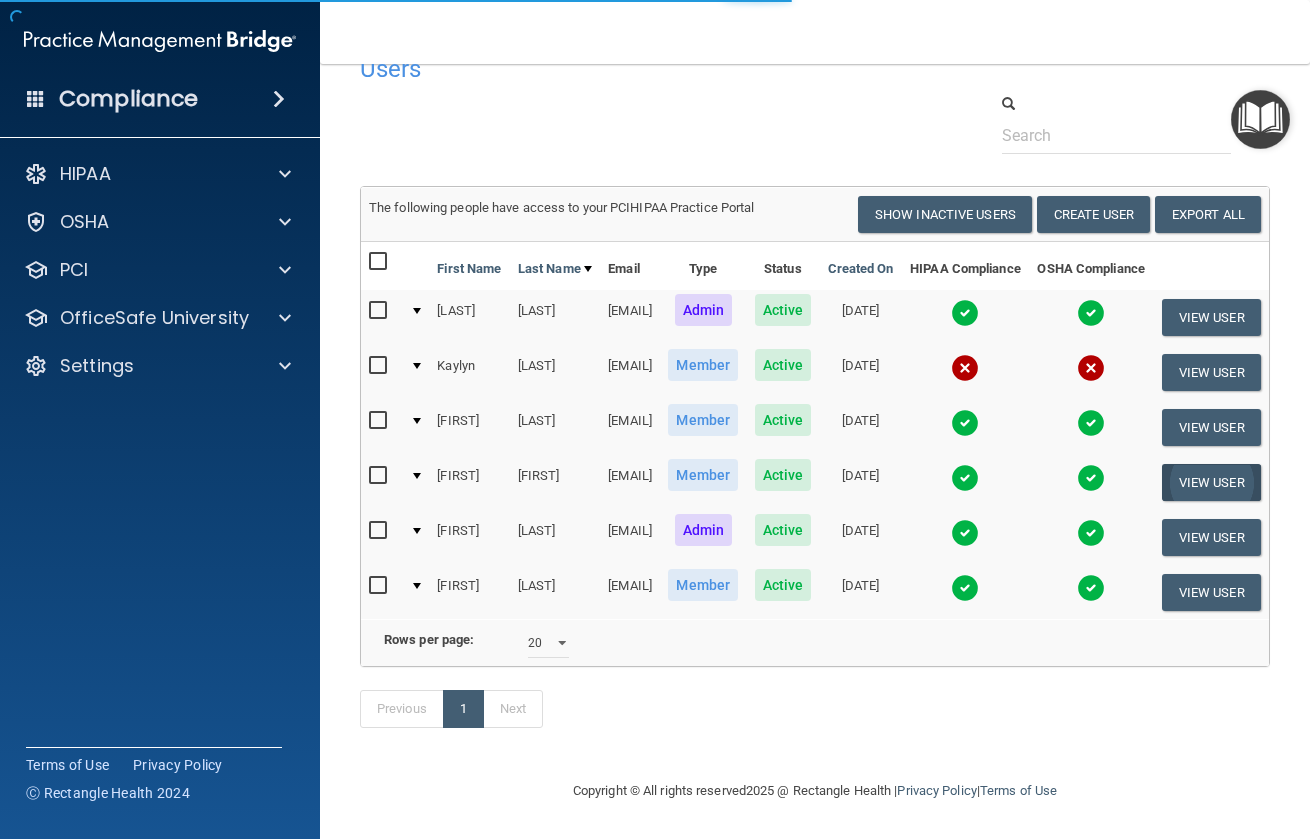 scroll, scrollTop: 0, scrollLeft: 0, axis: both 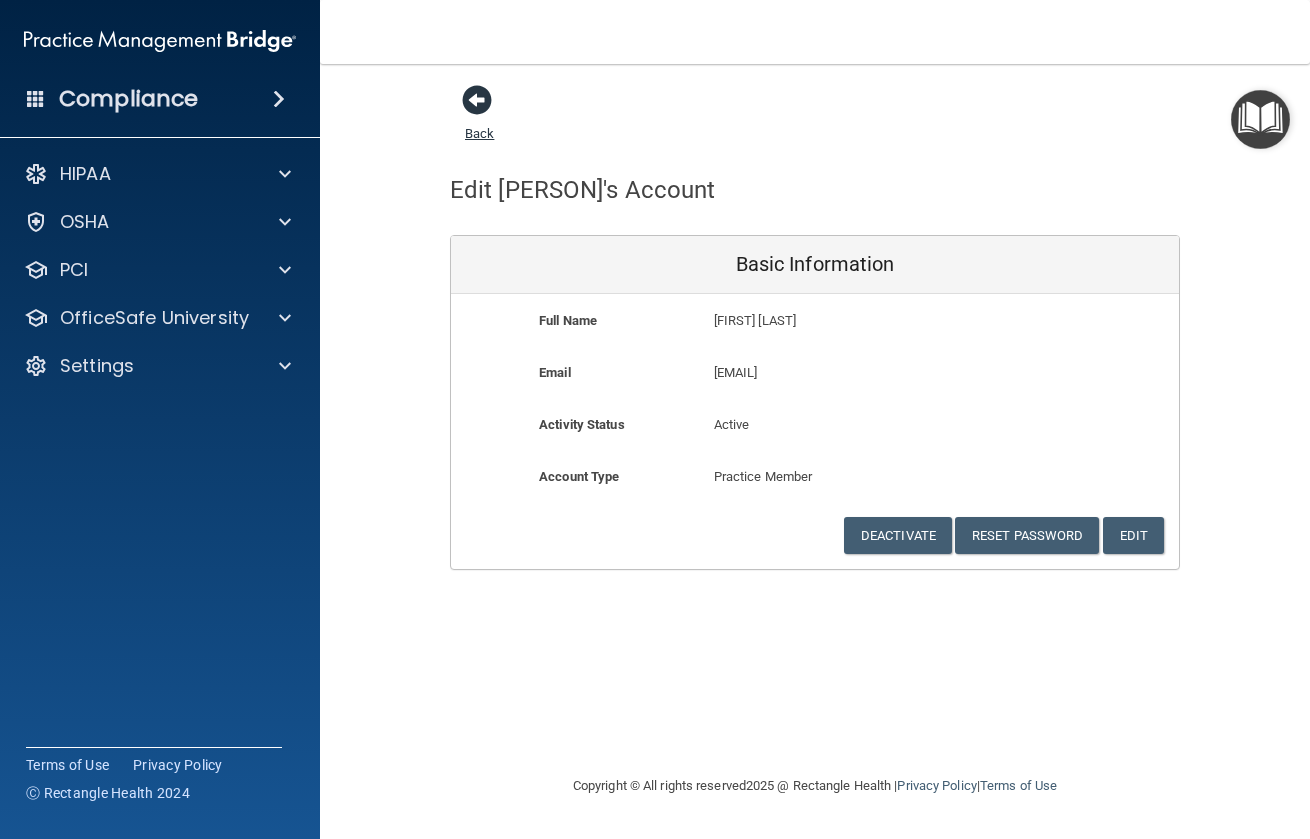 click at bounding box center [477, 100] 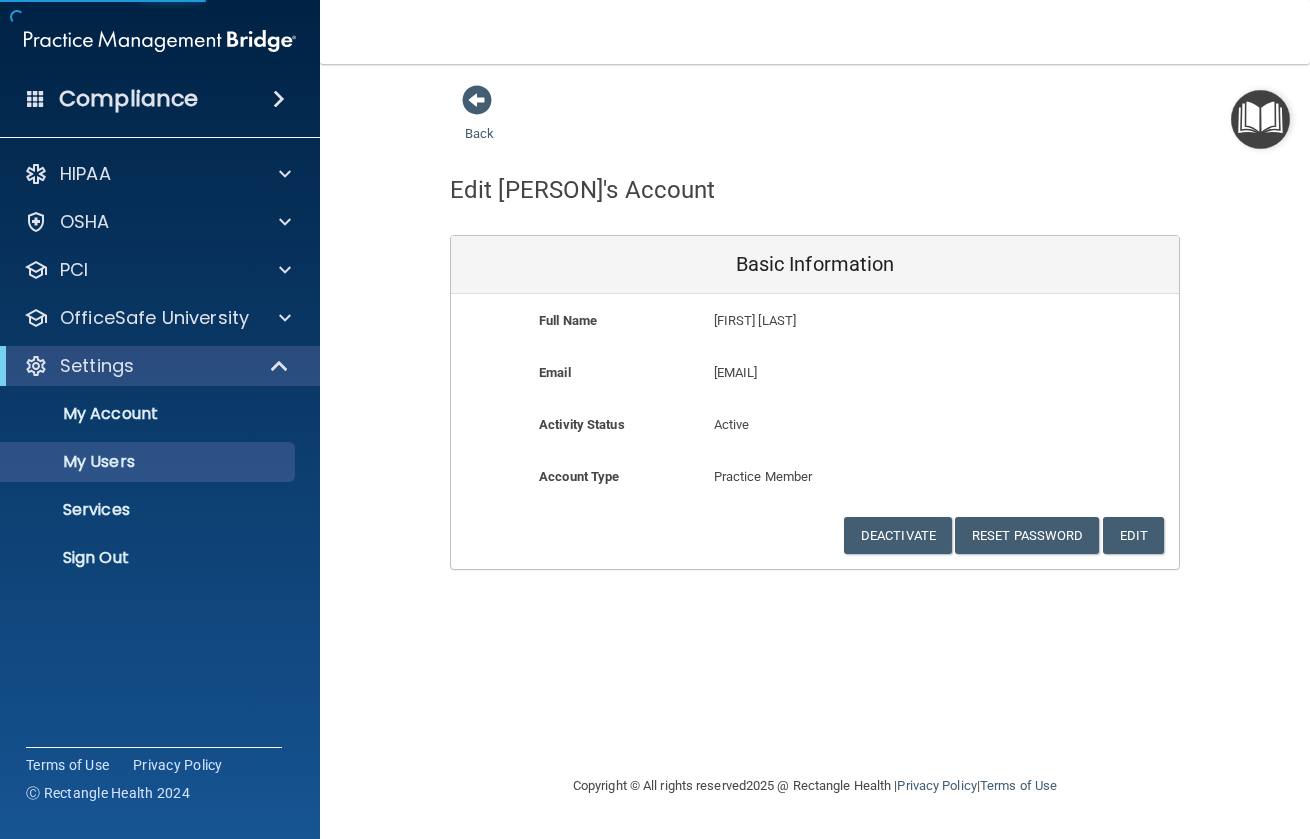 select on "20" 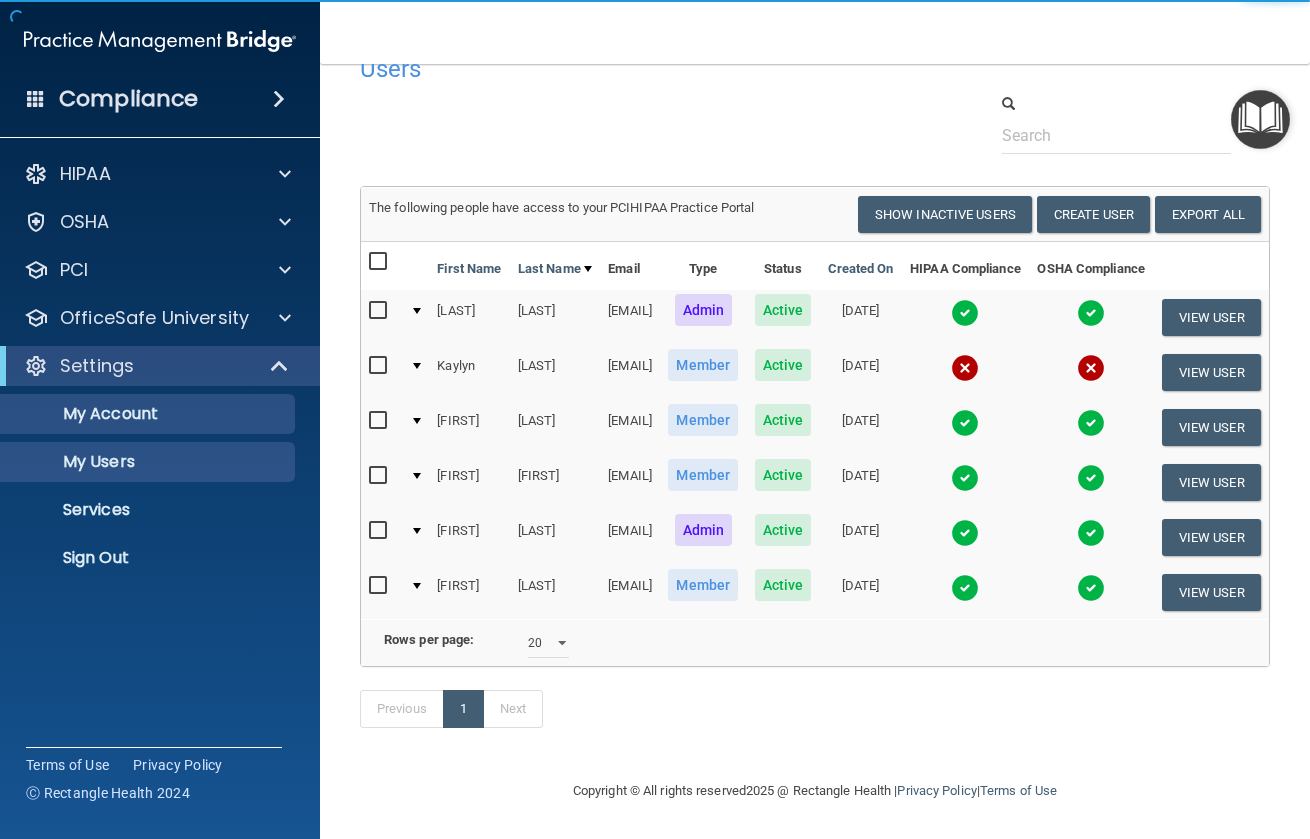 scroll, scrollTop: 9, scrollLeft: 0, axis: vertical 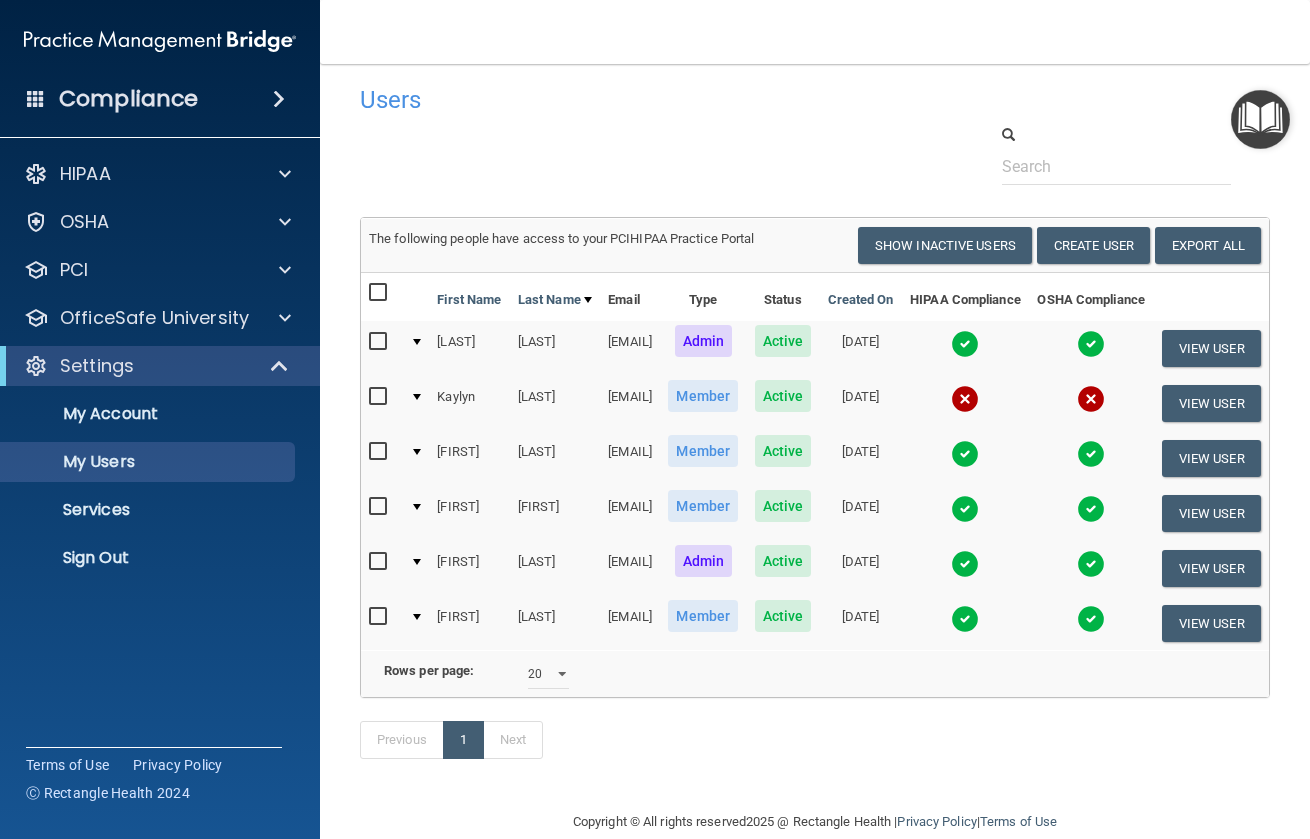 click at bounding box center (965, 509) 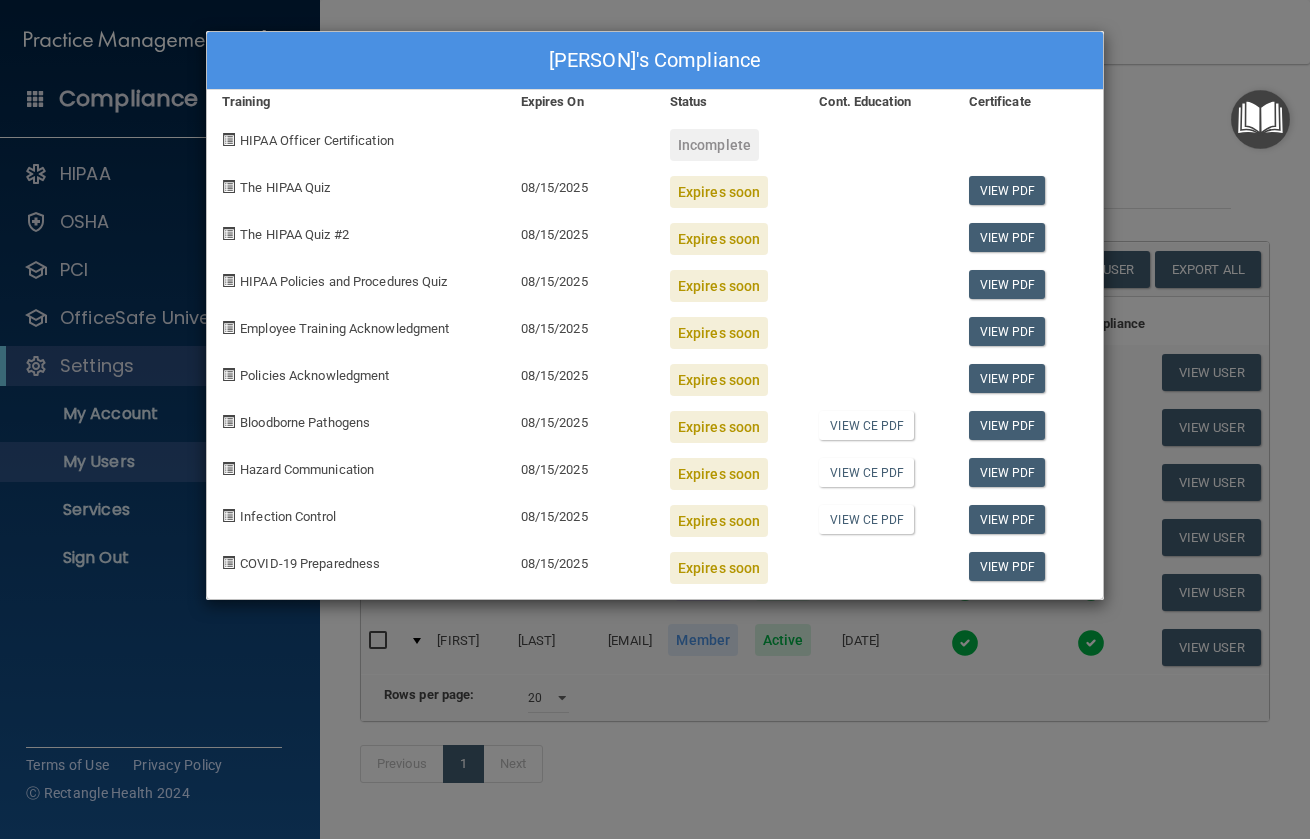 click on "Melissa Scott's Compliance      Training   Expires On   Status   Cont. Education   Certificate         HIPAA Officer Certification             Incomplete                      The HIPAA Quiz      08/15/2025       Expires soon              View PDF         The HIPAA Quiz #2      08/15/2025       Expires soon              View PDF         HIPAA Policies and Procedures Quiz      08/15/2025       Expires soon              View PDF         Employee Training Acknowledgment      08/15/2025       Expires soon              View PDF         Policies Acknowledgment      08/15/2025       Expires soon              View PDF         Bloodborne Pathogens      08/15/2025       Expires soon        View CE PDF       View PDF         Hazard Communication      08/15/2025       Expires soon        View CE PDF       View PDF         Infection Control      08/15/2025       Expires soon        View CE PDF       View PDF         COVID-19 Preparedness      08/15/2025       Expires soon              View PDF" at bounding box center (655, 419) 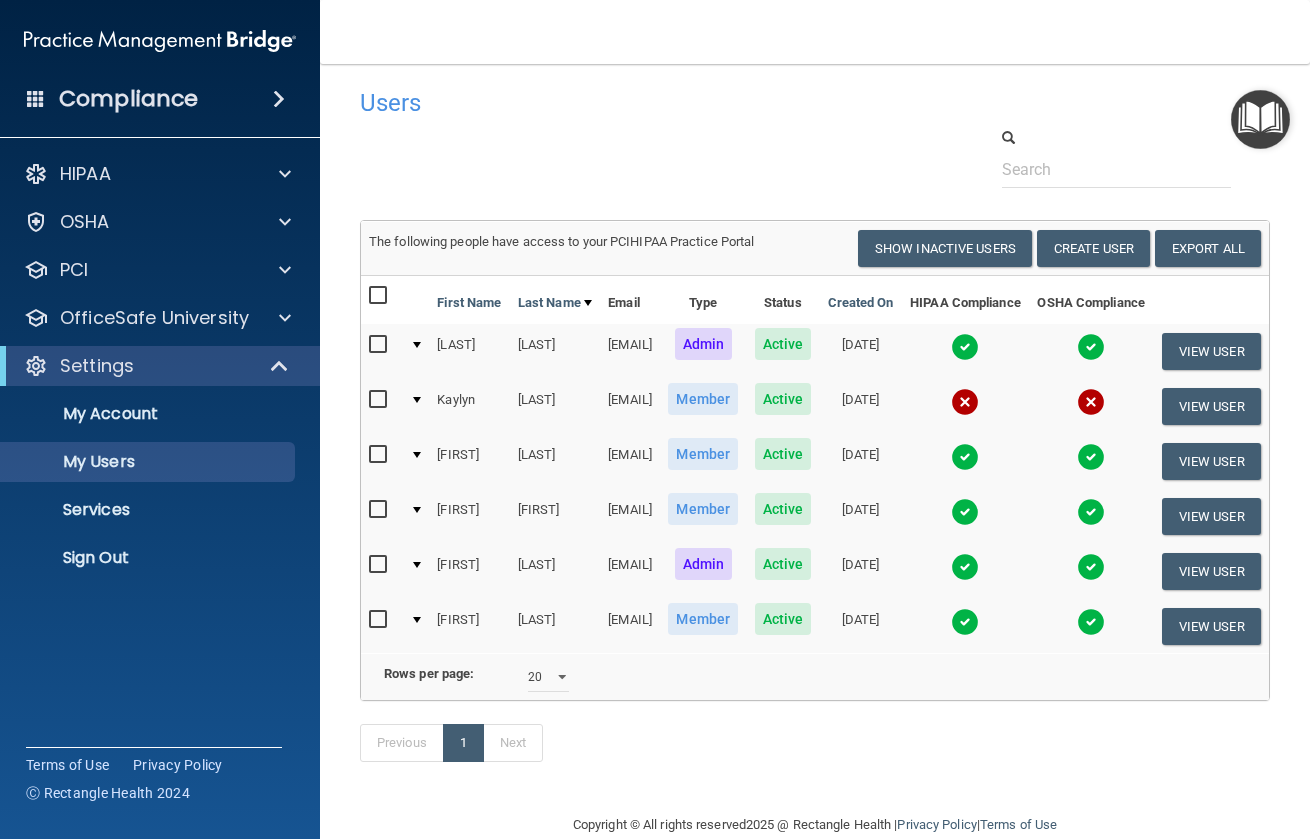 scroll, scrollTop: 0, scrollLeft: 0, axis: both 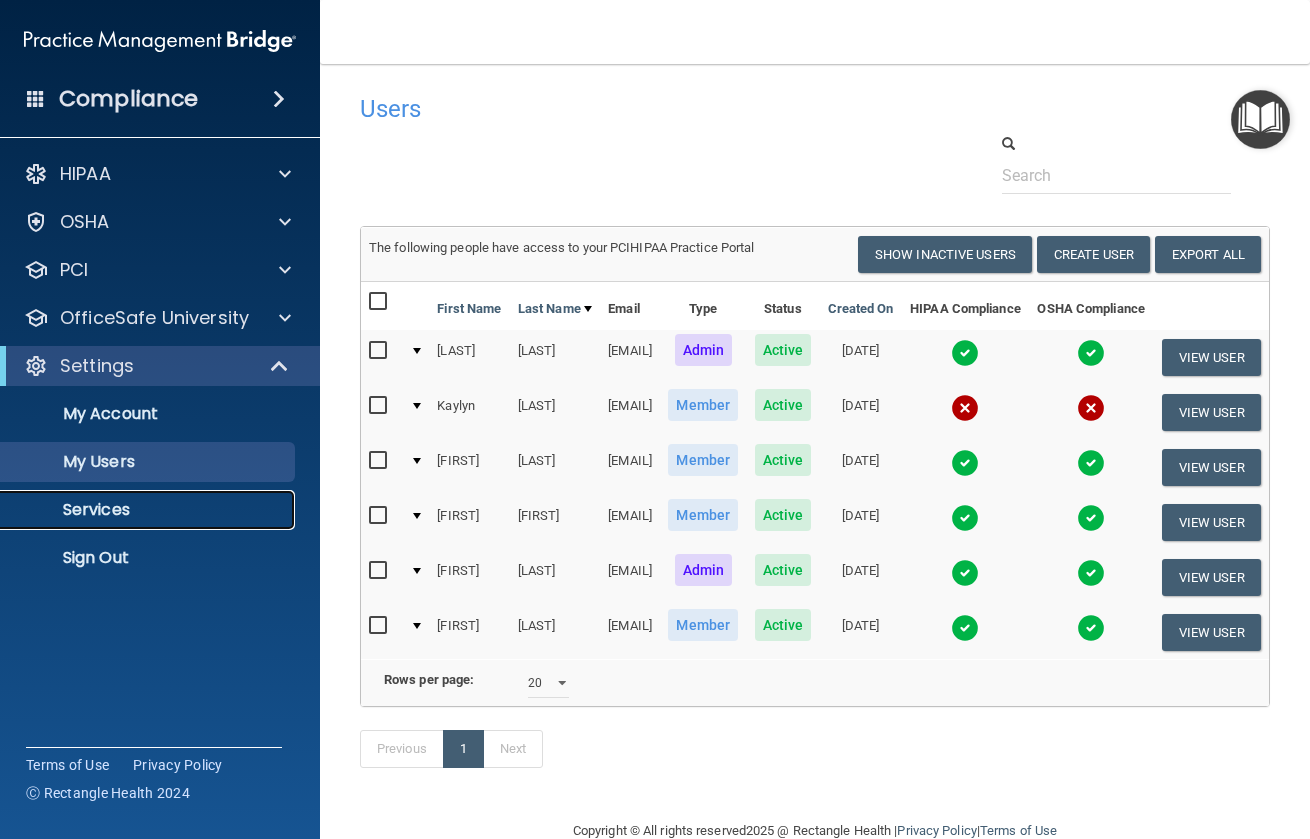 click on "Services" at bounding box center (149, 510) 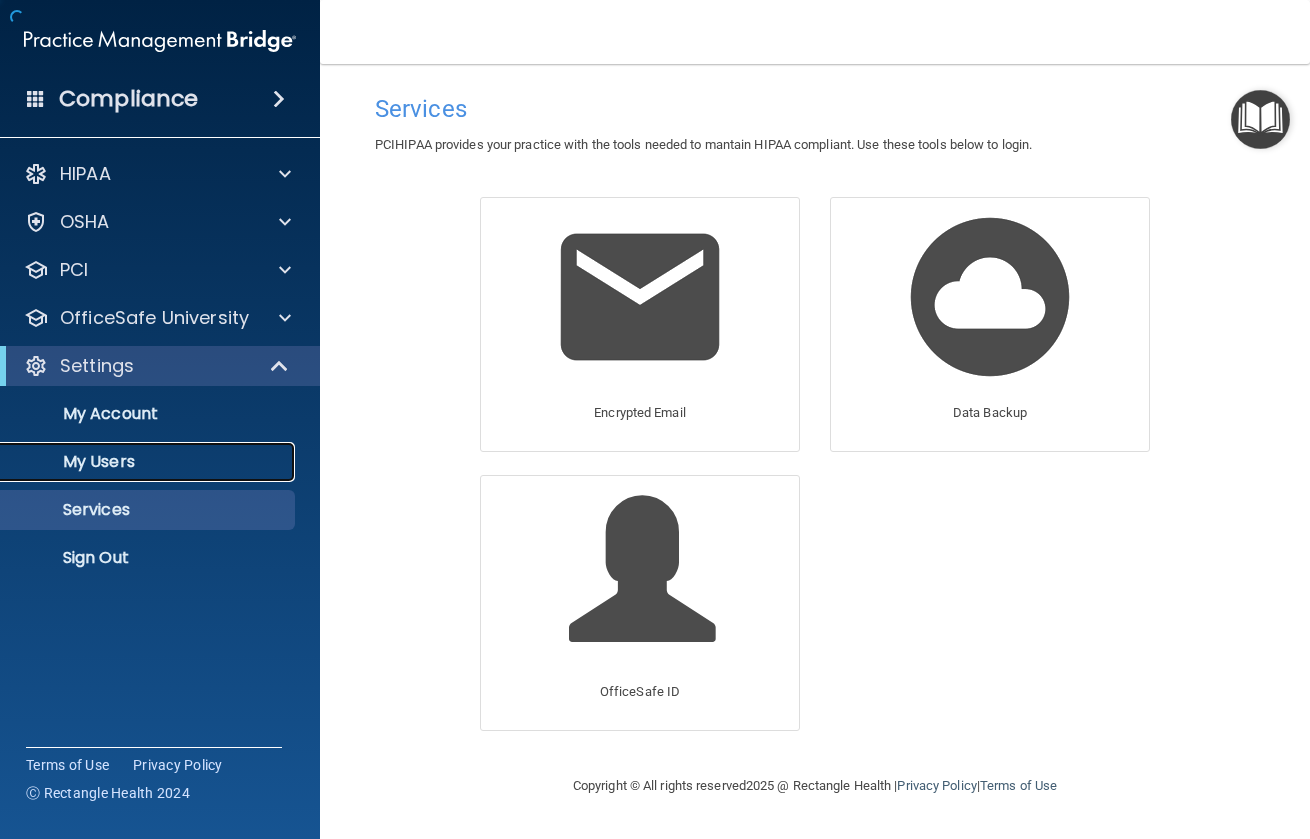 click on "My Users" at bounding box center [149, 462] 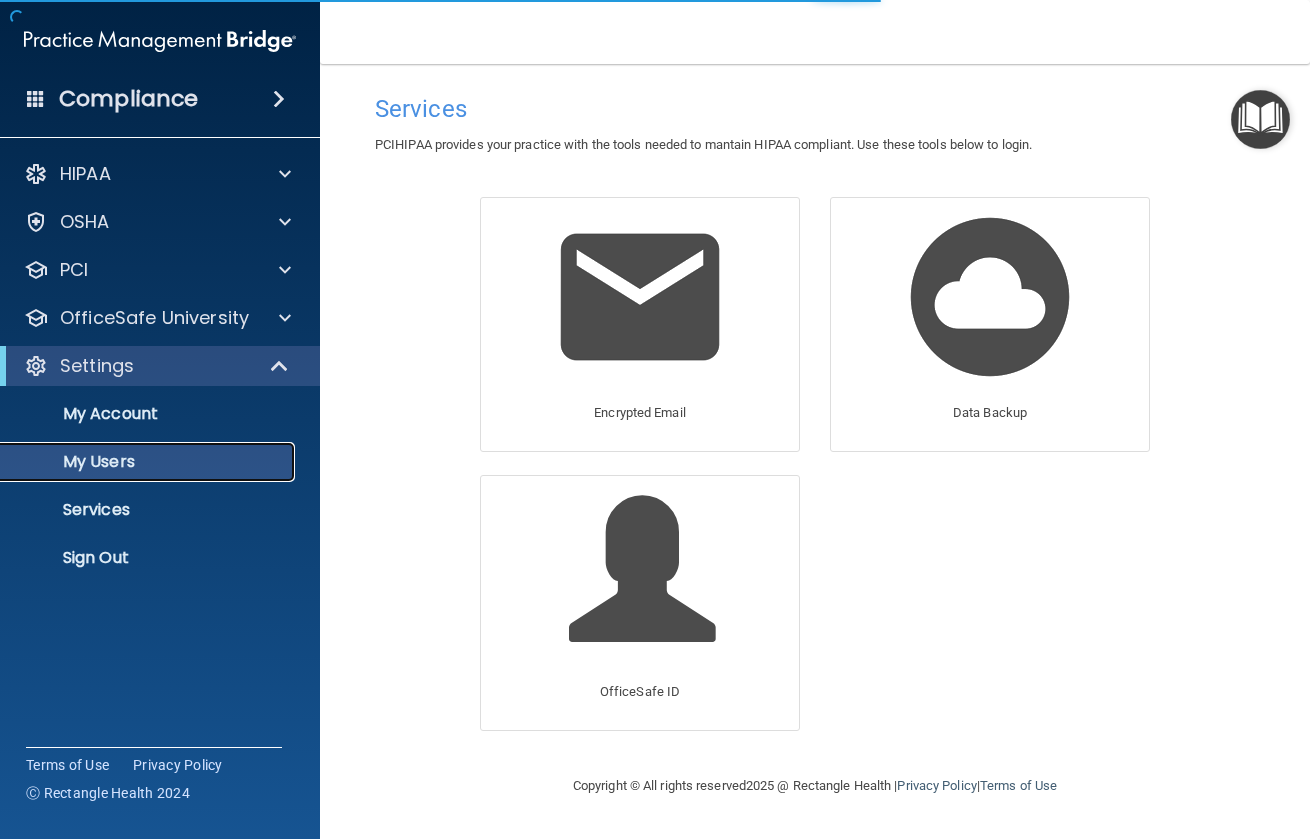 select on "20" 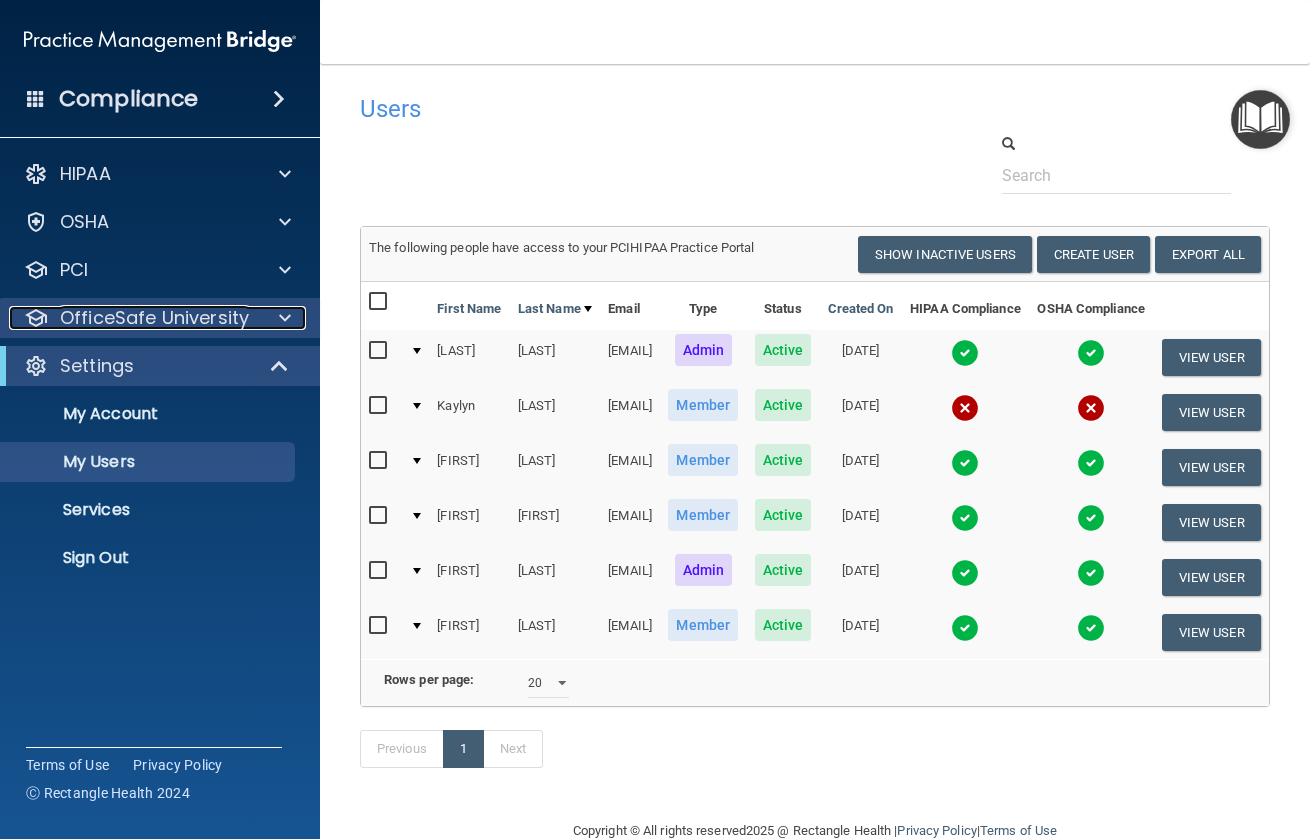 click at bounding box center (282, 318) 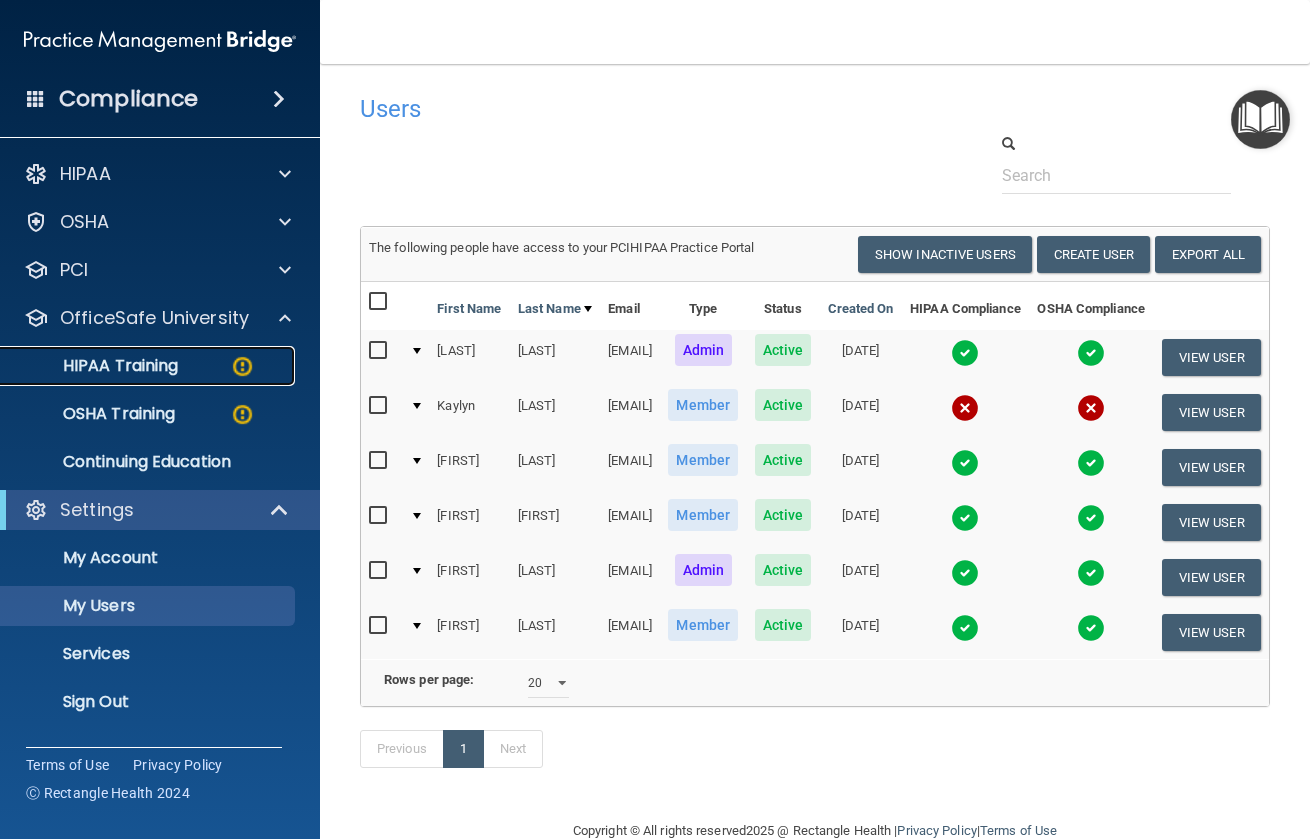 click on "HIPAA Training" at bounding box center (95, 366) 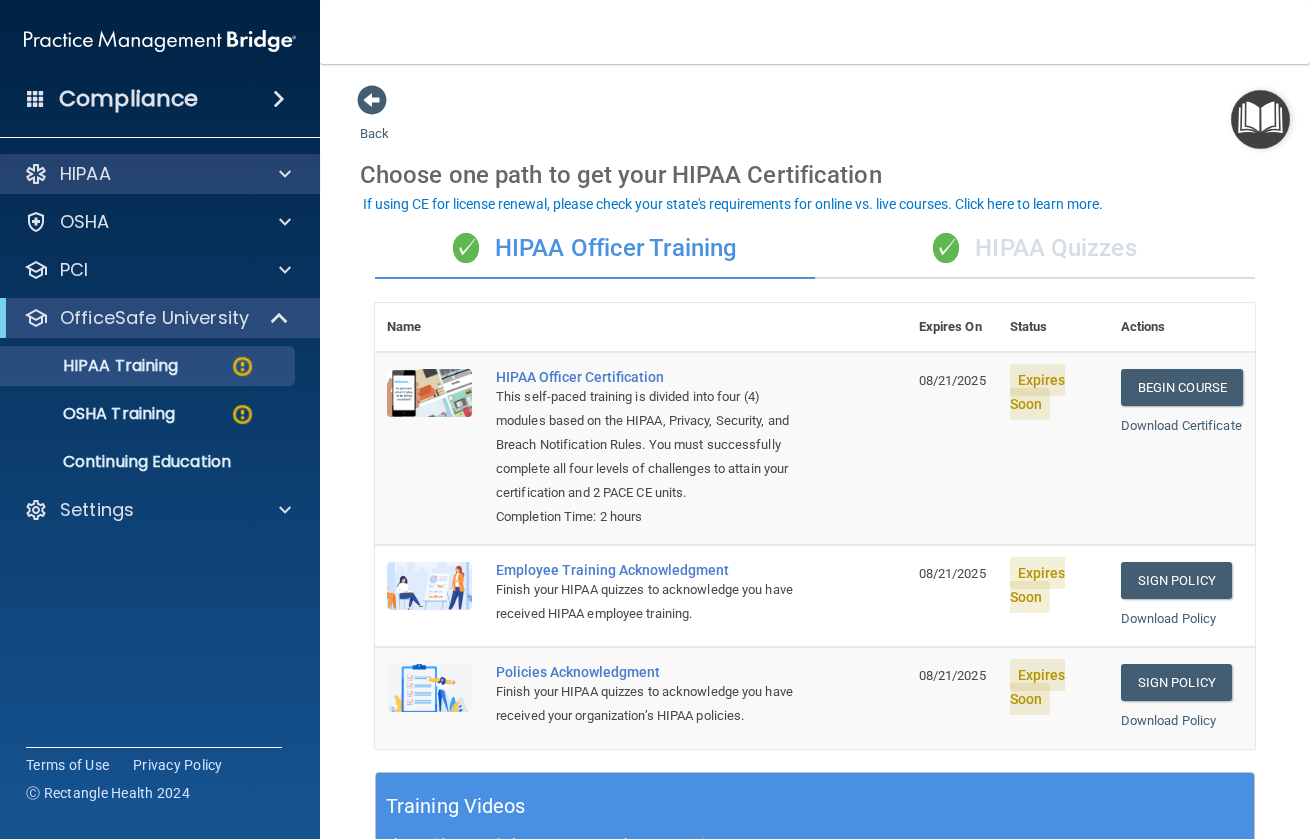 click on "HIPAA" at bounding box center (160, 174) 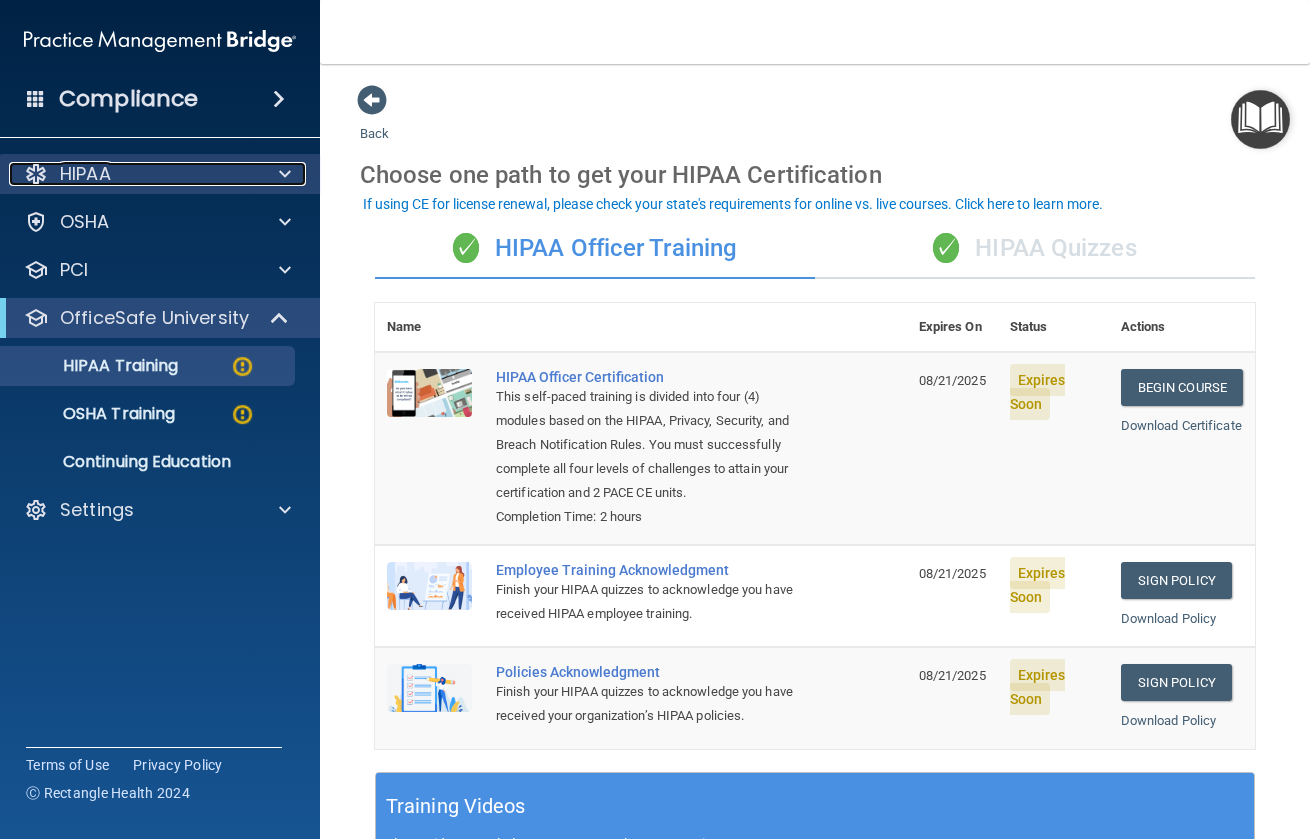 click at bounding box center (285, 174) 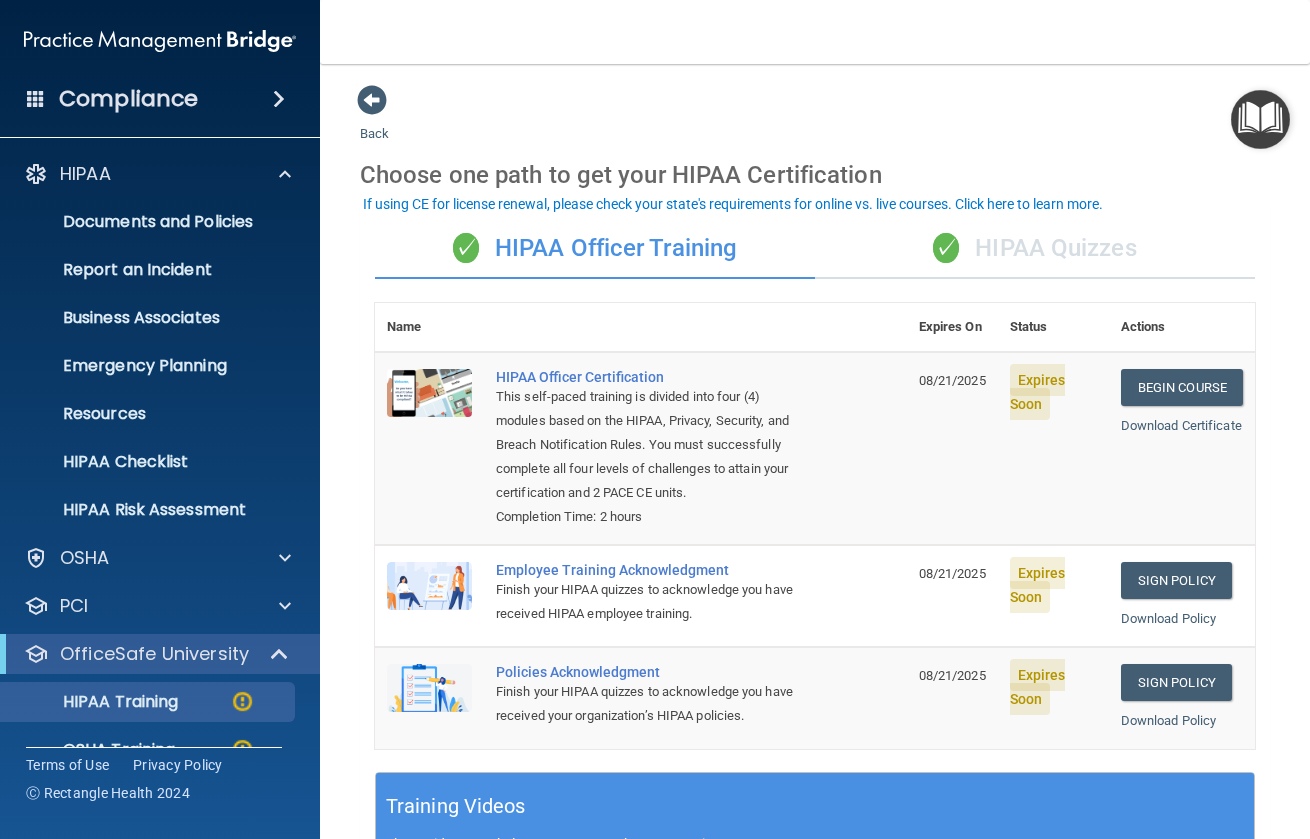 click on "Compliance" at bounding box center [160, 60] 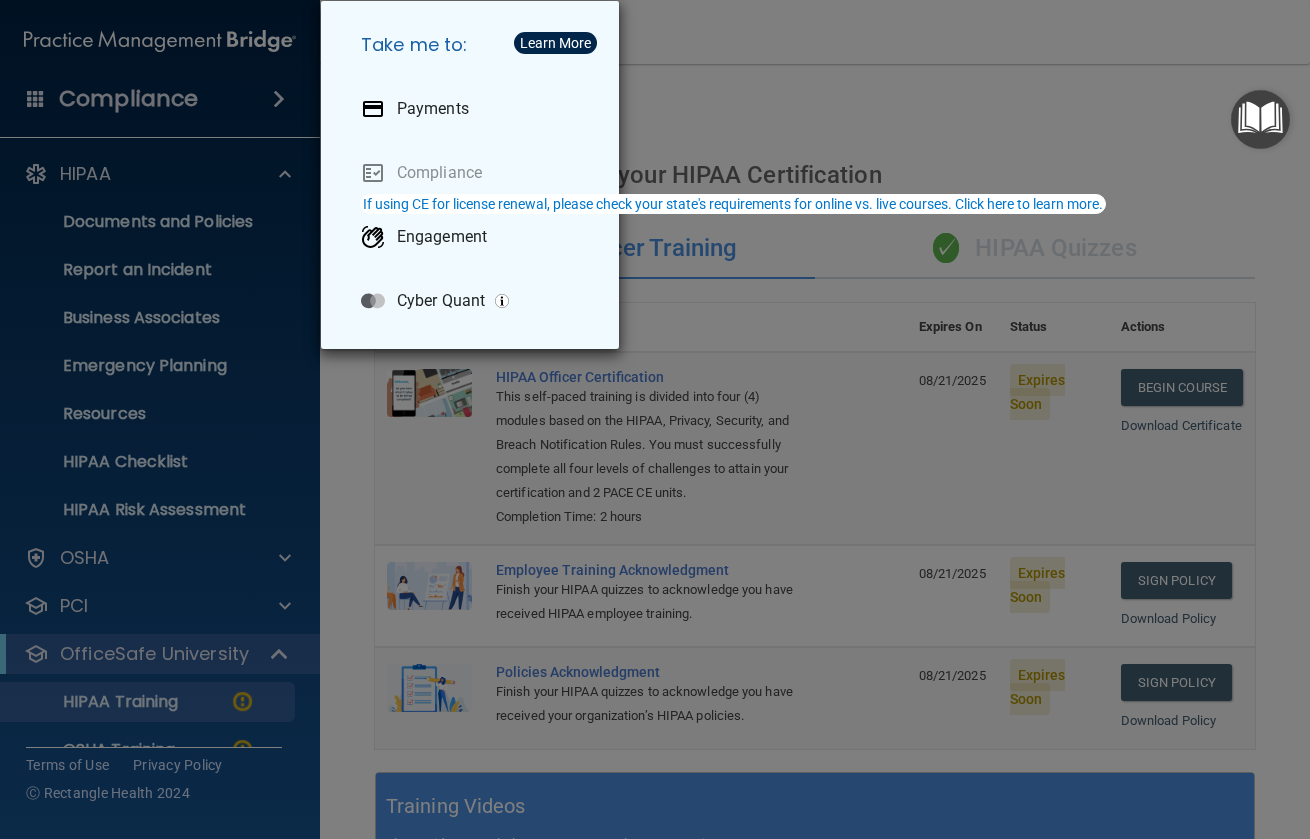 click on "Take me to:             Payments                   Compliance                     Engagement                     Cyber Quant" at bounding box center (655, 419) 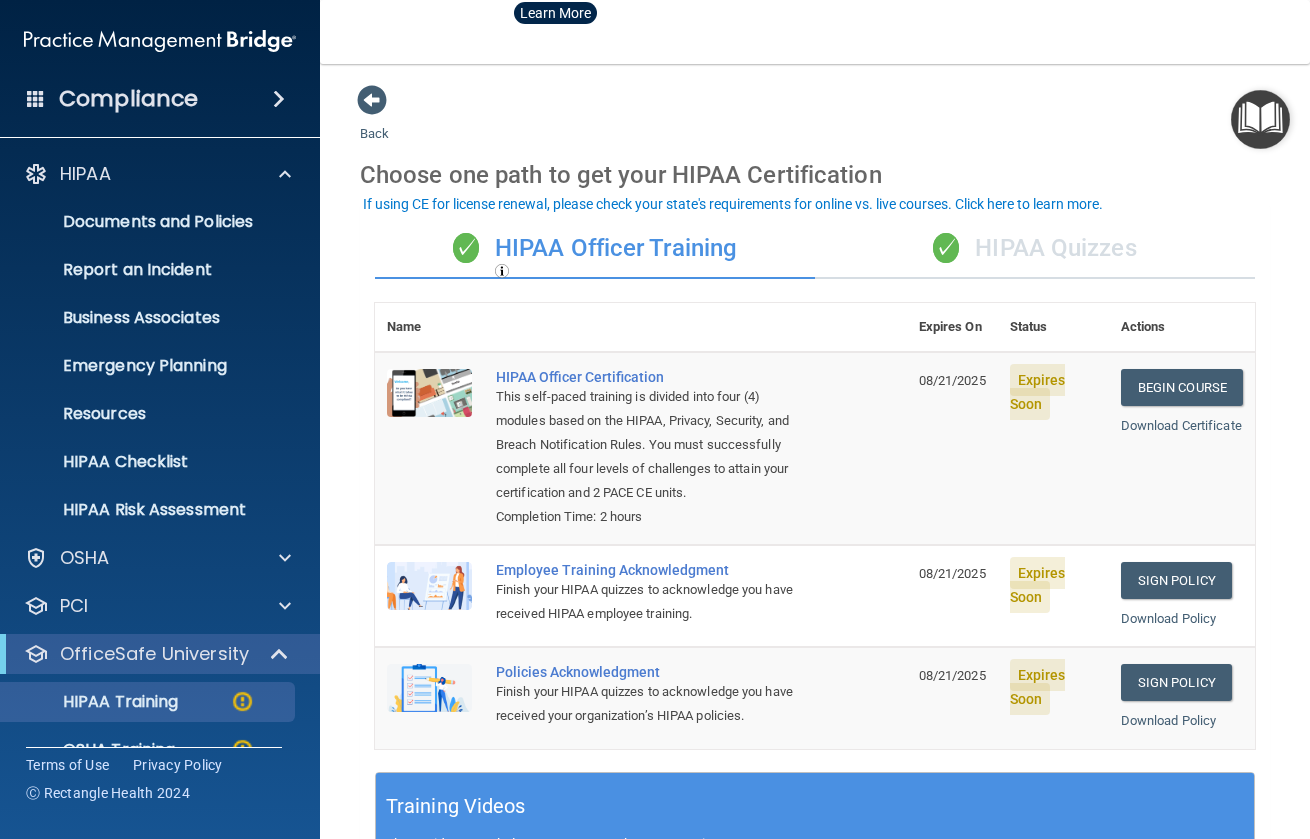click at bounding box center [279, 99] 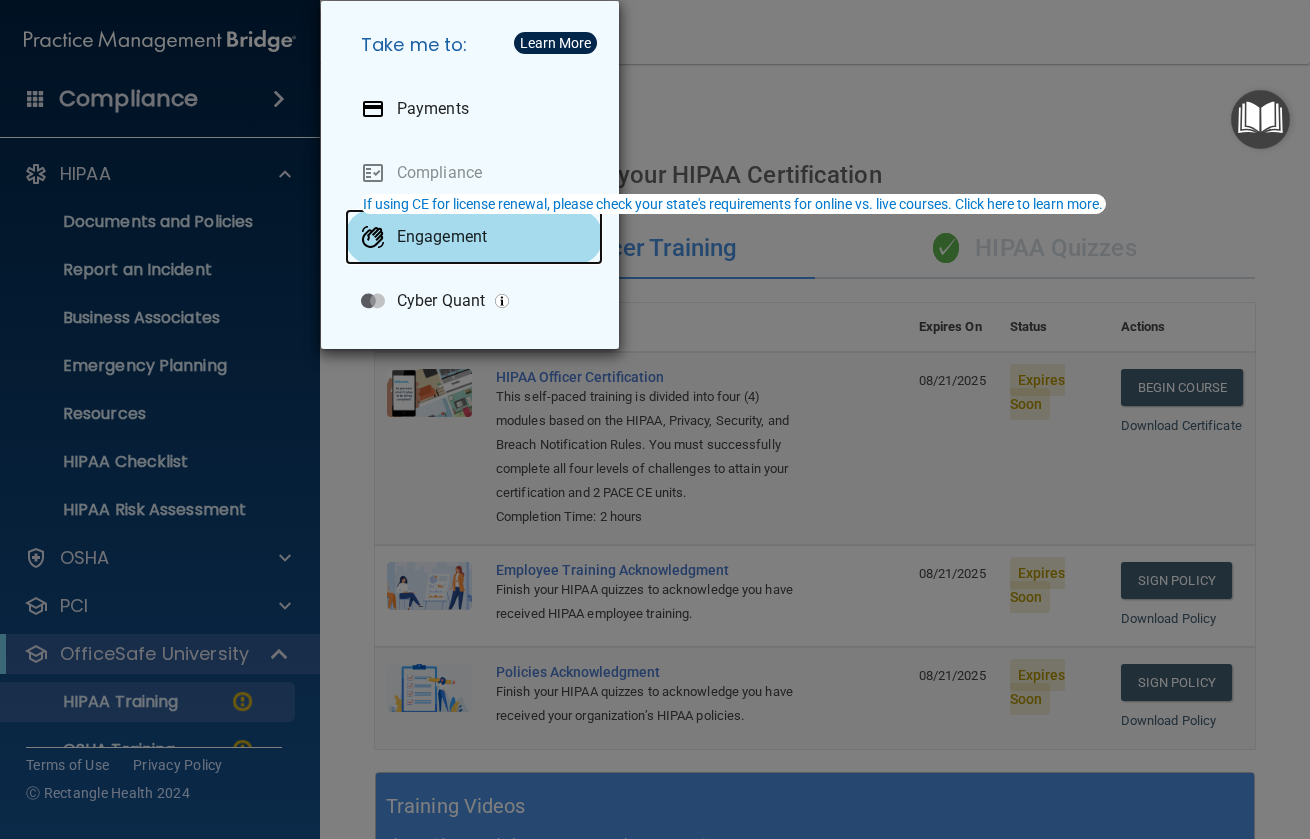 click on "Engagement" at bounding box center (442, 237) 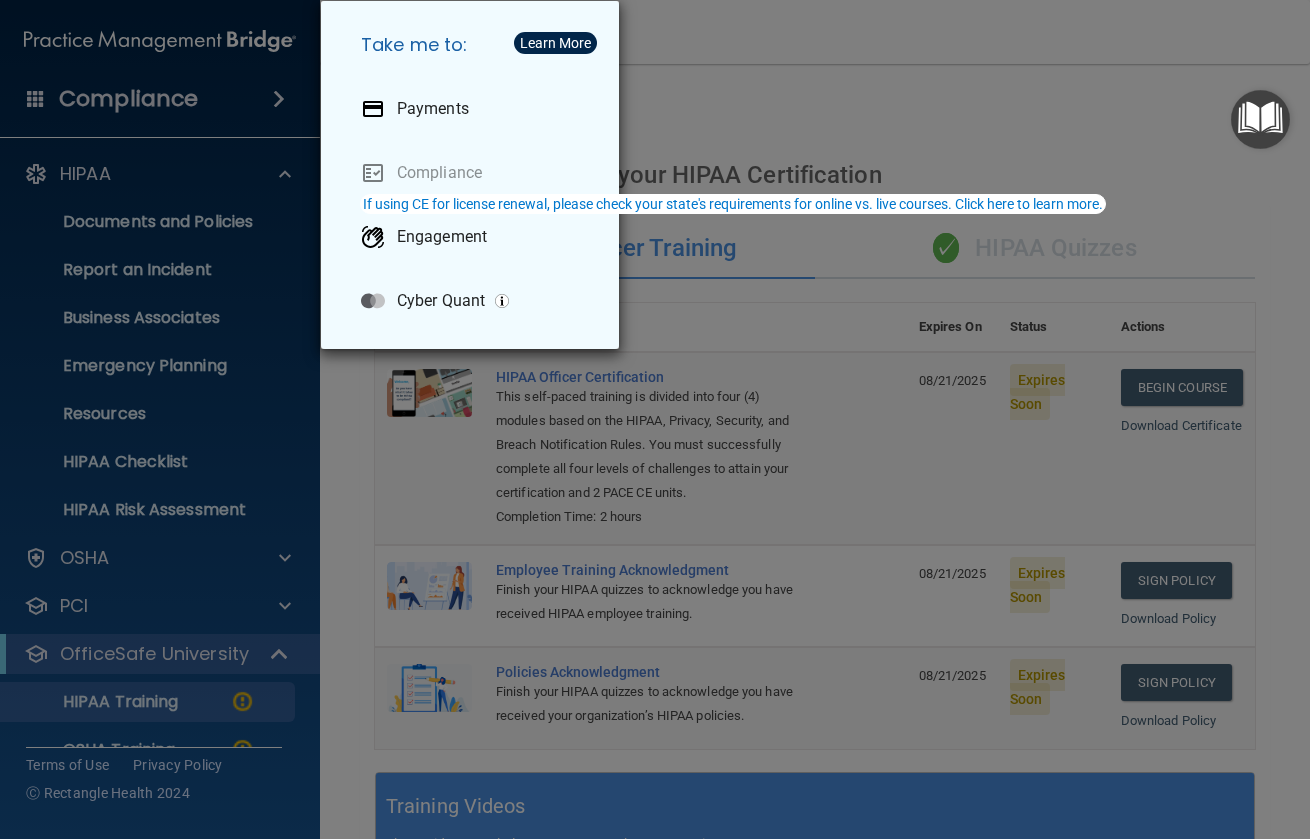 click on "Take me to:             Payments                   Compliance                     Engagement                     Cyber Quant" at bounding box center [655, 419] 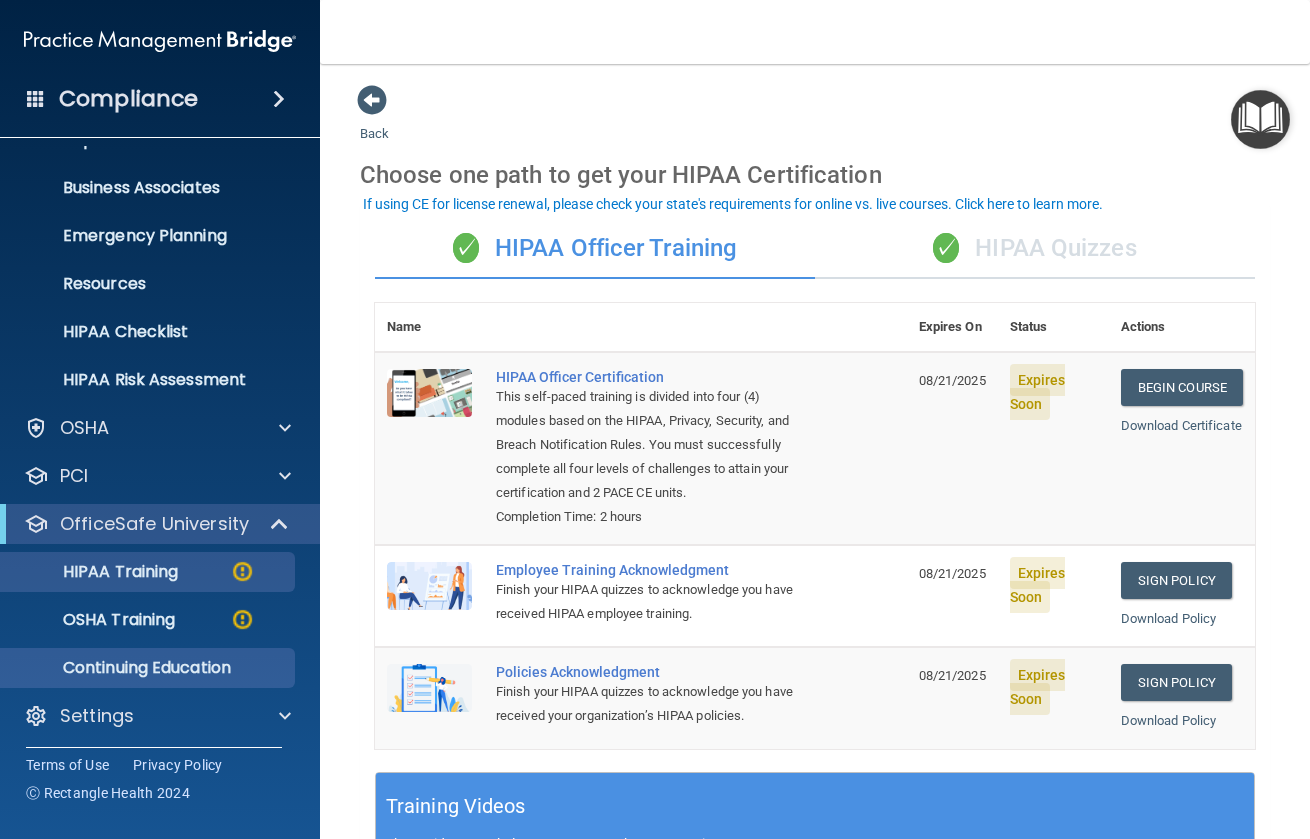 scroll, scrollTop: 135, scrollLeft: 0, axis: vertical 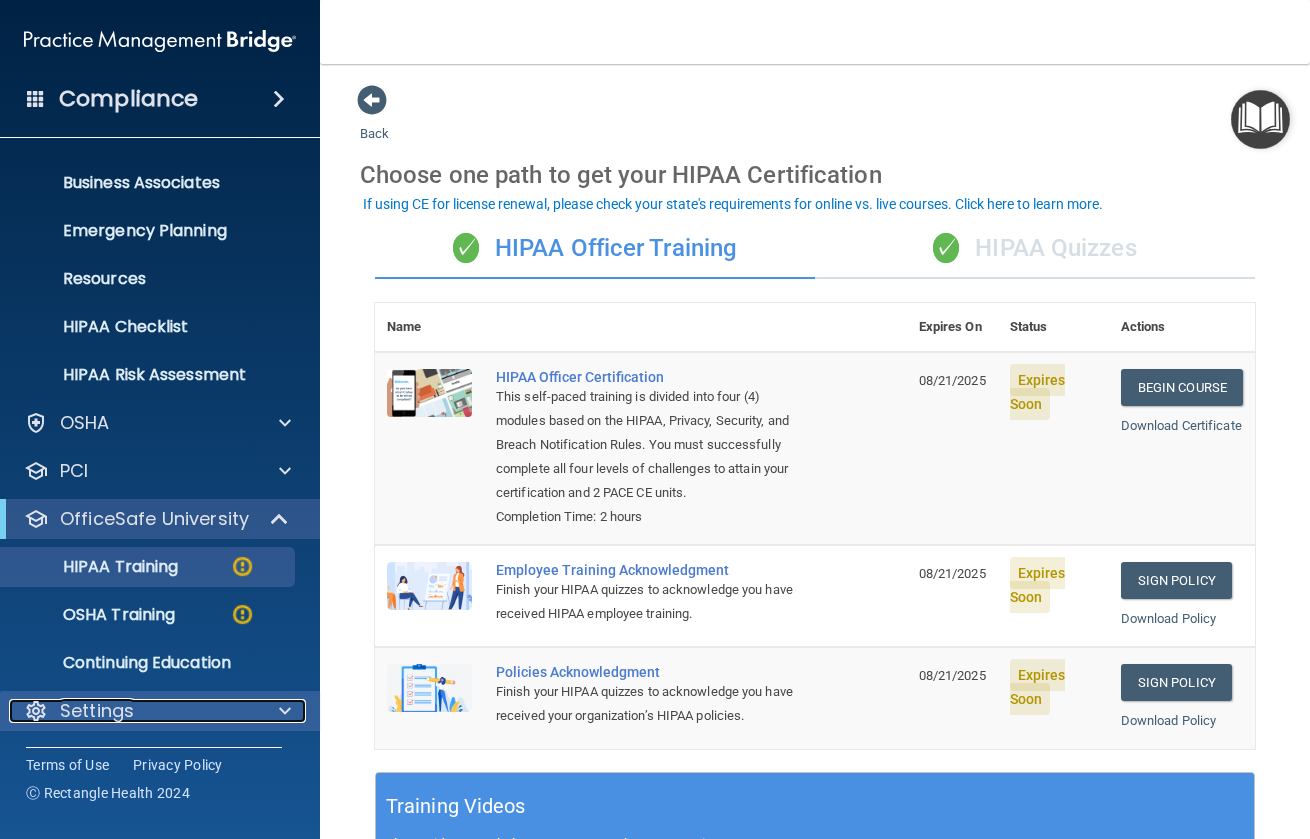 click on "Settings" at bounding box center [97, 711] 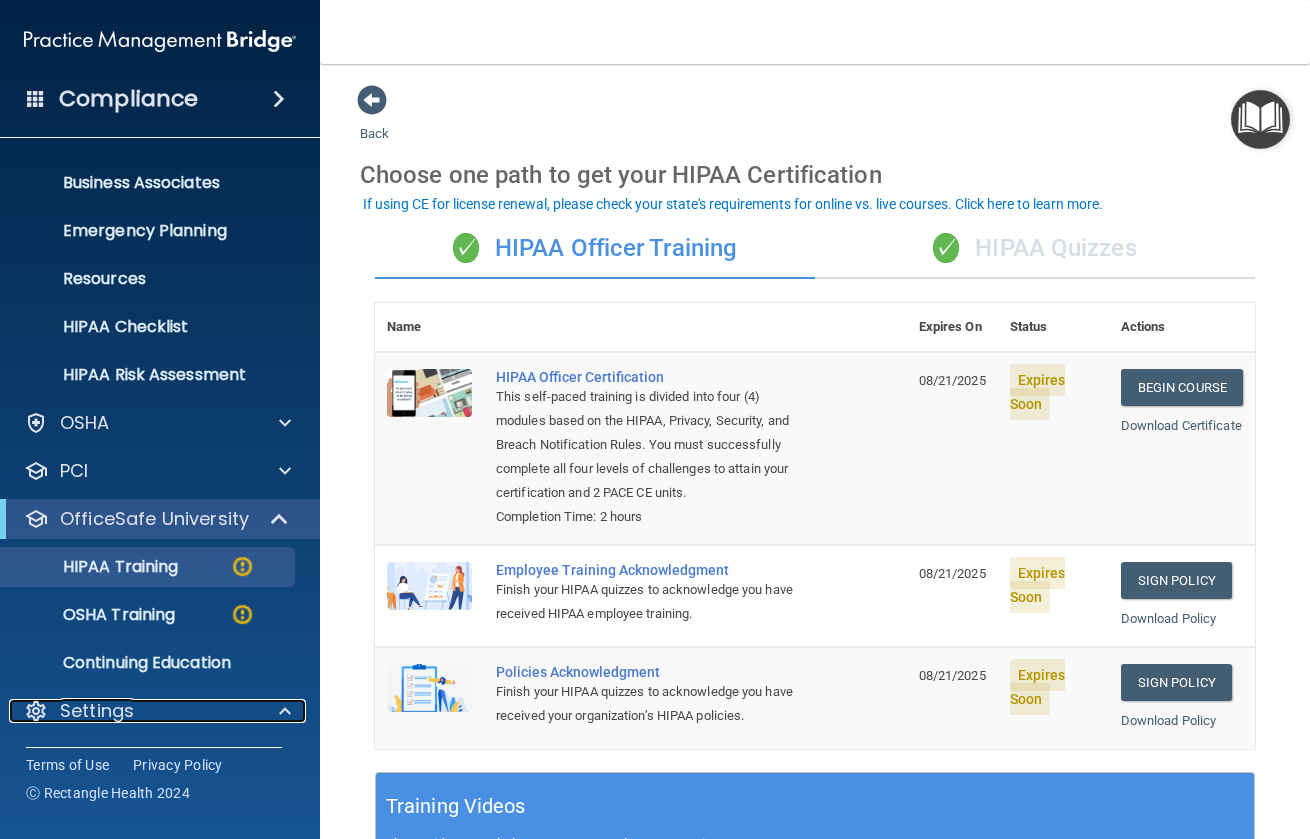 scroll, scrollTop: 327, scrollLeft: 0, axis: vertical 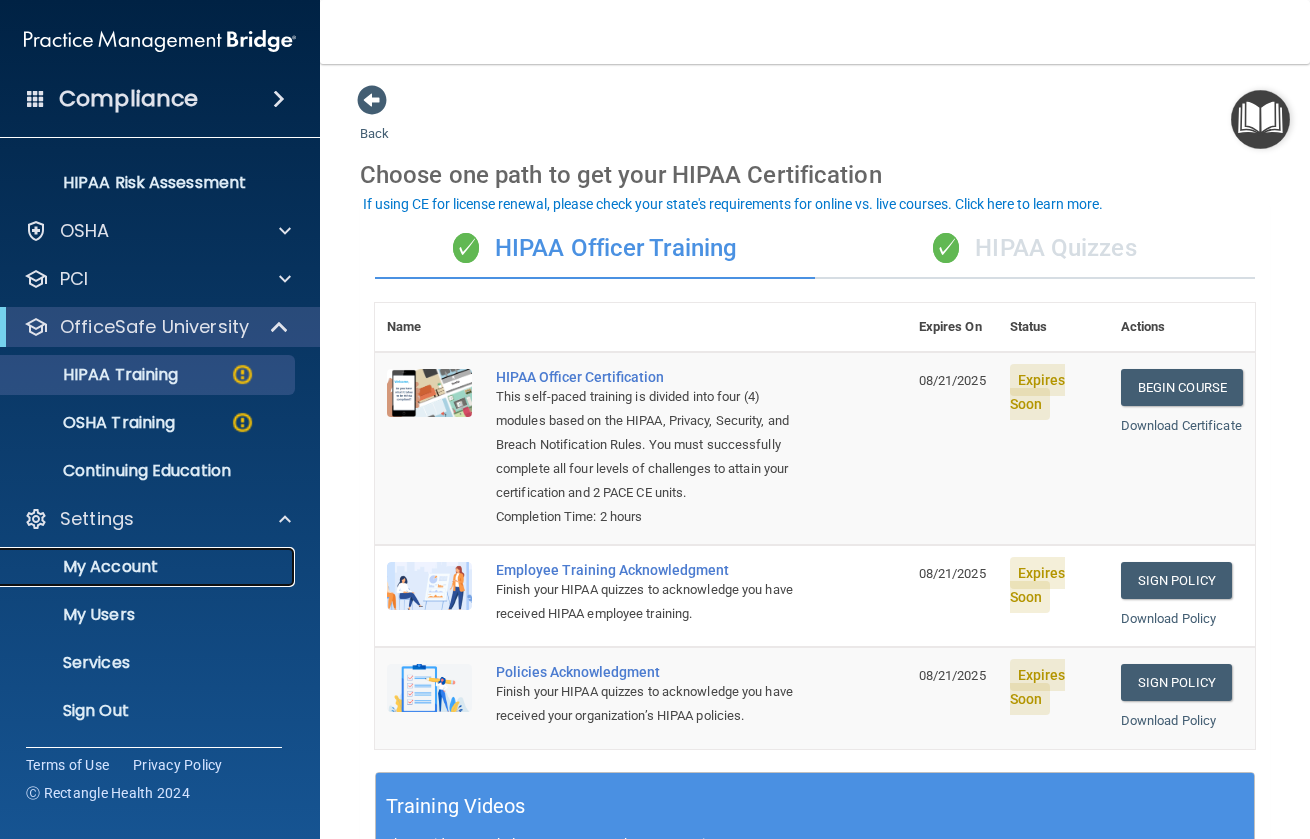 click on "My Account" at bounding box center (149, 567) 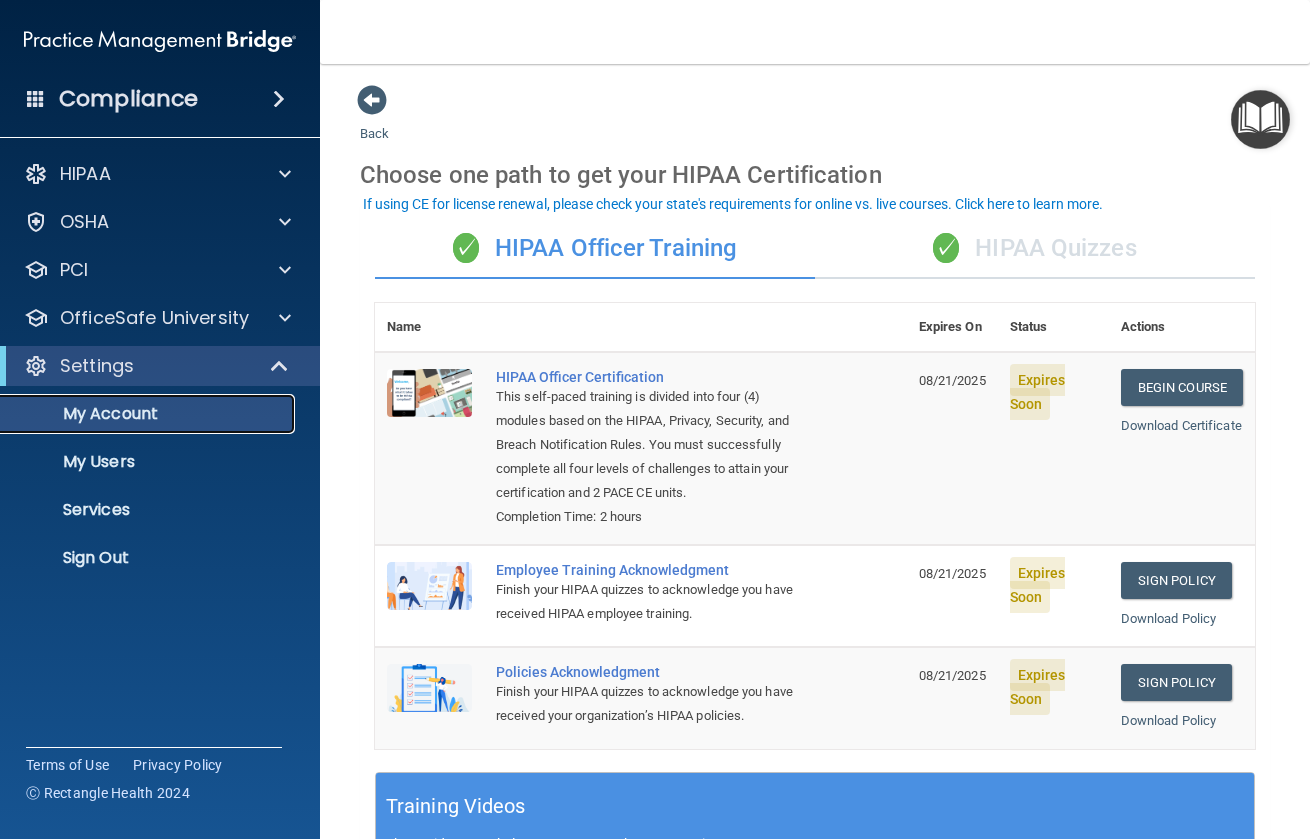 scroll, scrollTop: 0, scrollLeft: 0, axis: both 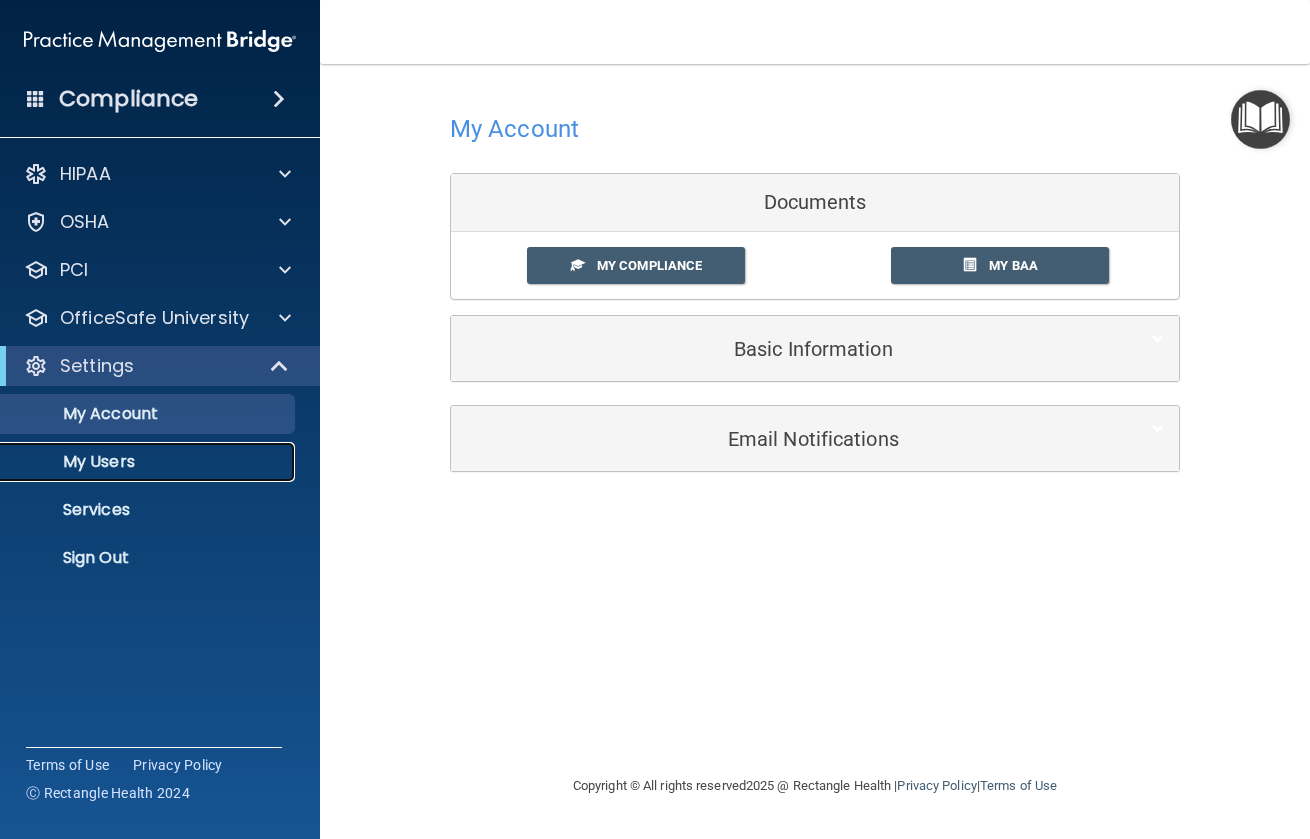 click on "My Users" at bounding box center (149, 462) 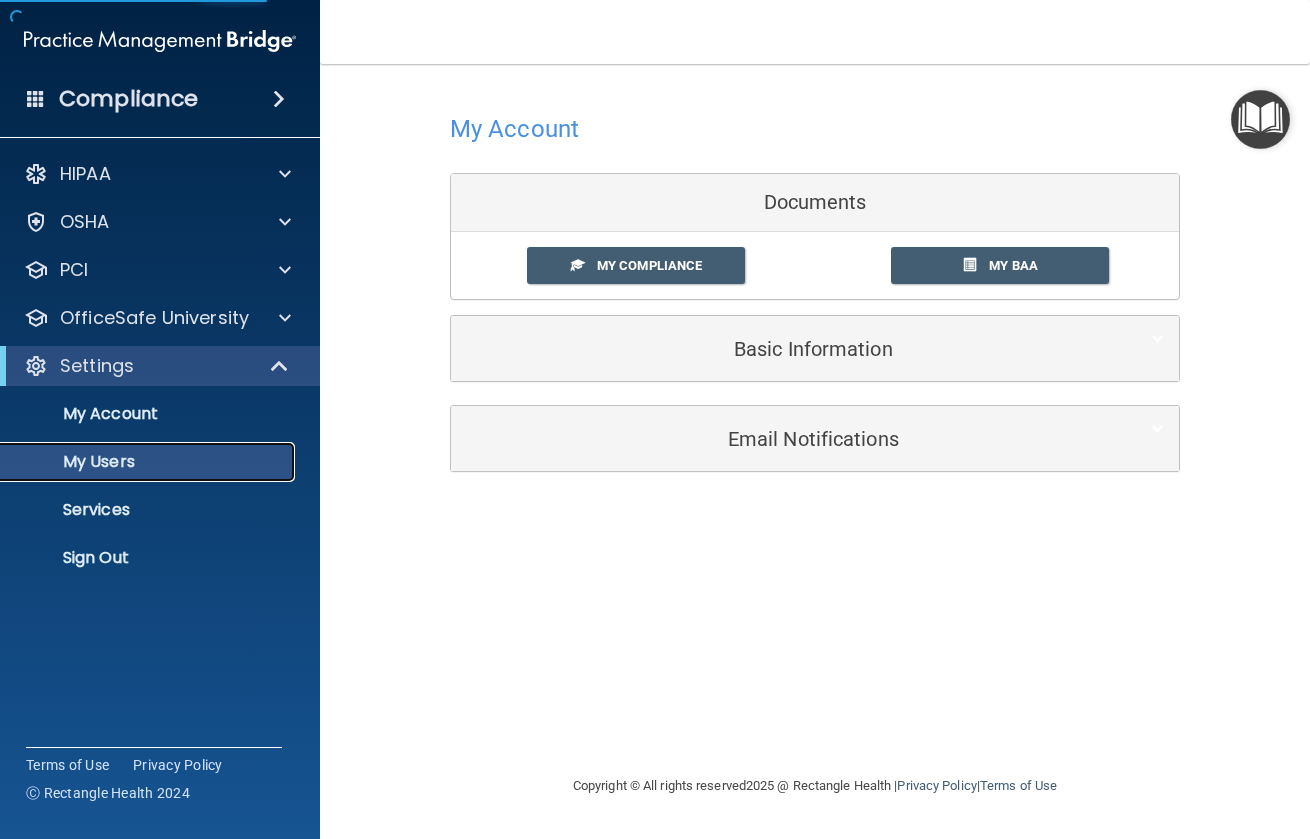 select on "20" 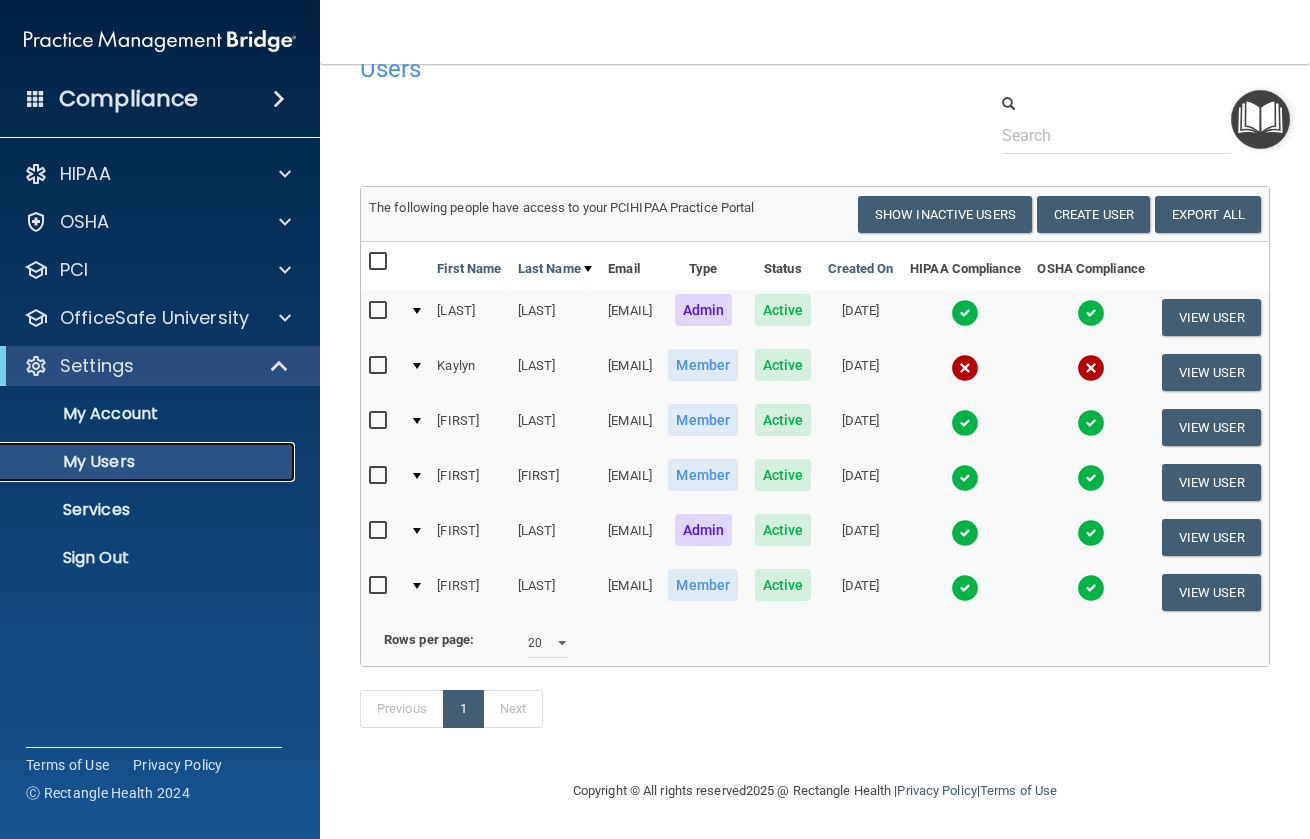 scroll, scrollTop: 109, scrollLeft: 0, axis: vertical 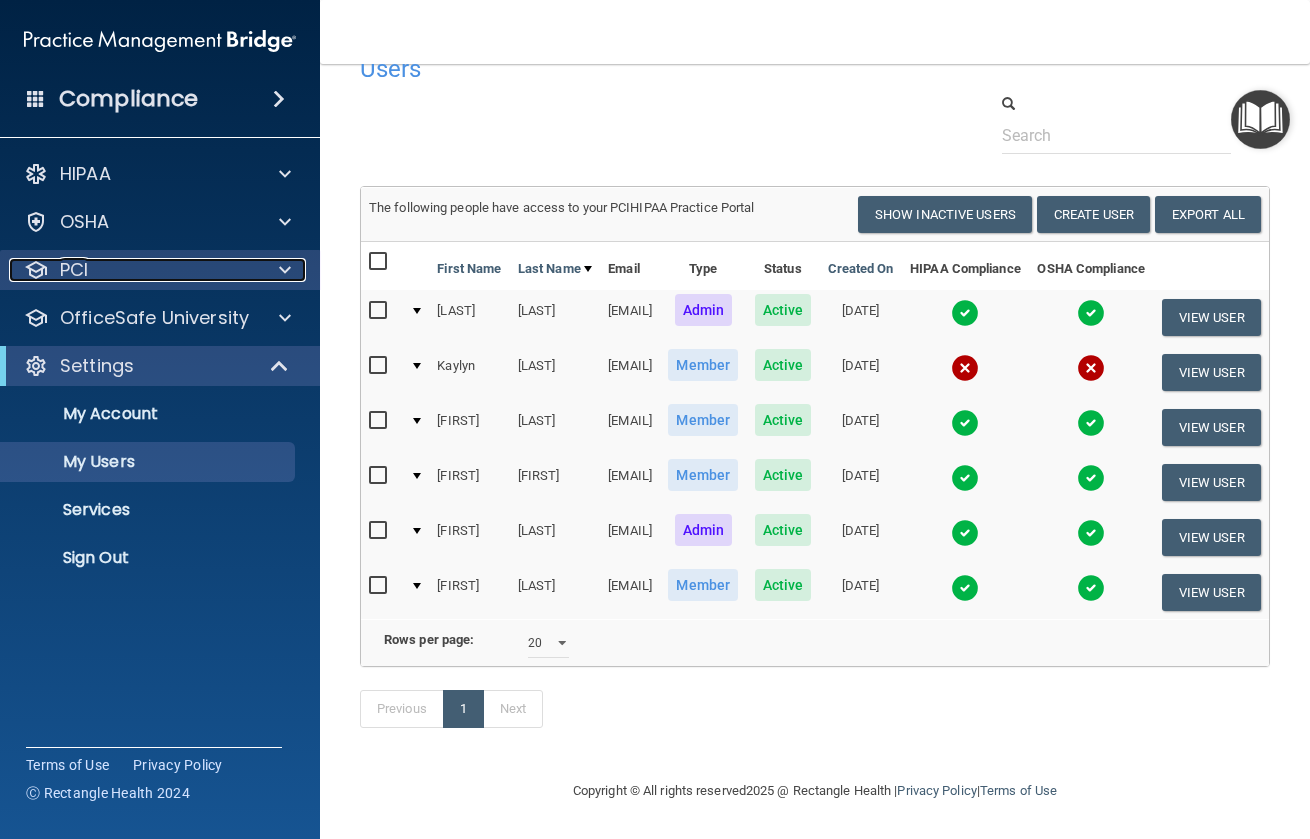 click at bounding box center (285, 270) 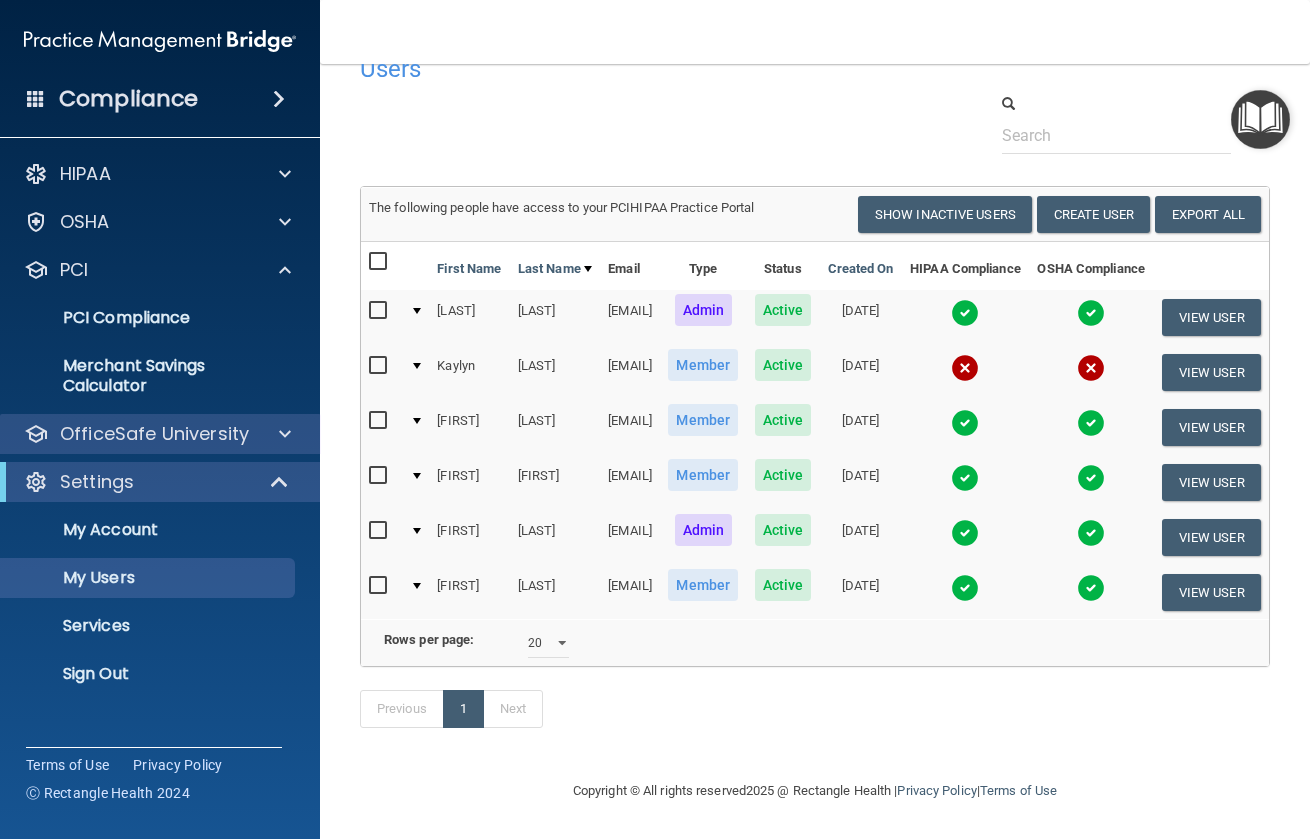 click on "OfficeSafe University" at bounding box center [160, 434] 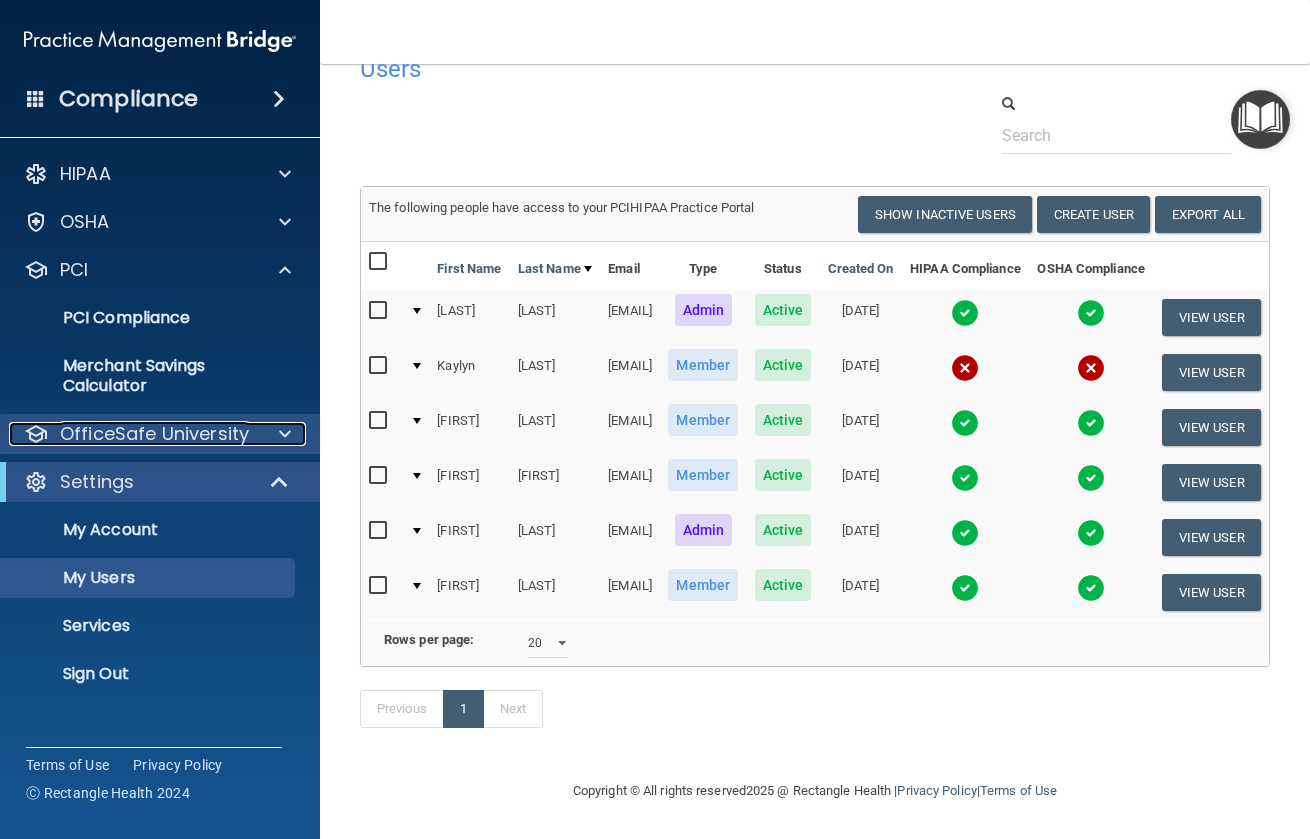 click at bounding box center [285, 434] 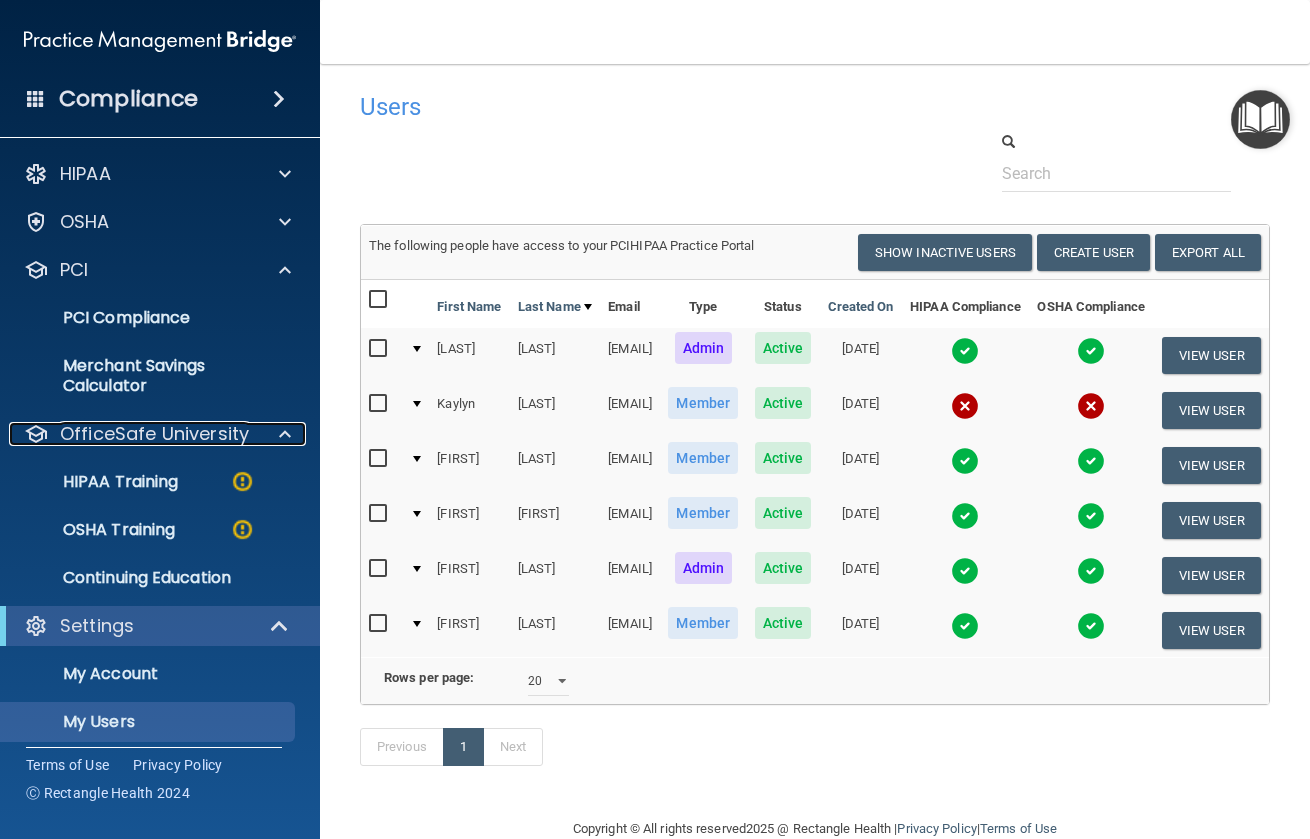 scroll, scrollTop: 0, scrollLeft: 0, axis: both 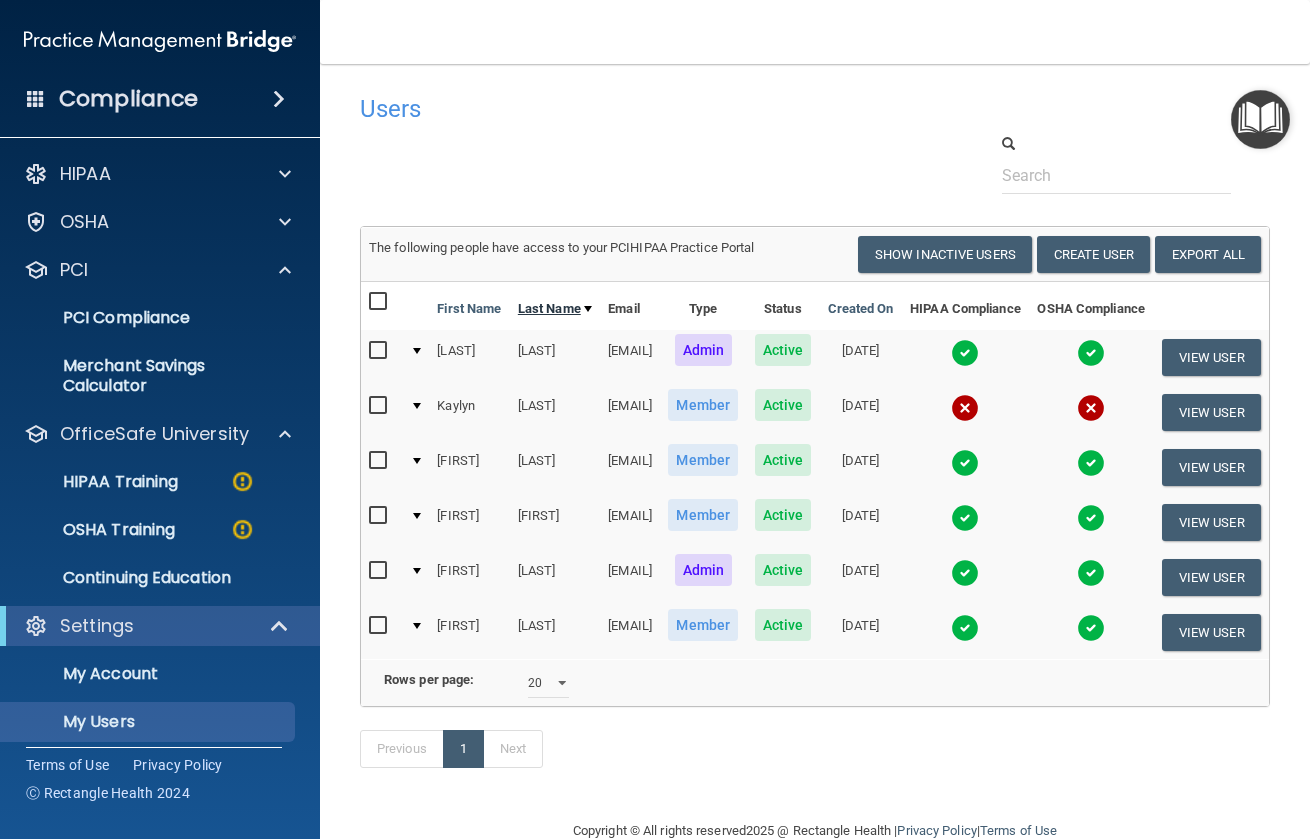 click at bounding box center (588, 309) 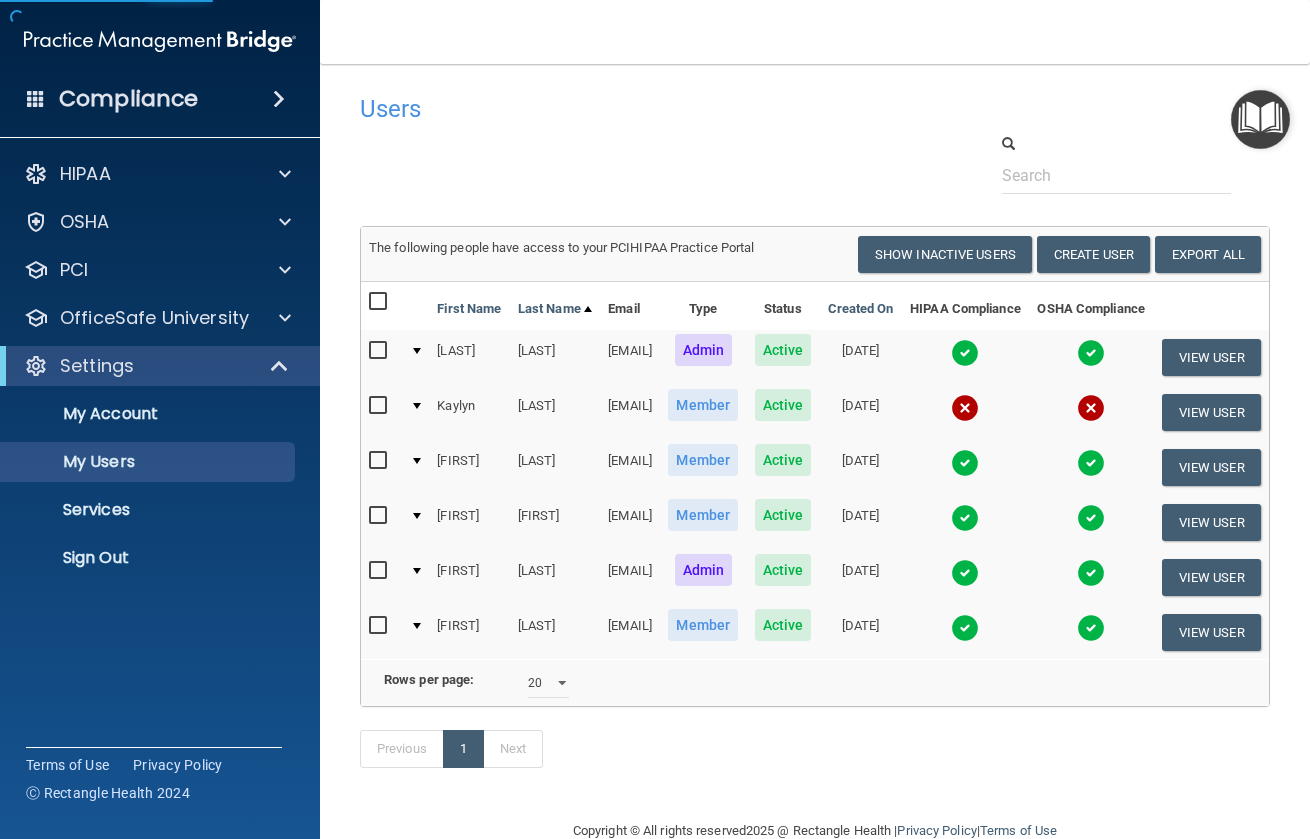 select on "20" 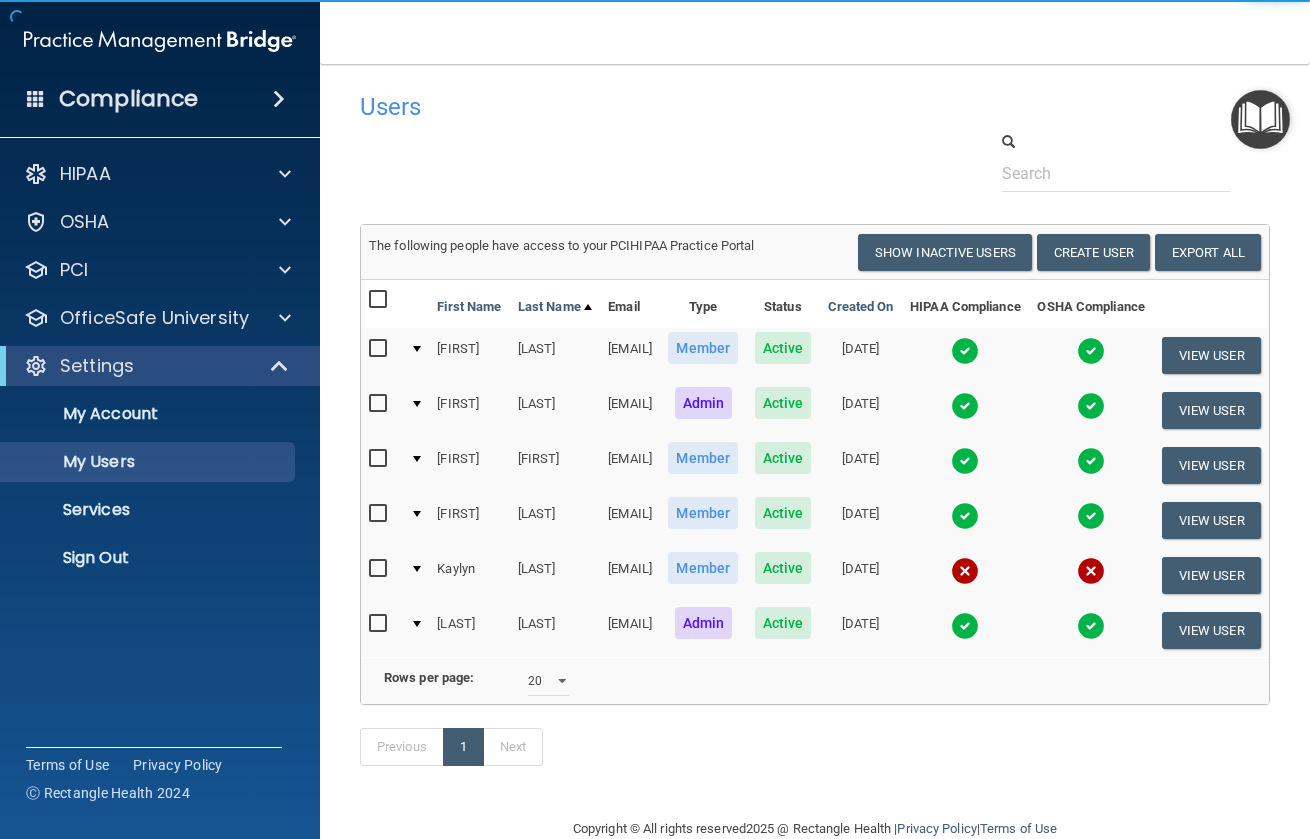 scroll, scrollTop: 0, scrollLeft: 0, axis: both 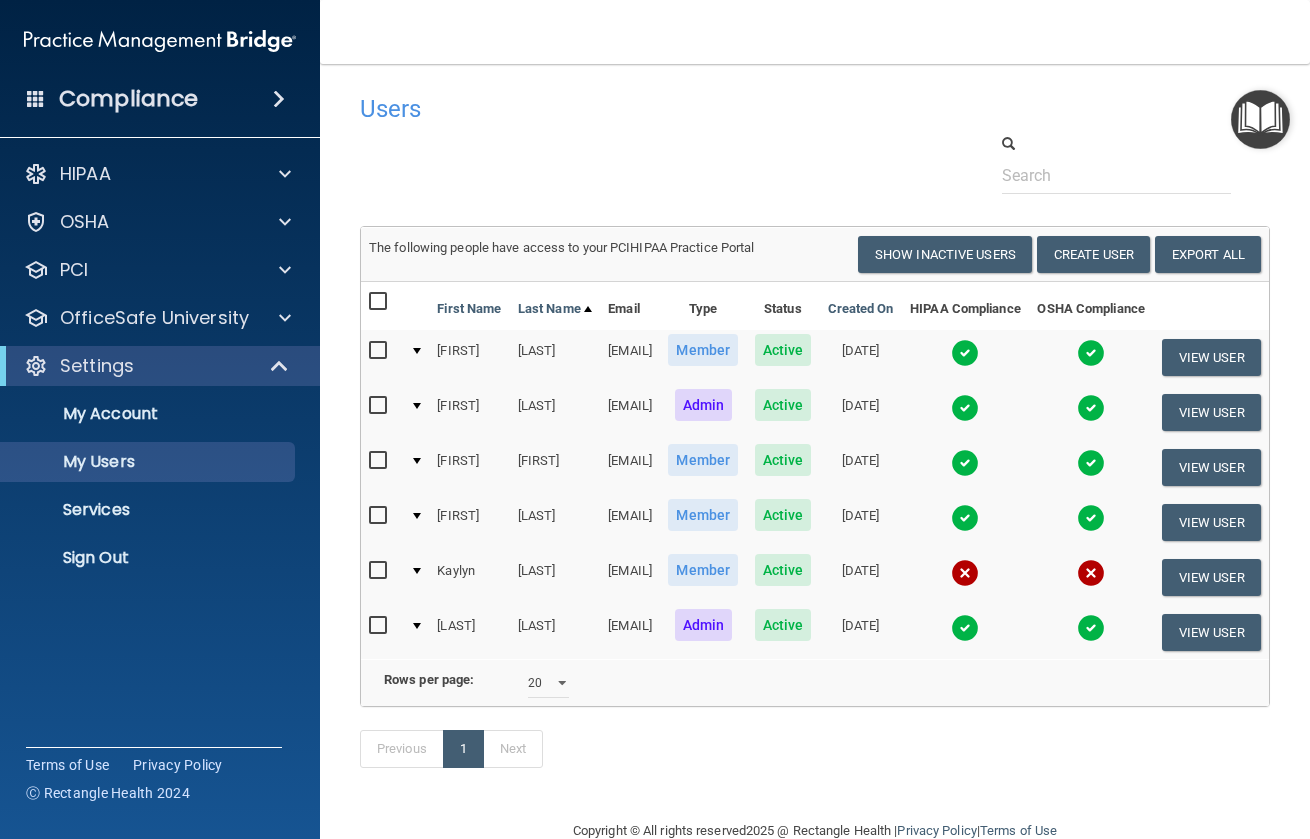 click at bounding box center (417, 461) 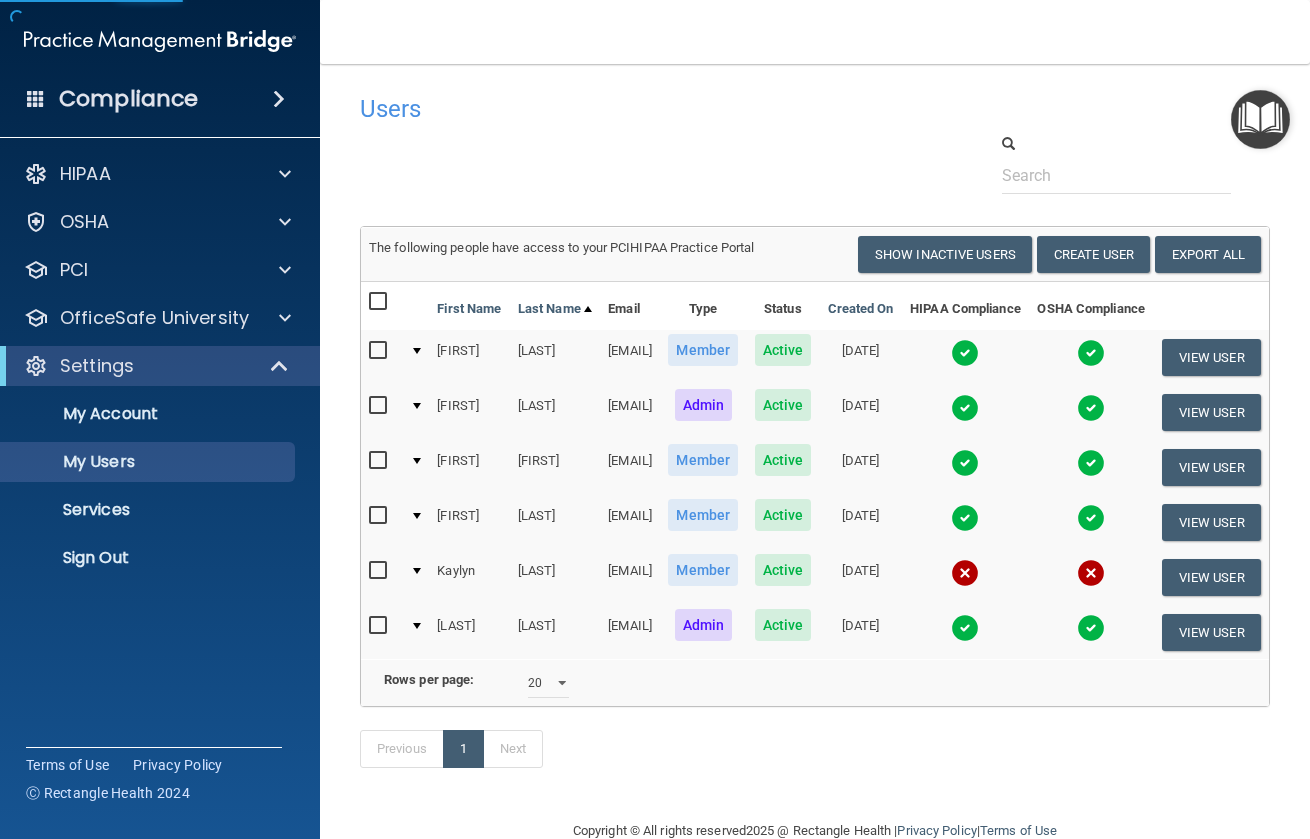 click at bounding box center (417, 461) 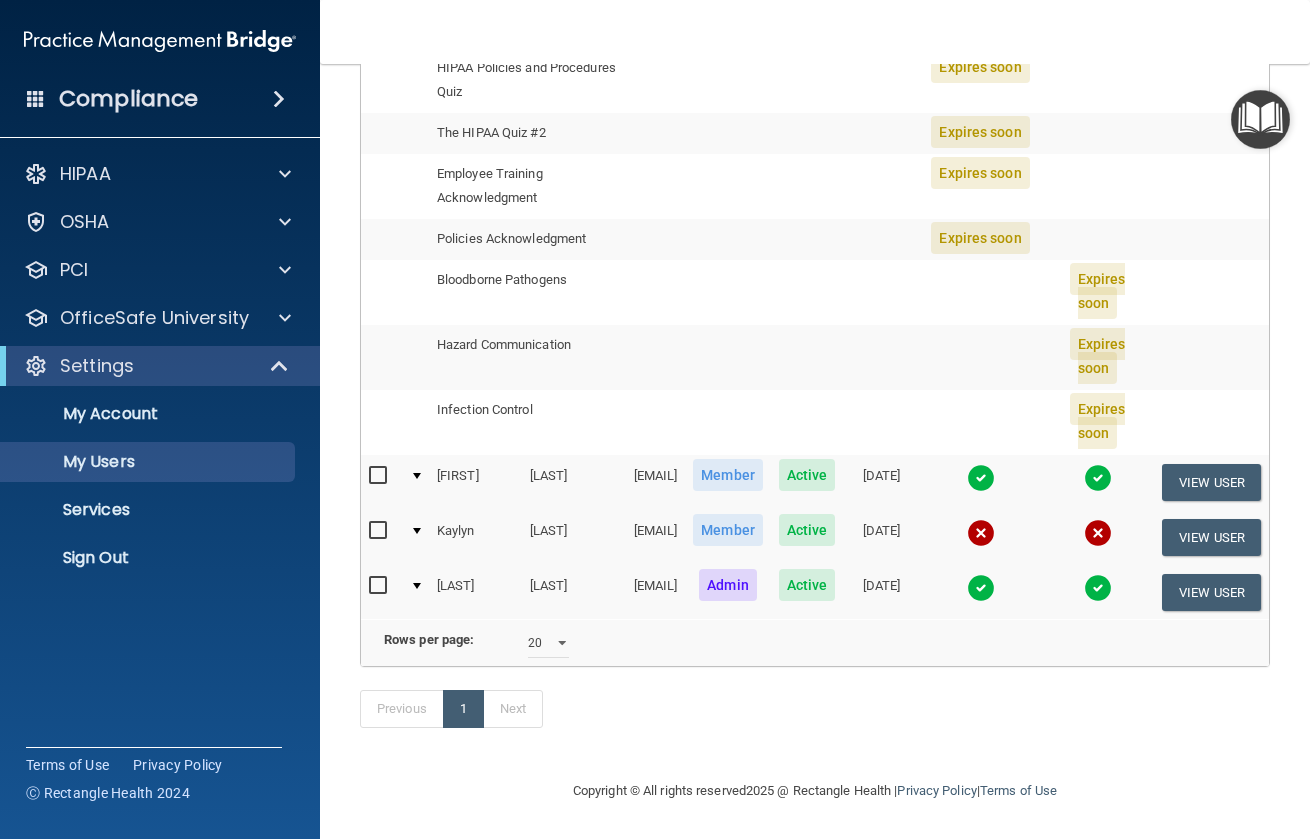 scroll, scrollTop: 694, scrollLeft: 0, axis: vertical 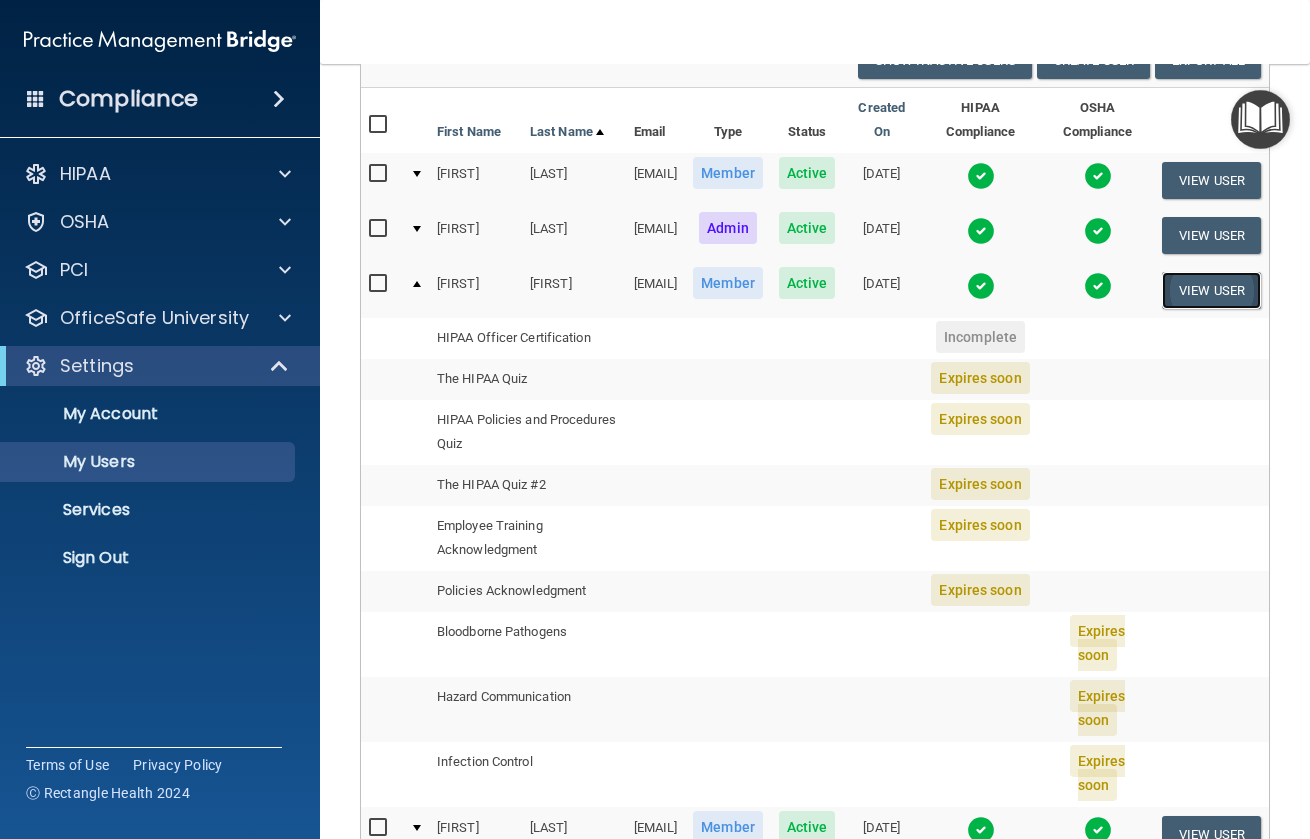 click on "View User" at bounding box center (1211, 290) 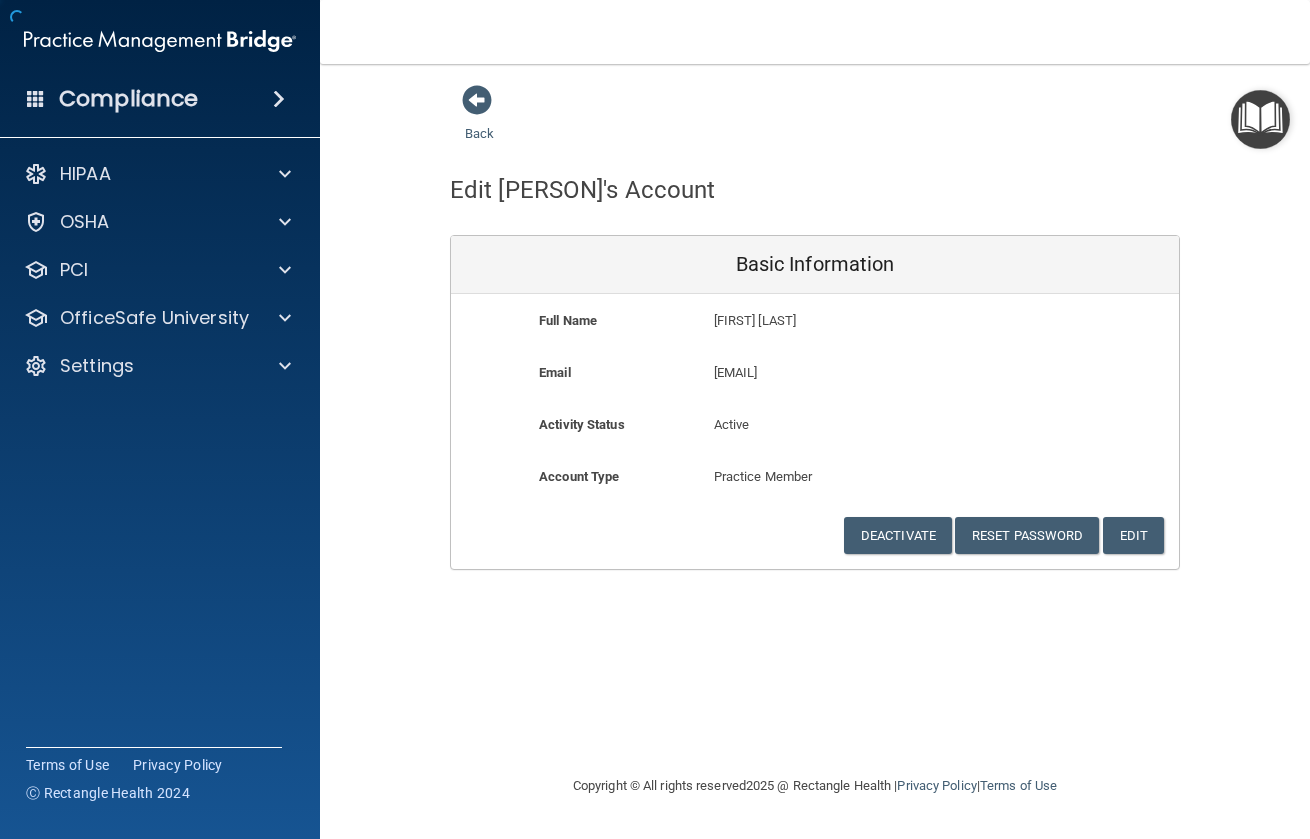 scroll, scrollTop: 0, scrollLeft: 0, axis: both 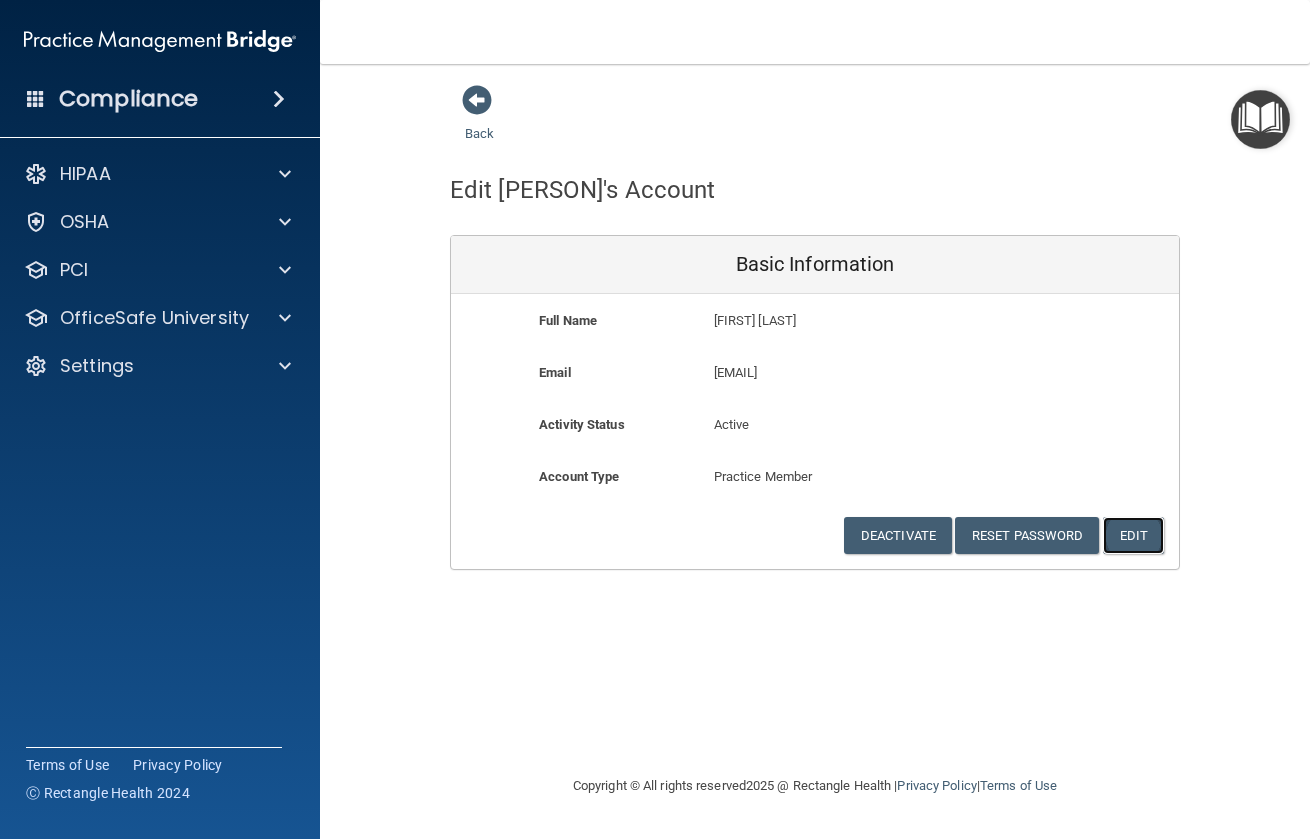click on "Edit" at bounding box center (1133, 535) 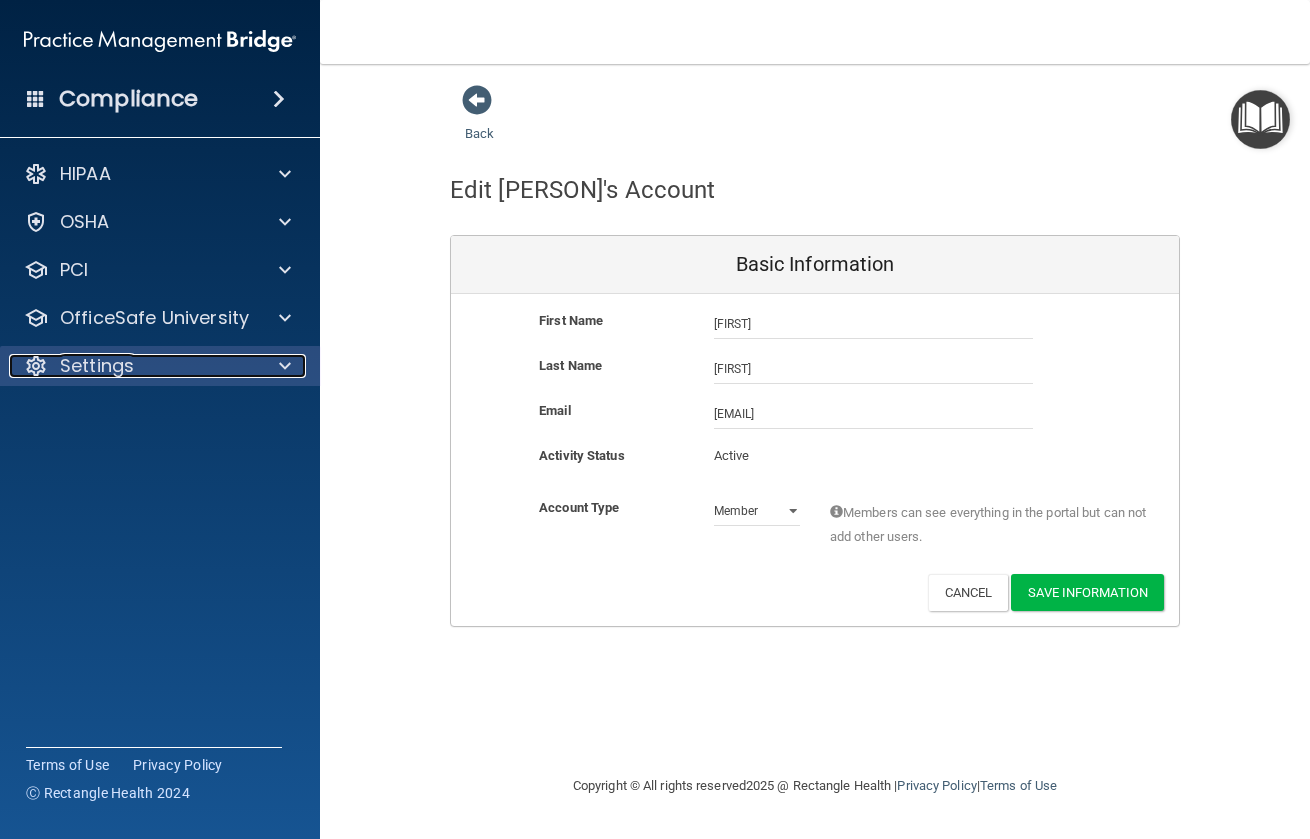 click on "Settings" at bounding box center [133, 366] 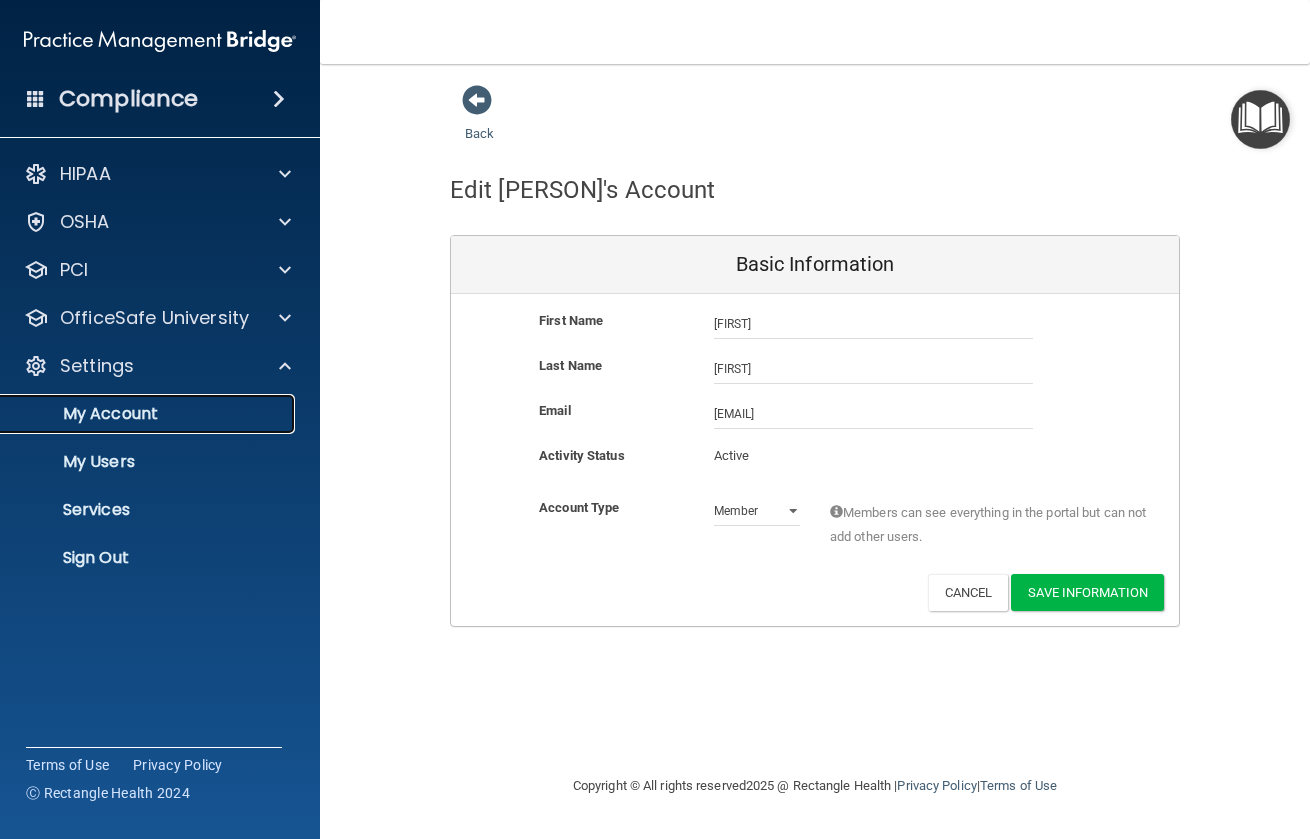 click on "My Account" at bounding box center (149, 414) 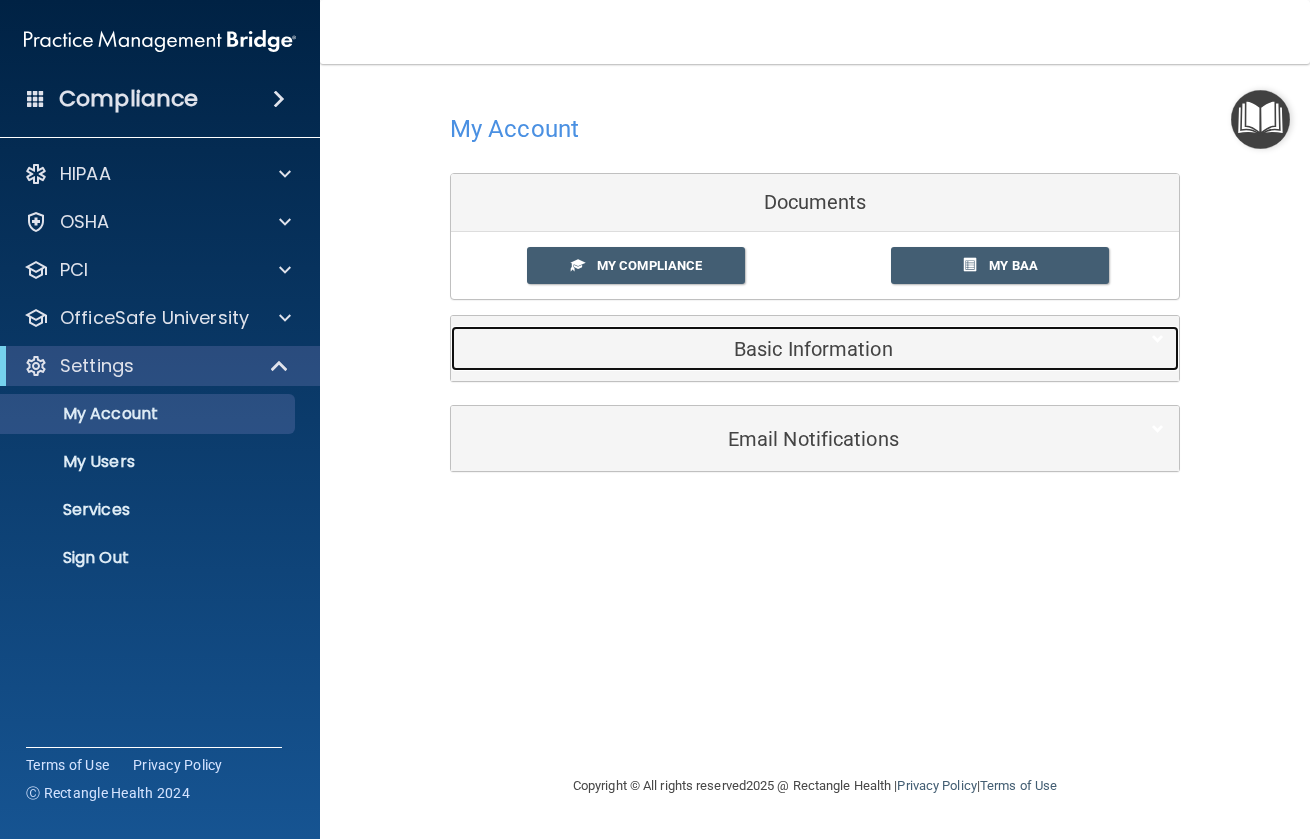 click on "Basic Information" at bounding box center [784, 348] 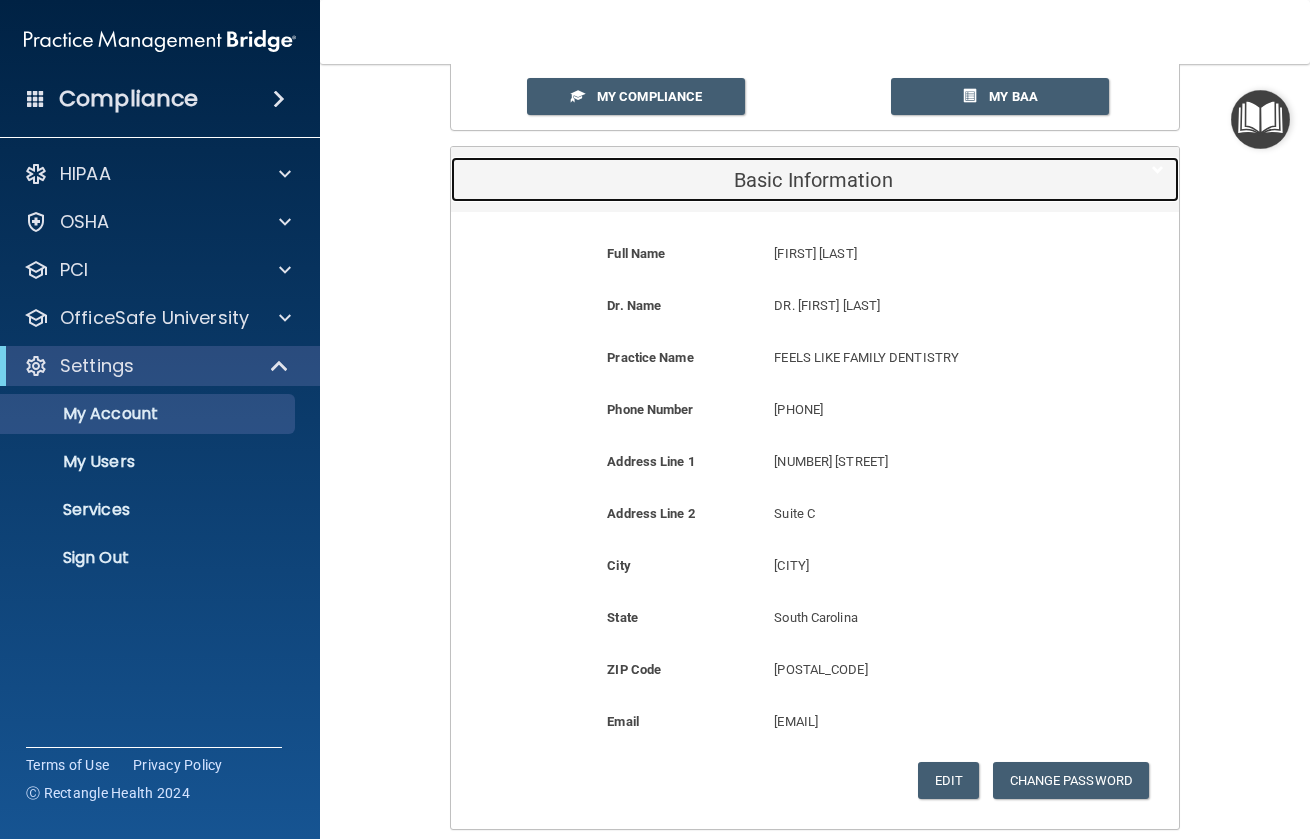 scroll, scrollTop: 353, scrollLeft: 0, axis: vertical 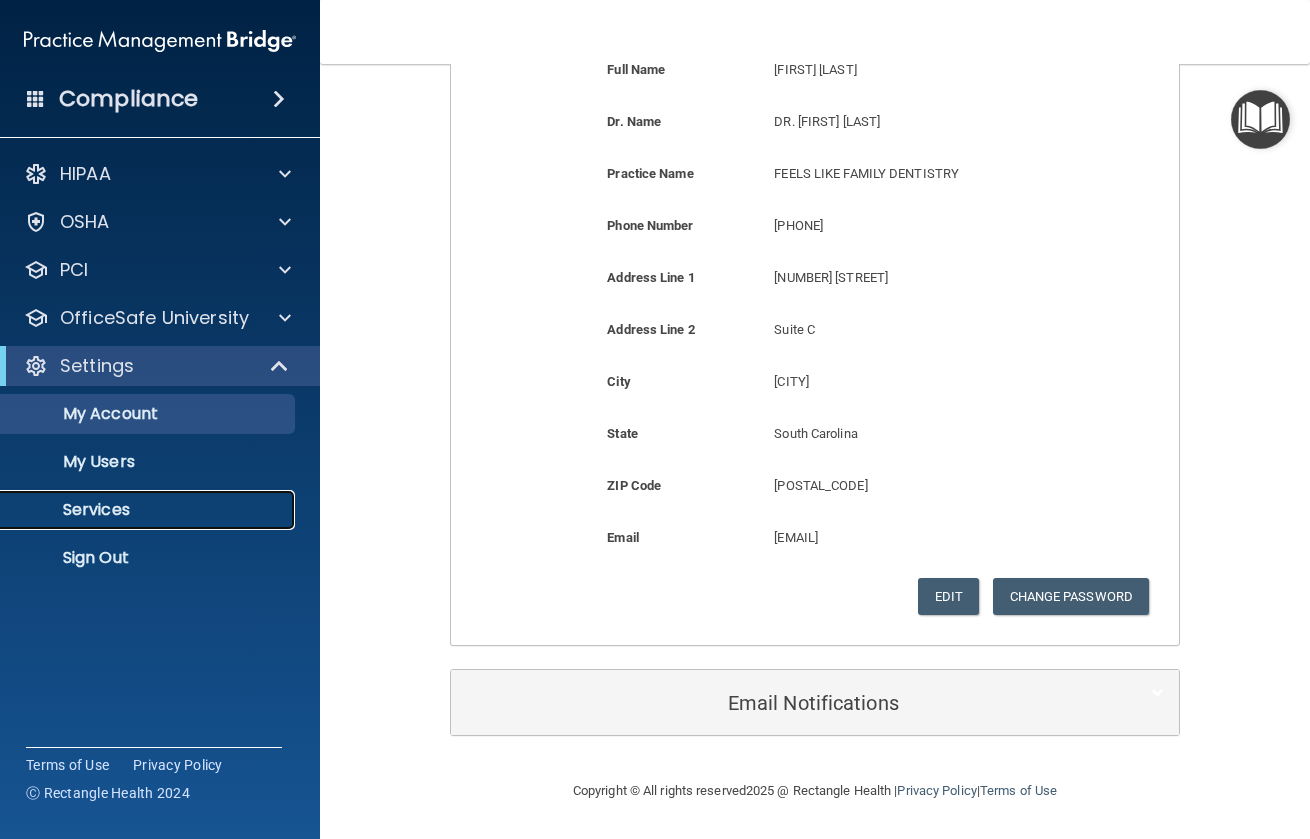 click on "Services" at bounding box center [149, 510] 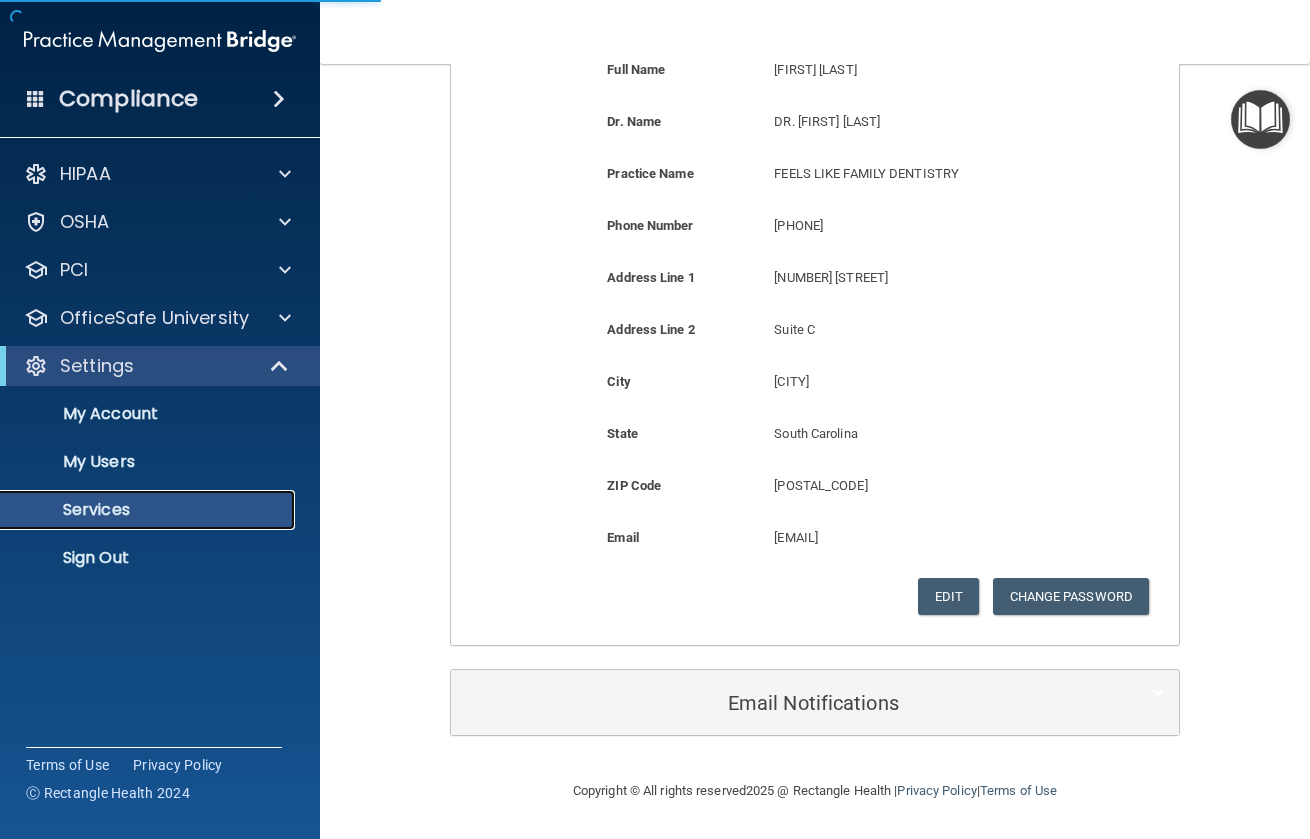scroll, scrollTop: 0, scrollLeft: 0, axis: both 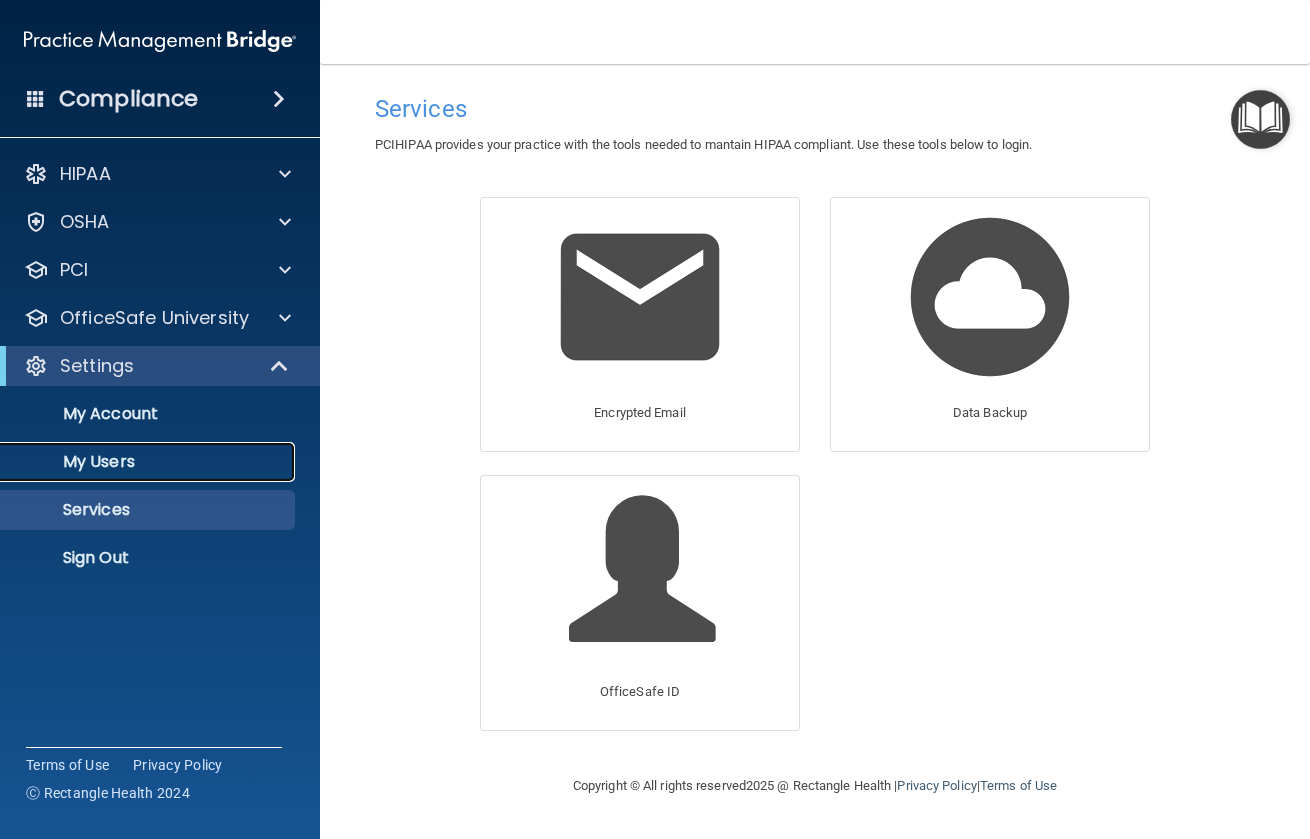 click on "My Users" at bounding box center (137, 462) 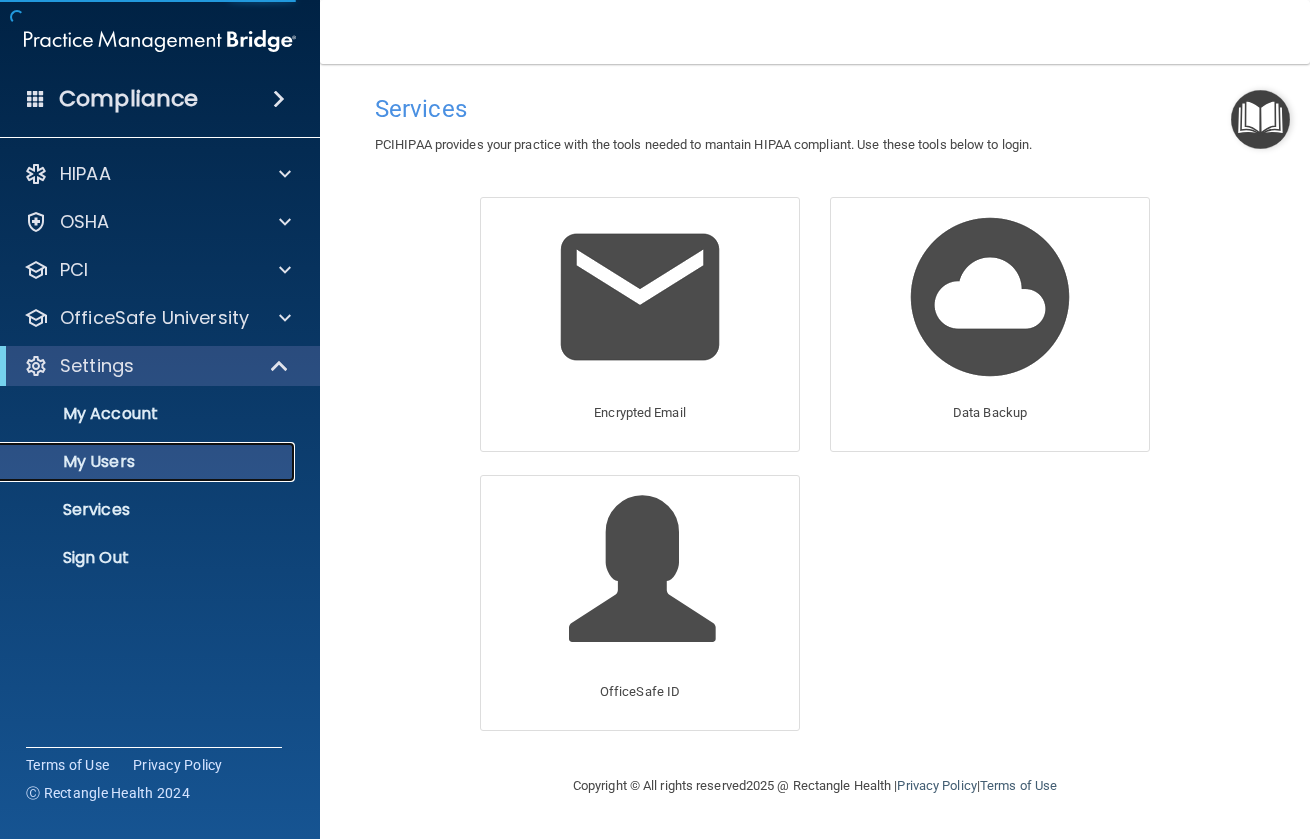 select on "20" 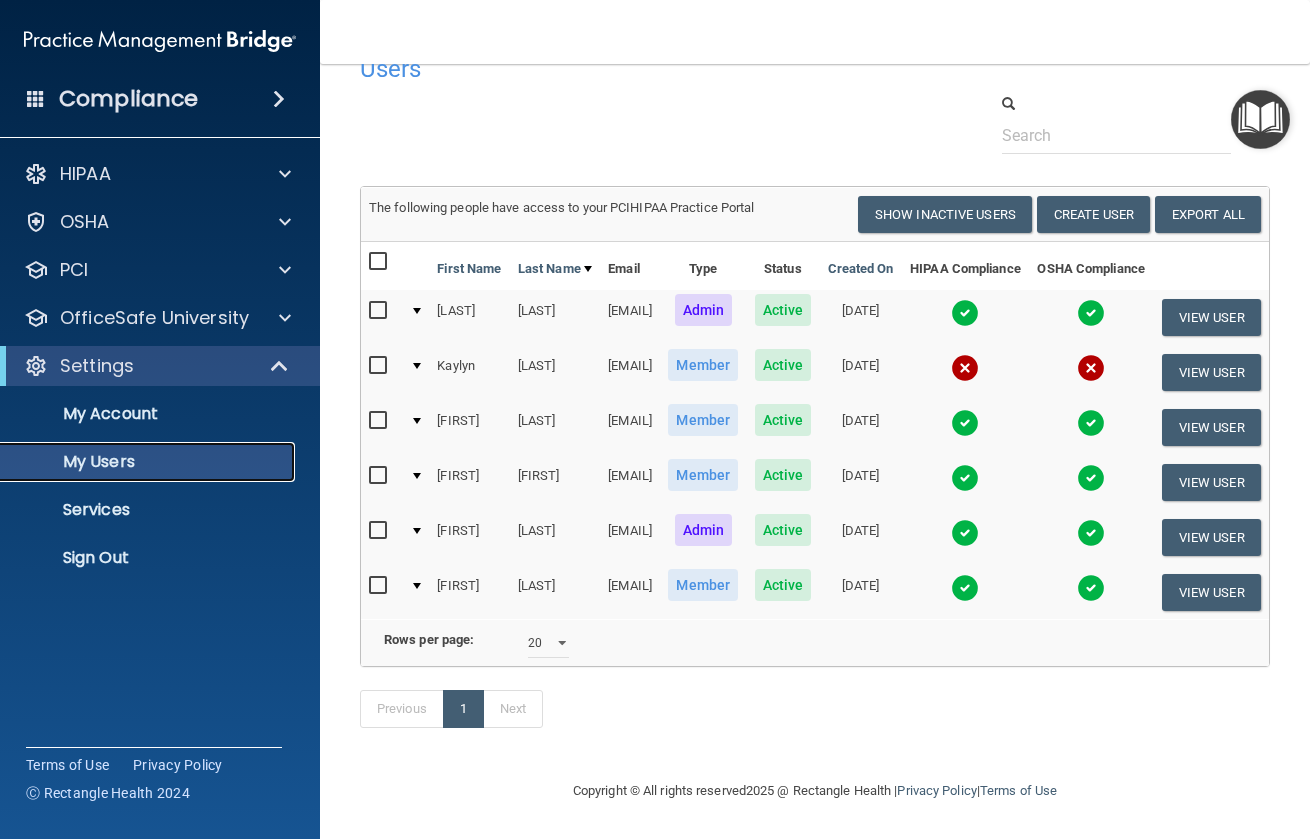scroll, scrollTop: 9, scrollLeft: 0, axis: vertical 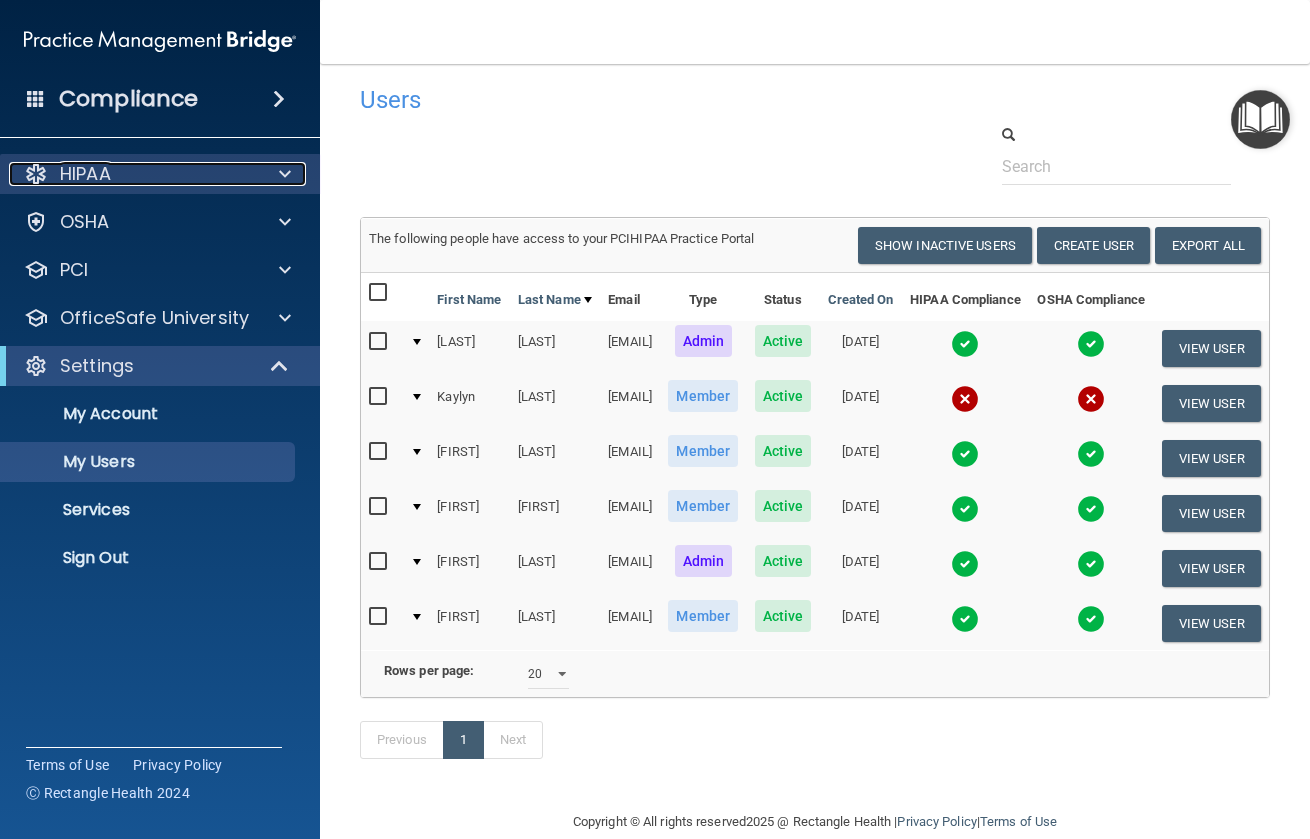 click at bounding box center (285, 174) 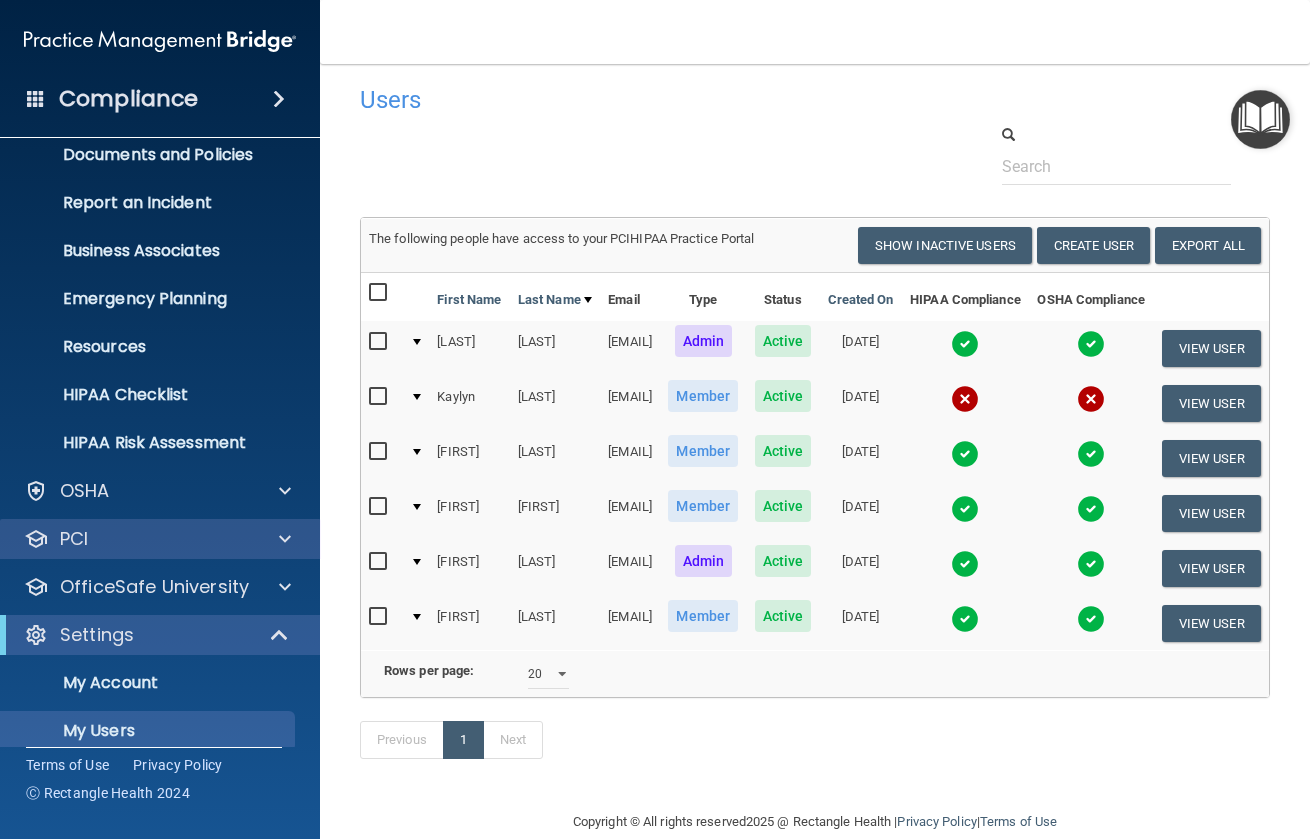 scroll, scrollTop: 183, scrollLeft: 0, axis: vertical 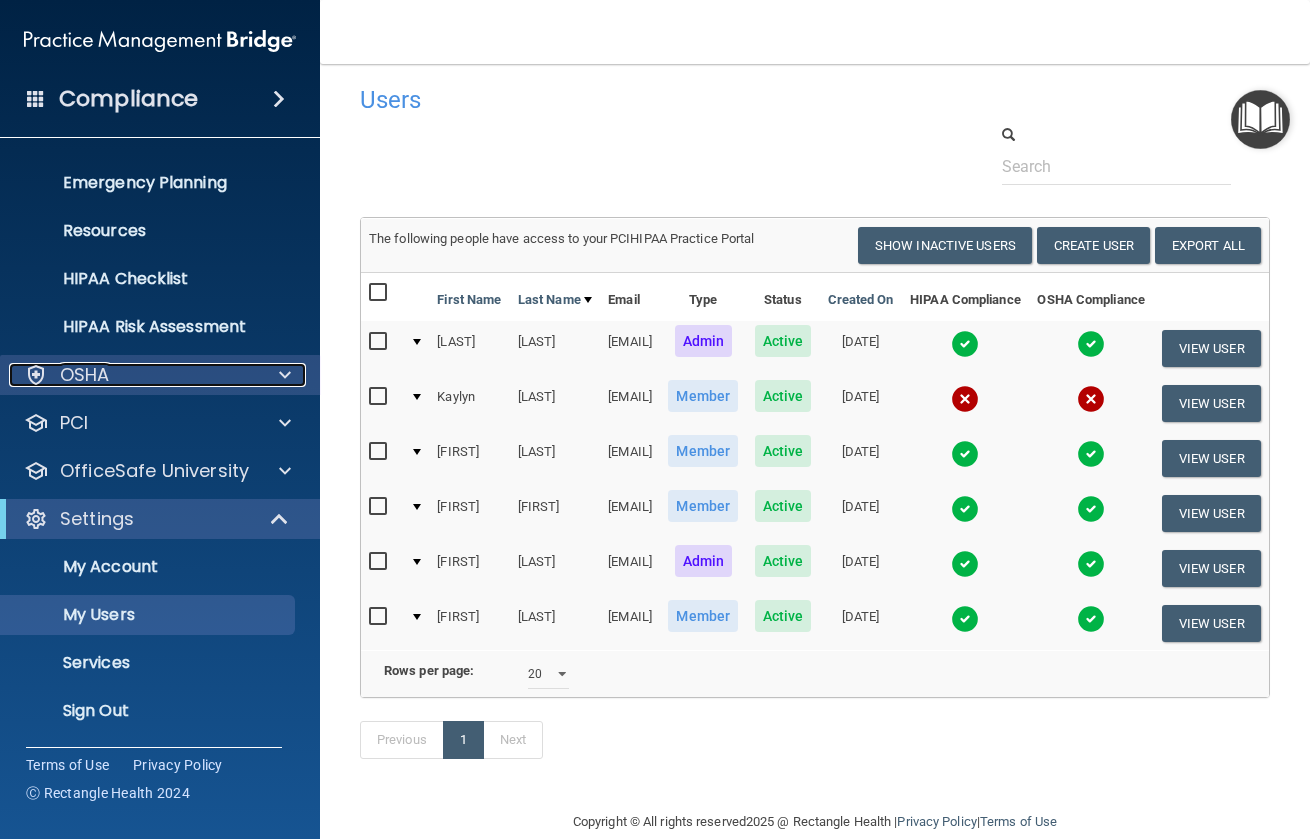 click at bounding box center (285, 375) 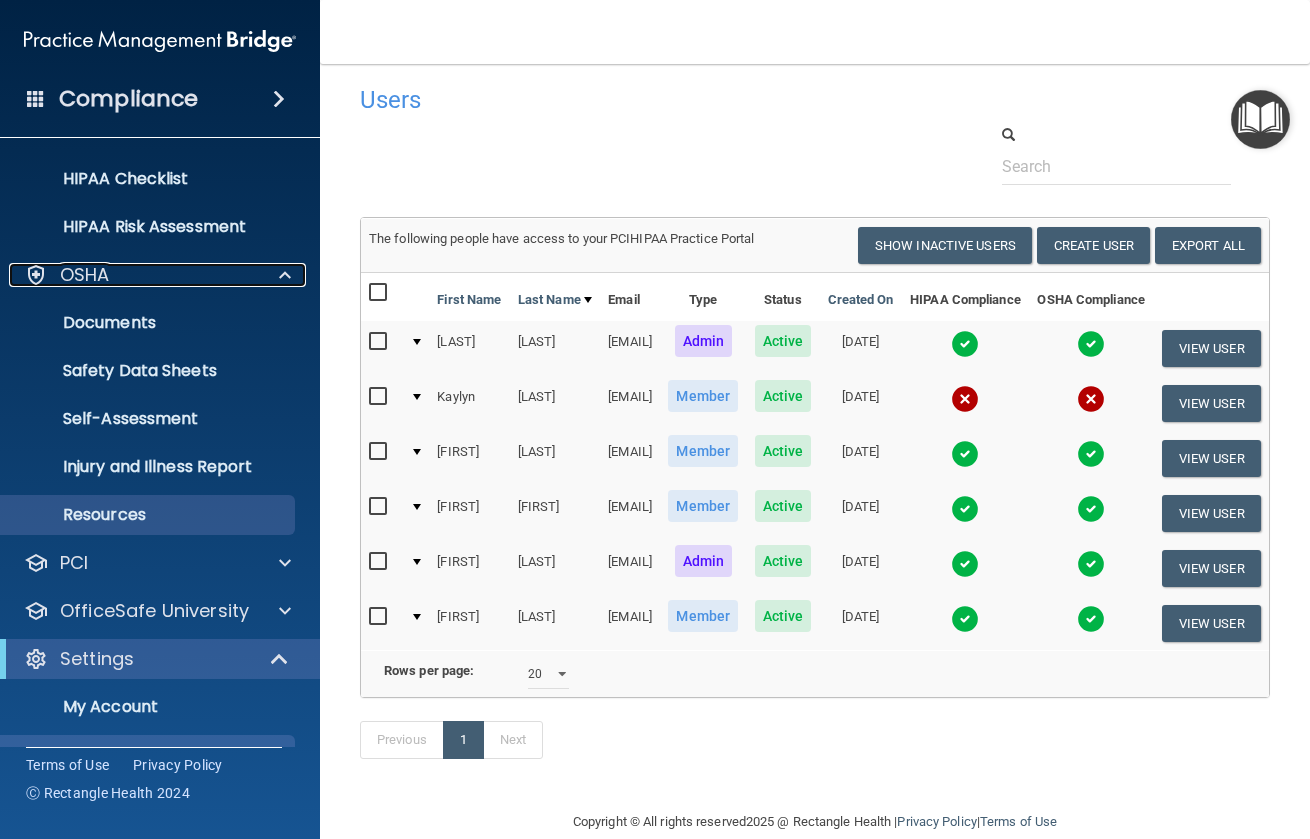 scroll, scrollTop: 383, scrollLeft: 0, axis: vertical 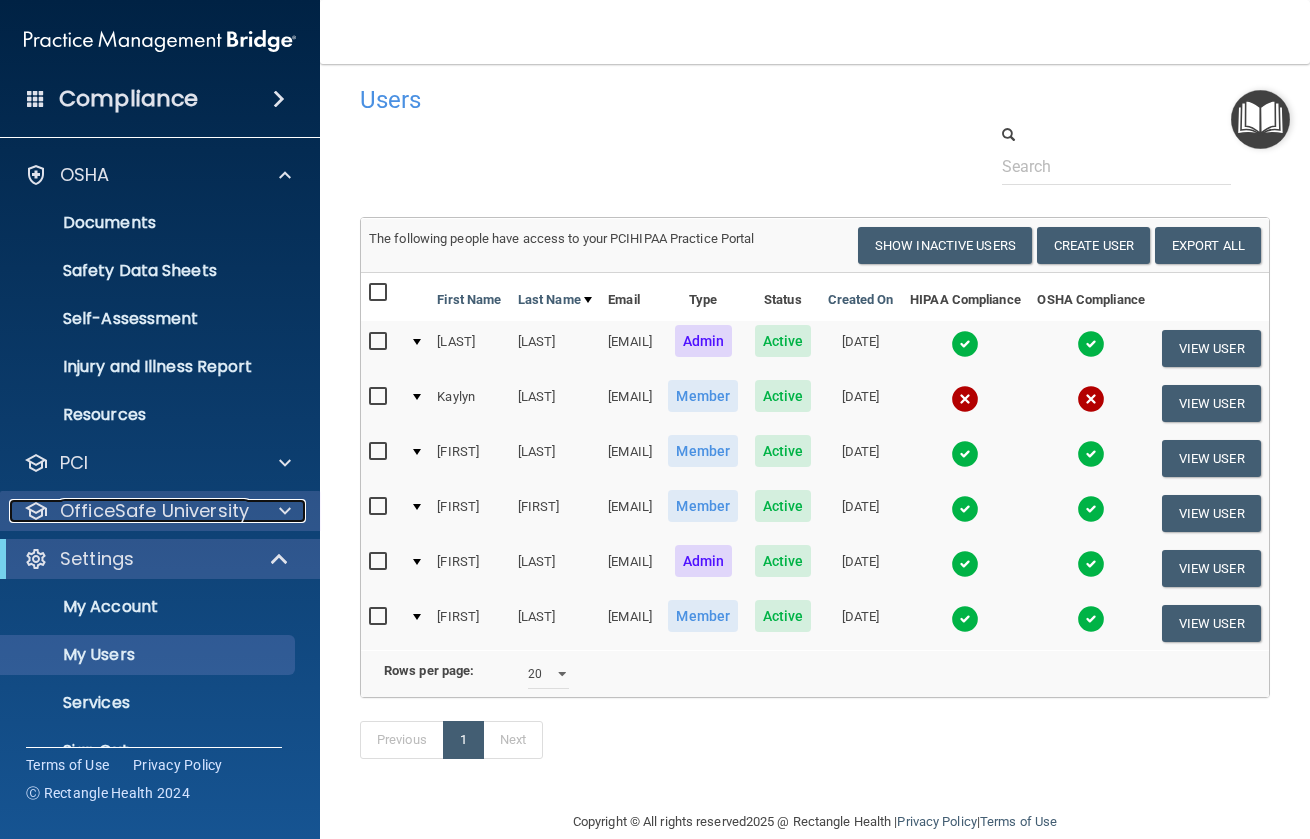 click at bounding box center [282, 511] 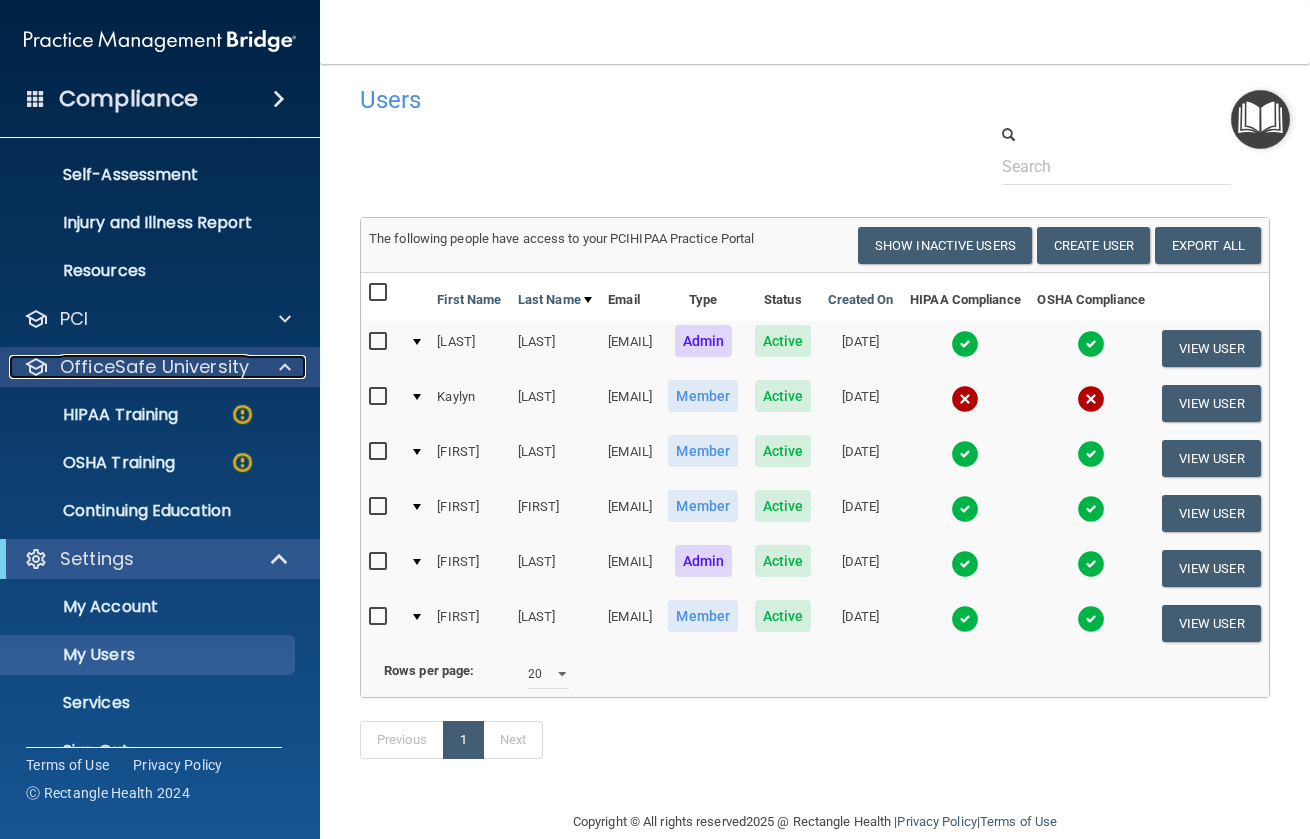scroll, scrollTop: 567, scrollLeft: 0, axis: vertical 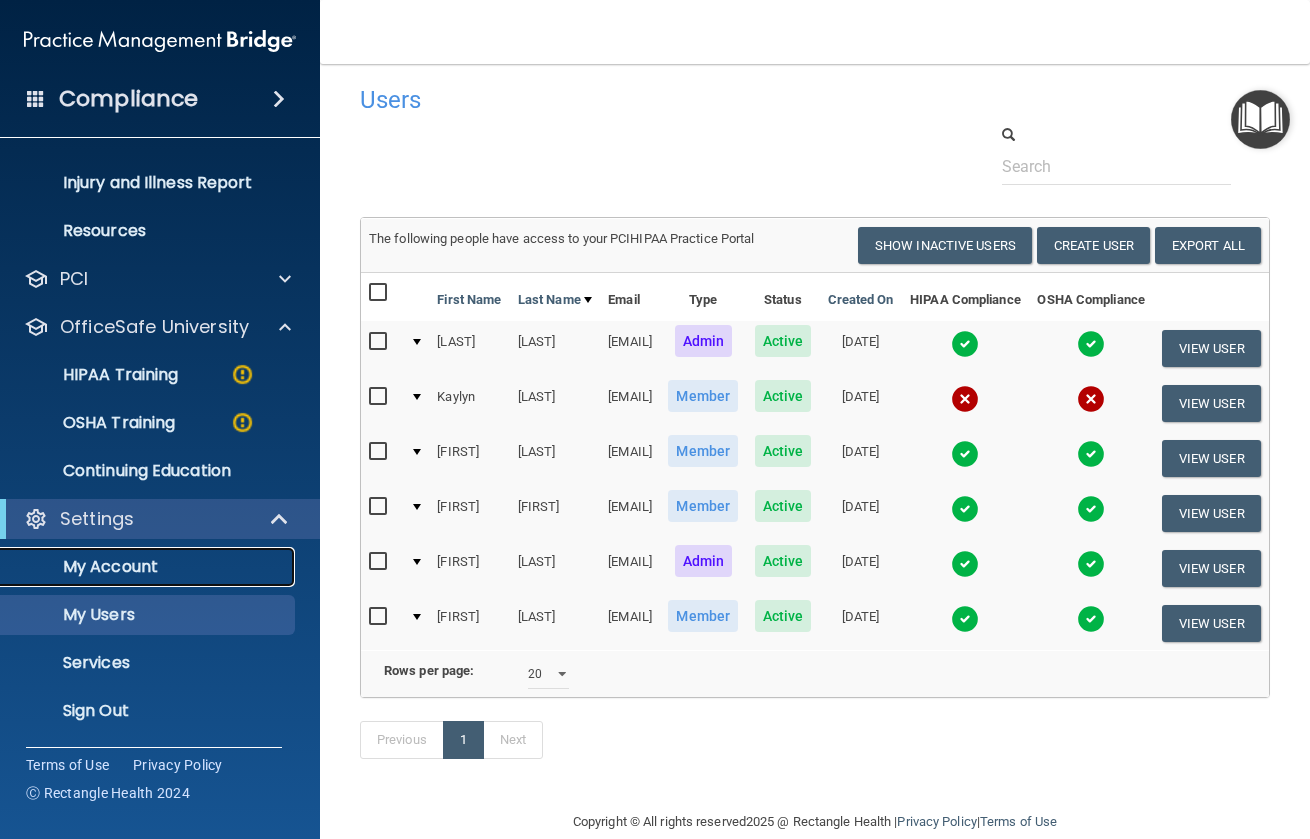 click on "My Account" at bounding box center [149, 567] 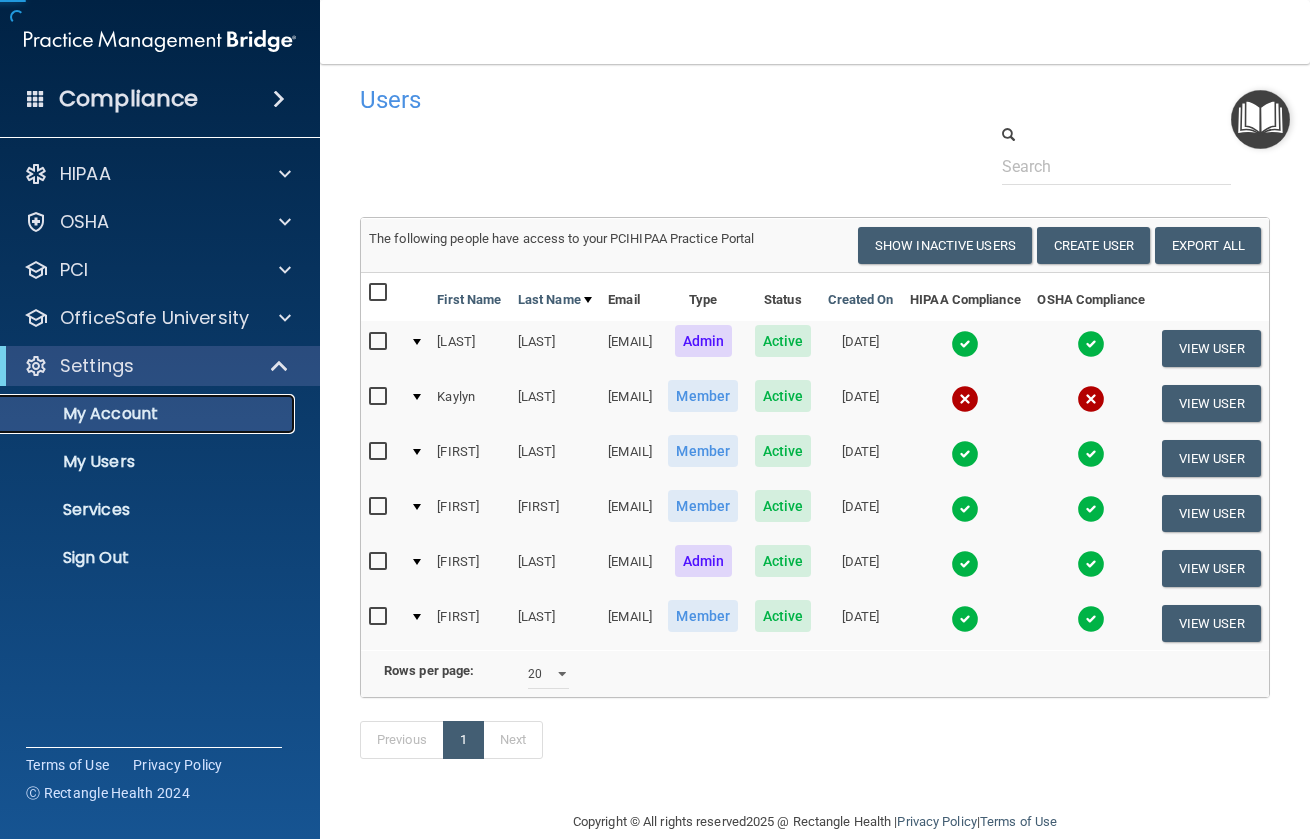 scroll, scrollTop: 0, scrollLeft: 0, axis: both 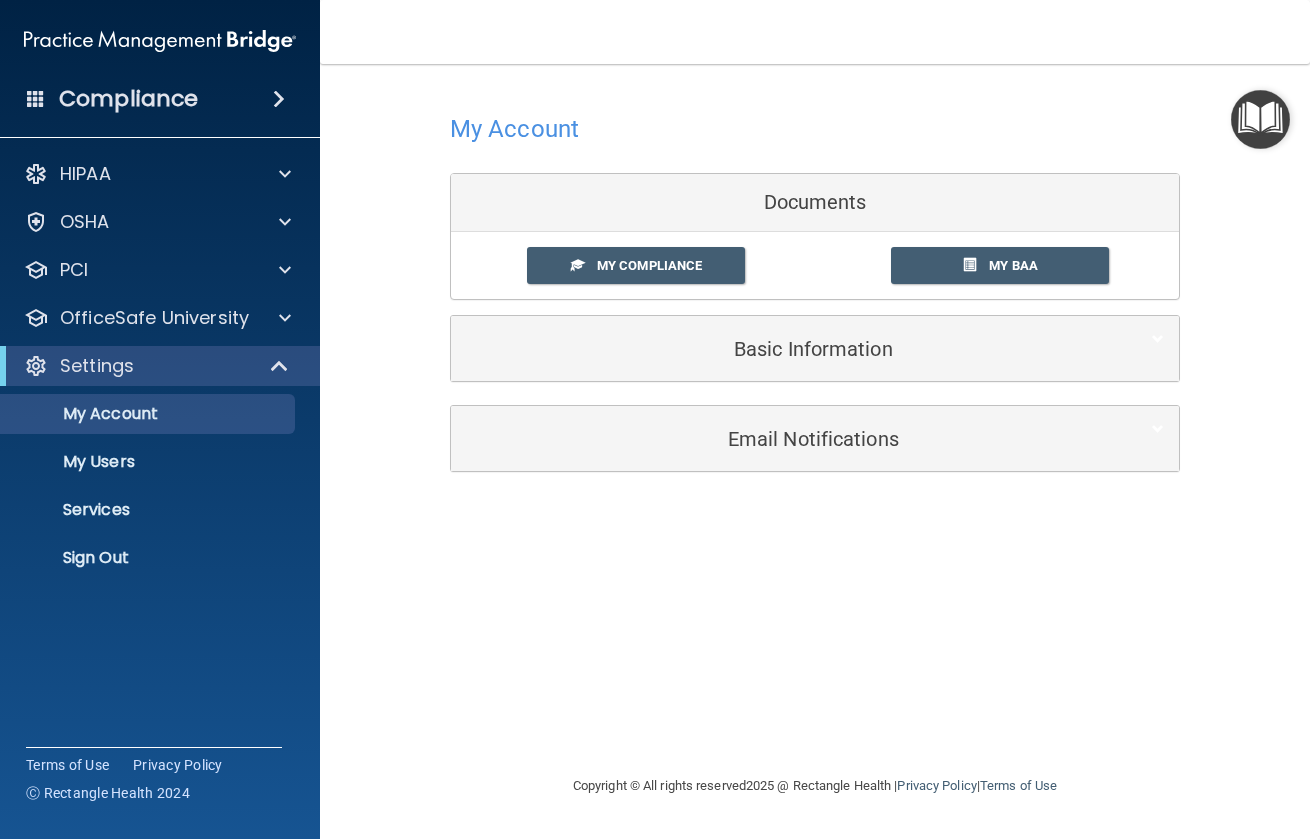 click on "My Account" at bounding box center (514, 129) 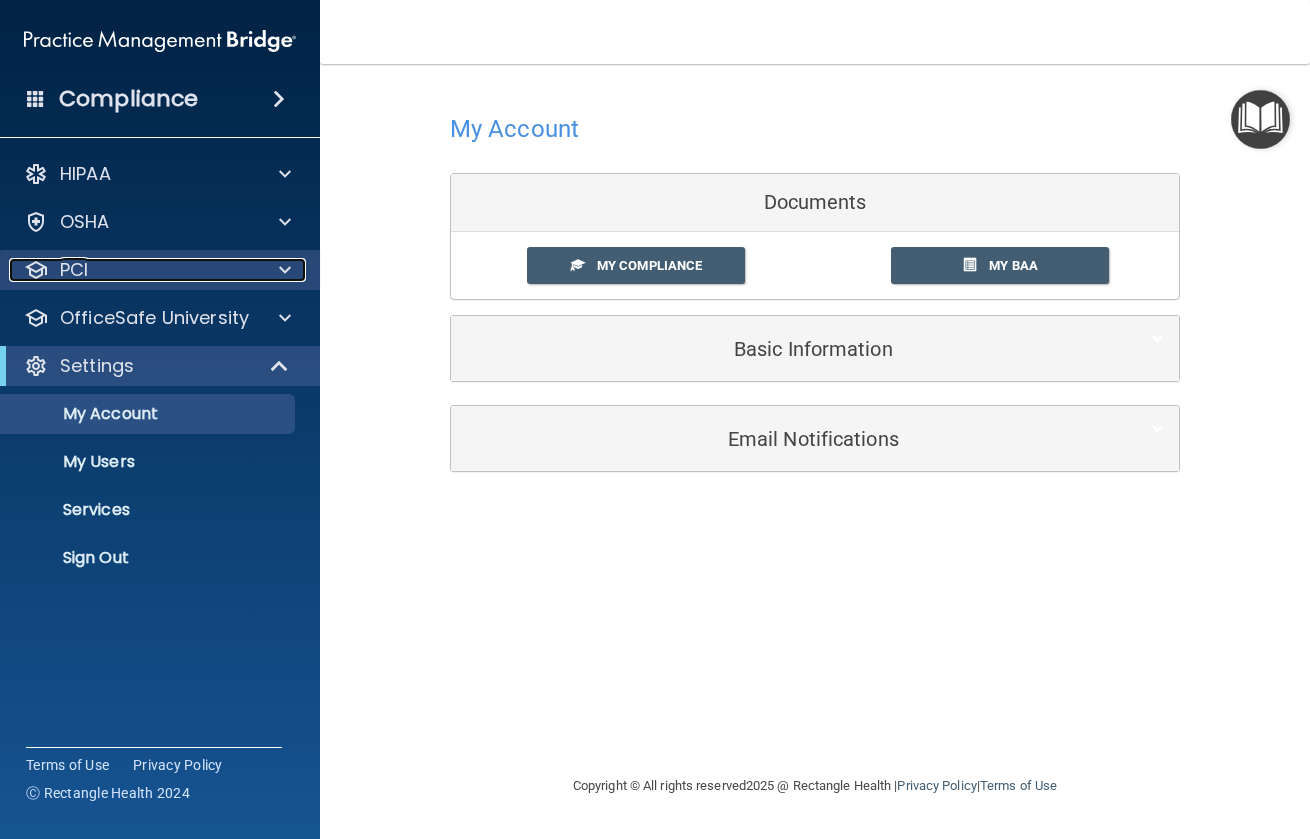 click on "PCI" at bounding box center (74, 270) 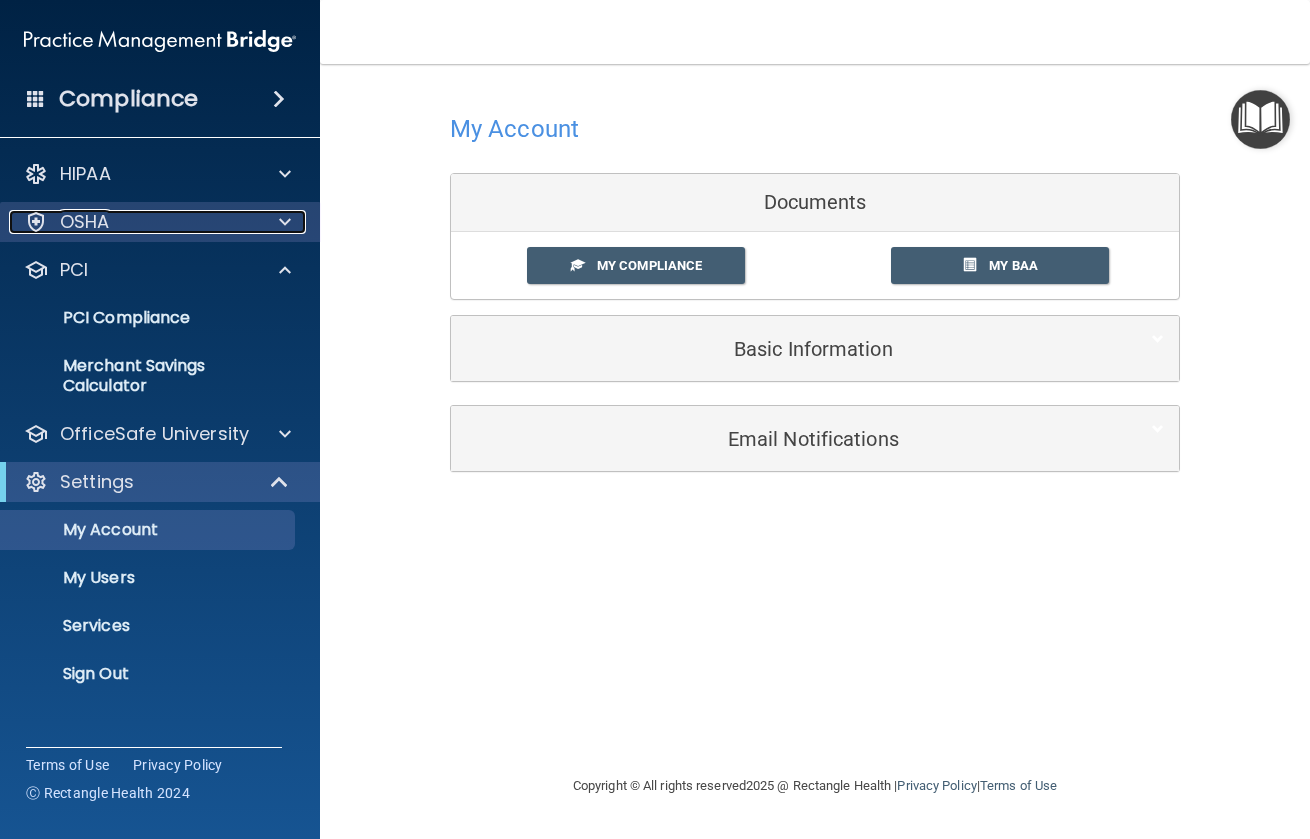 click on "OSHA" at bounding box center [85, 222] 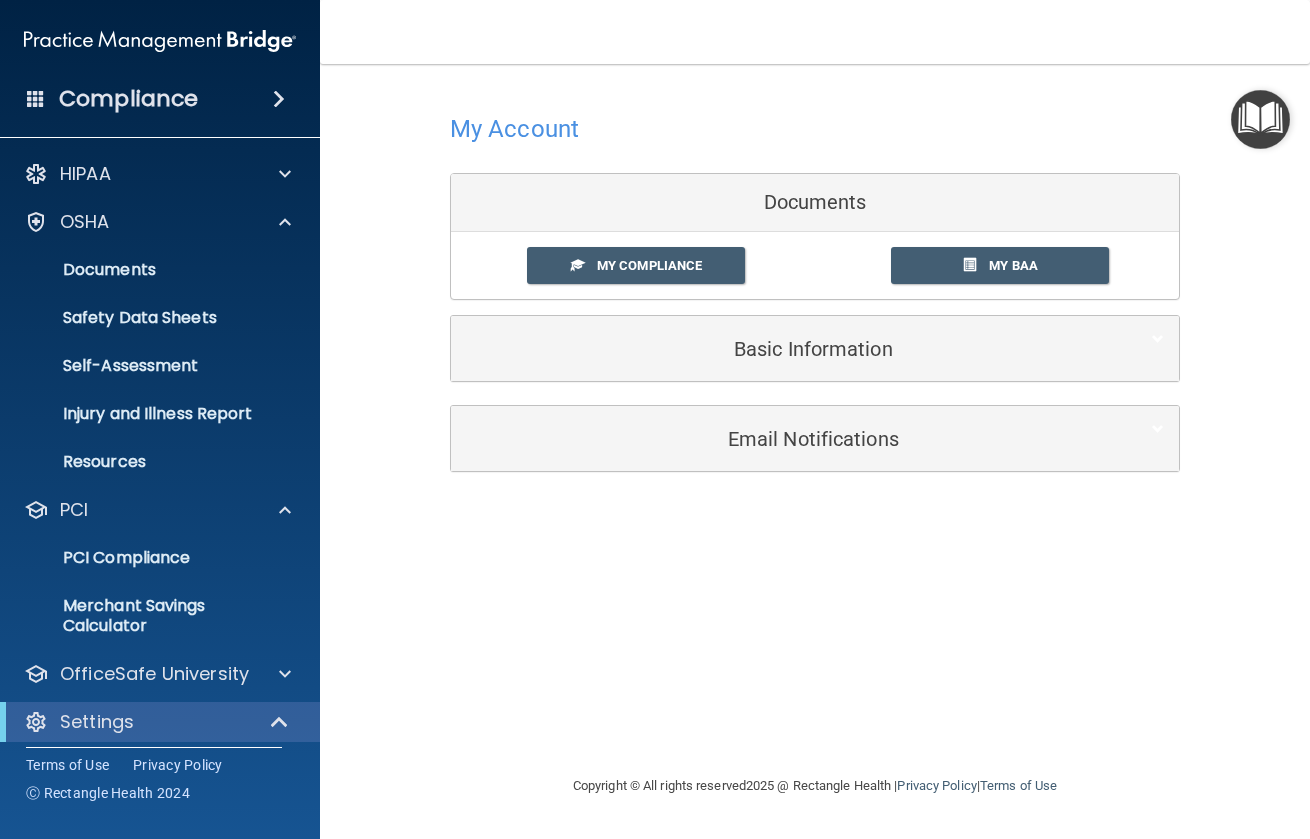 click at bounding box center [279, 99] 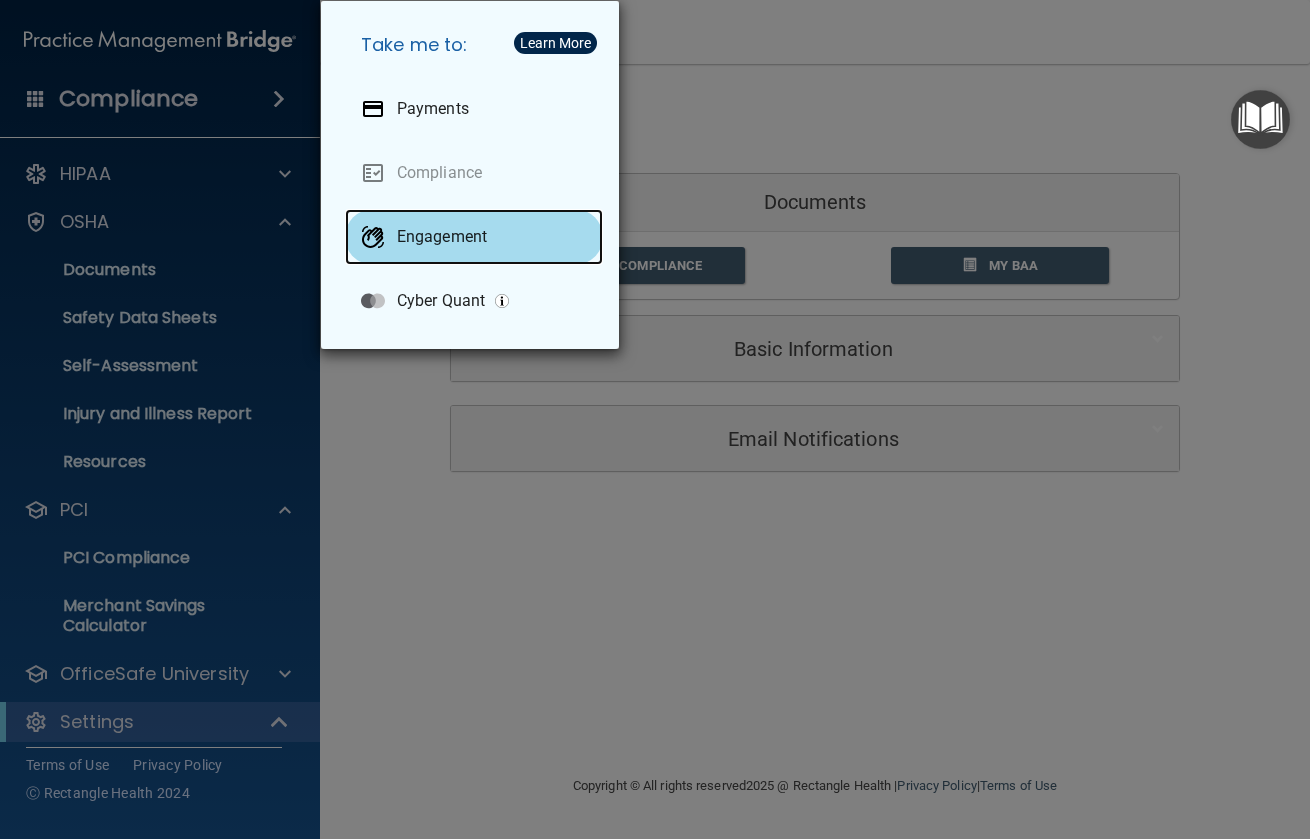 click on "Engagement" at bounding box center (442, 237) 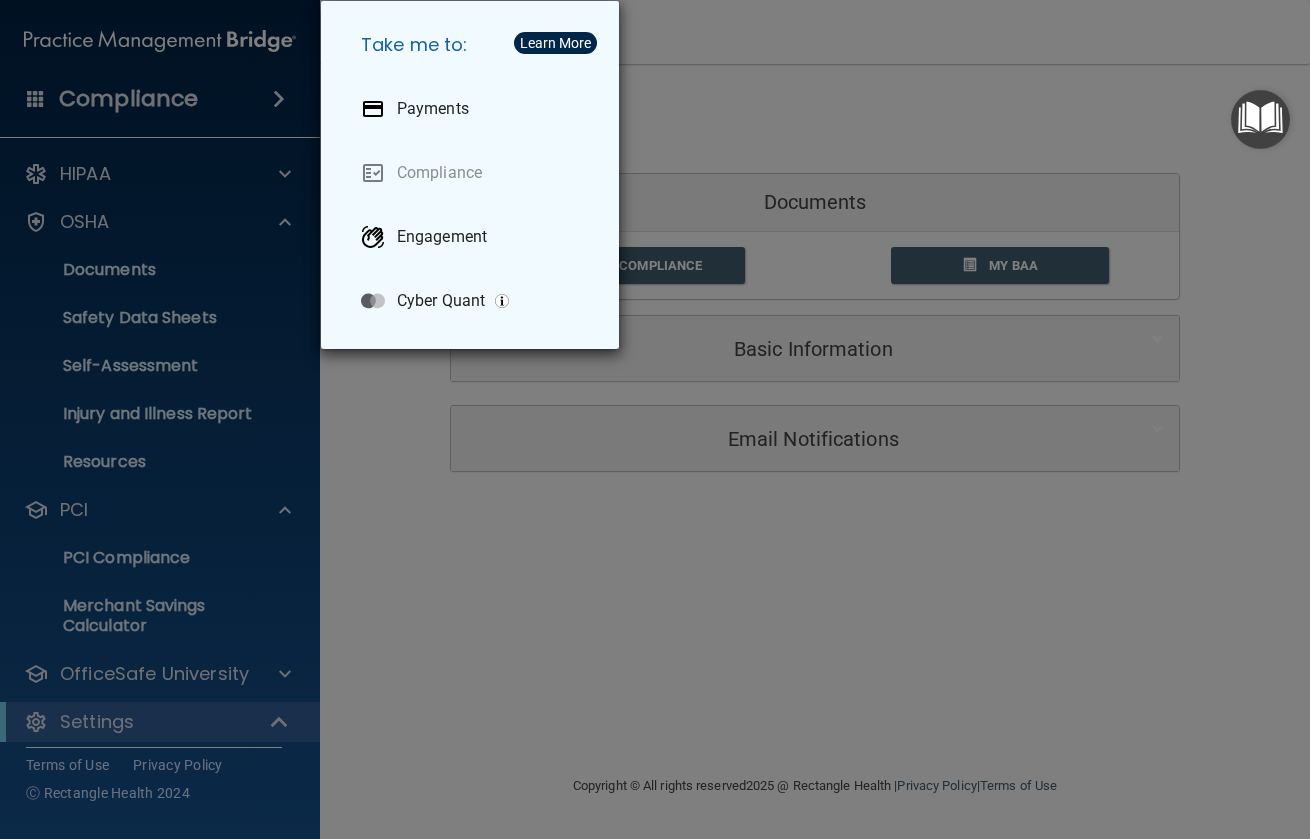click on "Take me to:             Payments                   Compliance                     Engagement                     Cyber Quant" at bounding box center (655, 419) 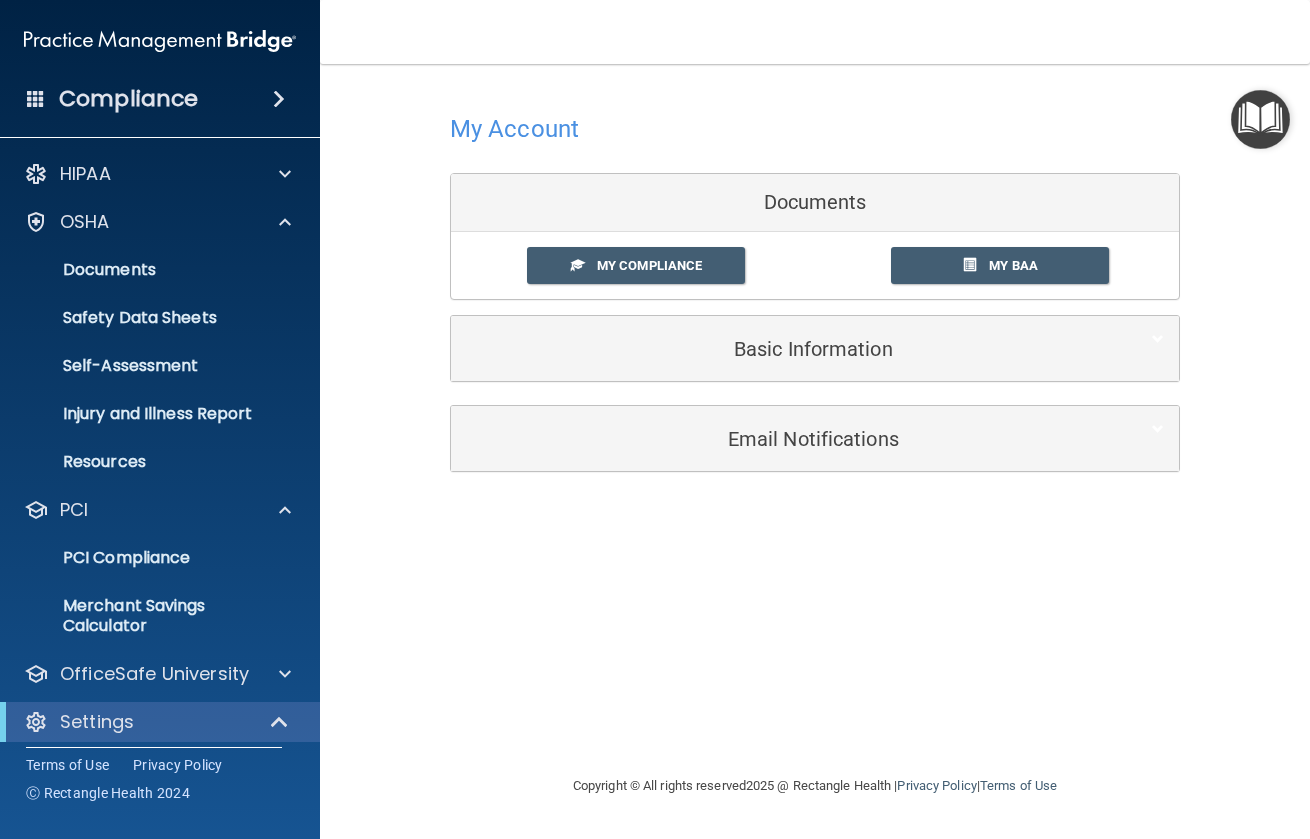 click at bounding box center (160, 41) 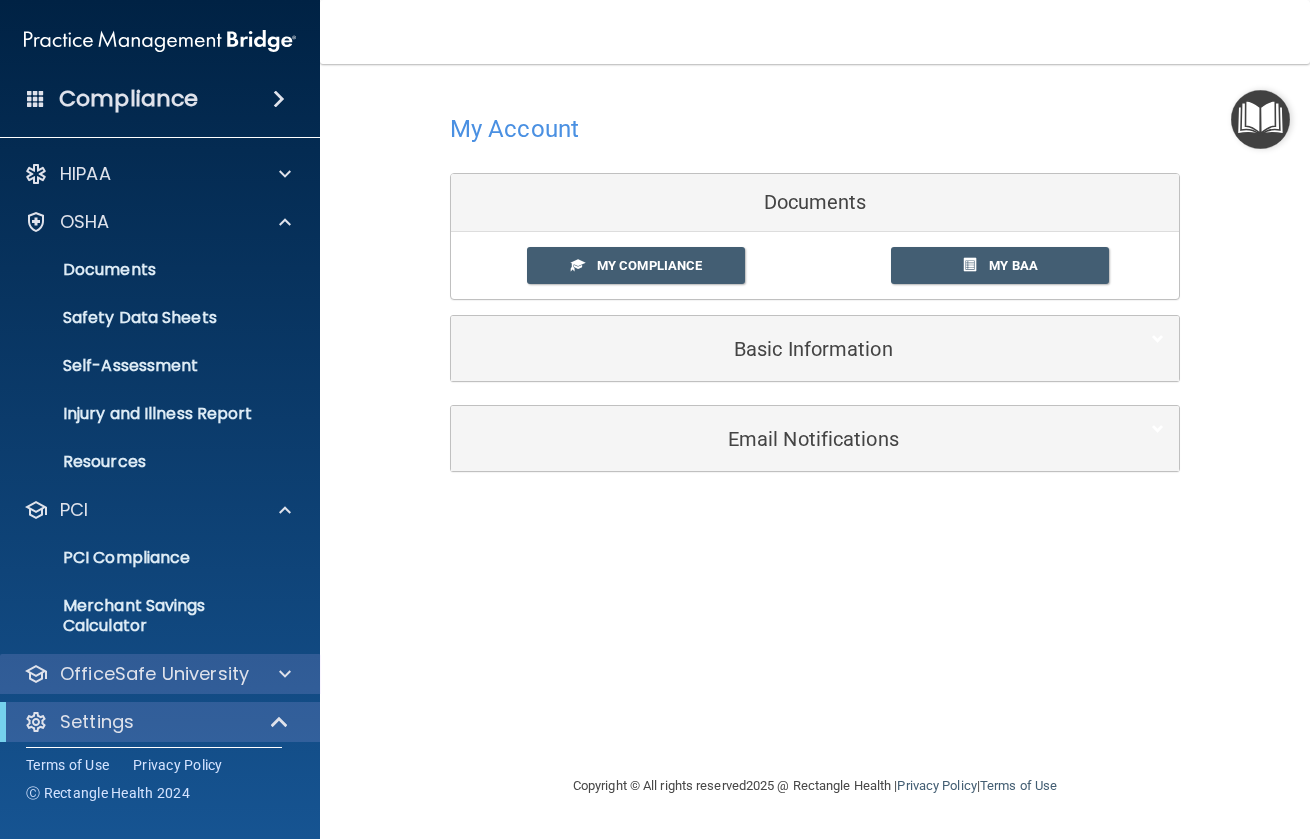 scroll, scrollTop: 203, scrollLeft: 0, axis: vertical 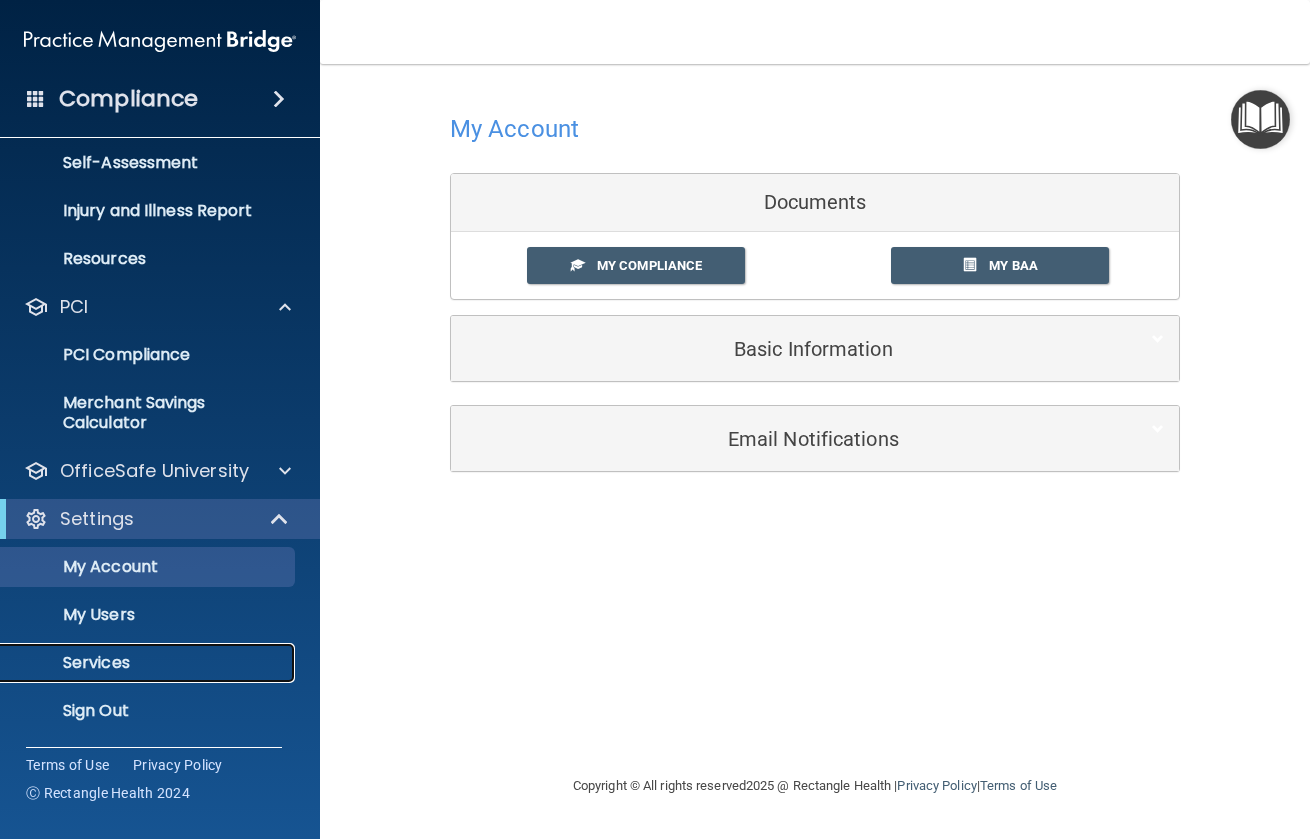 click on "Services" at bounding box center (149, 663) 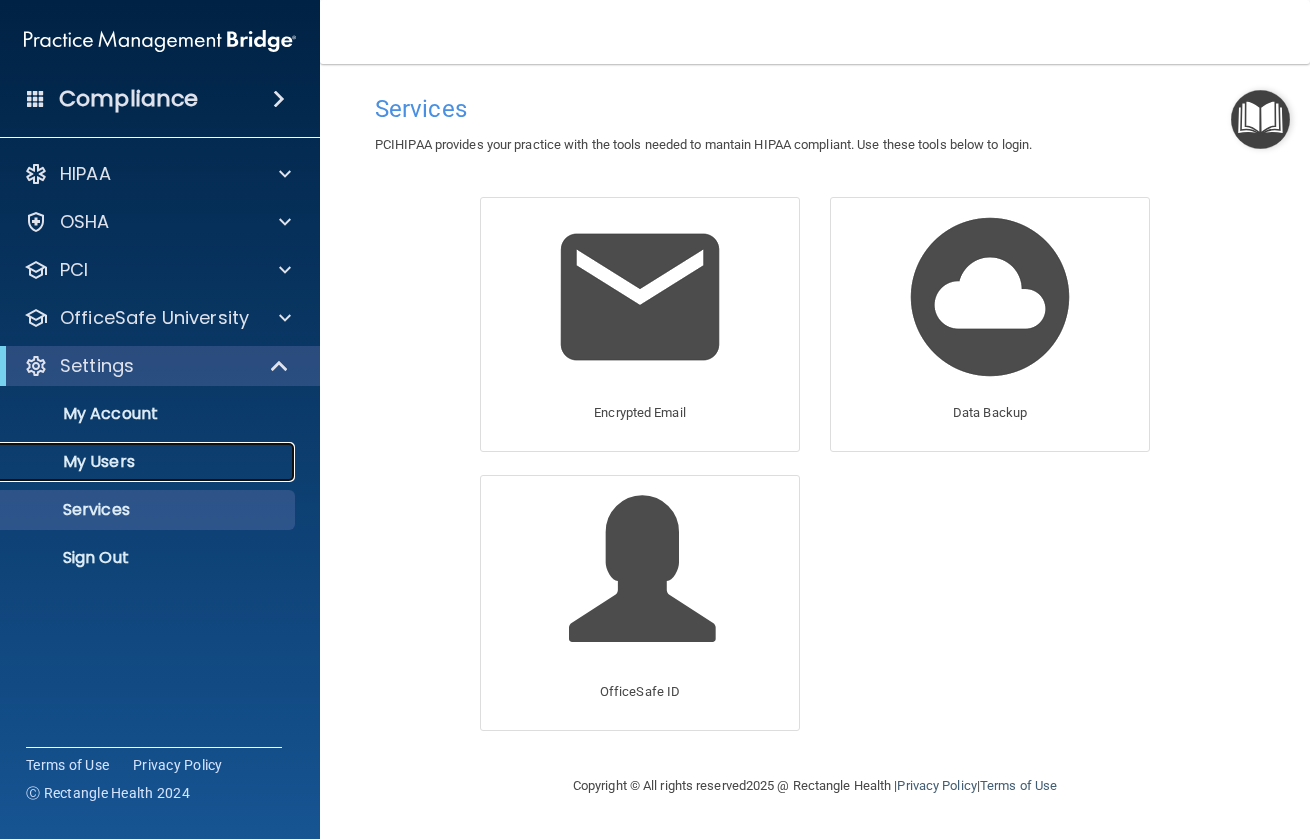 click on "My Users" at bounding box center (137, 462) 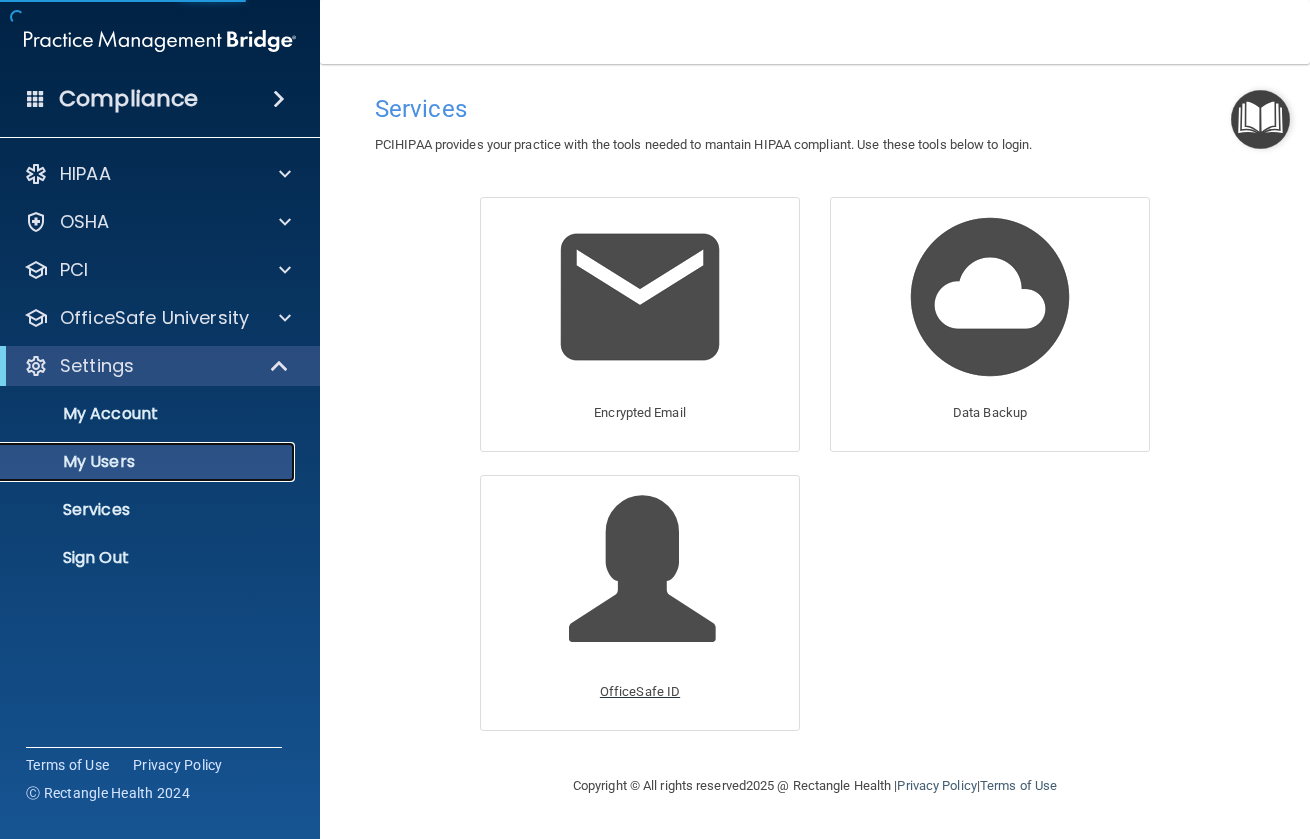select on "20" 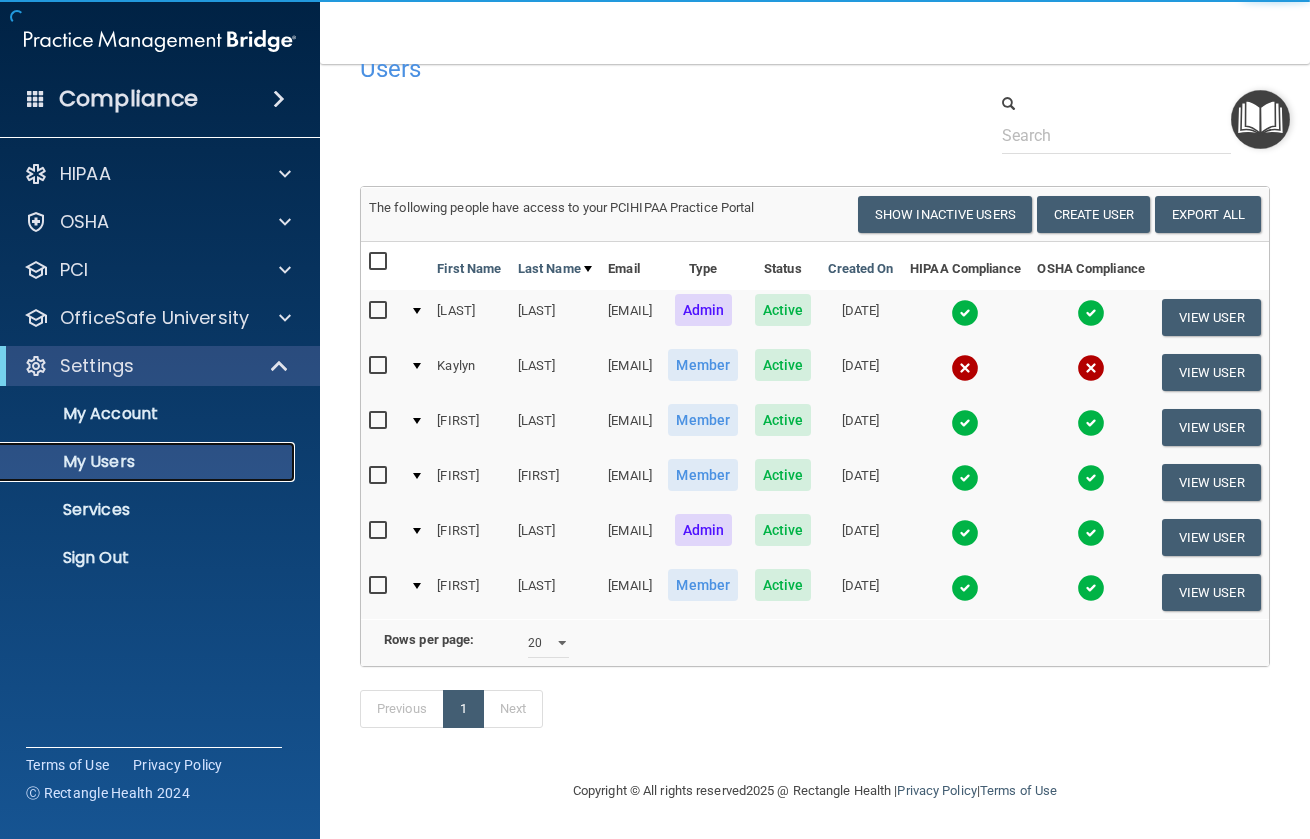 scroll, scrollTop: 109, scrollLeft: 0, axis: vertical 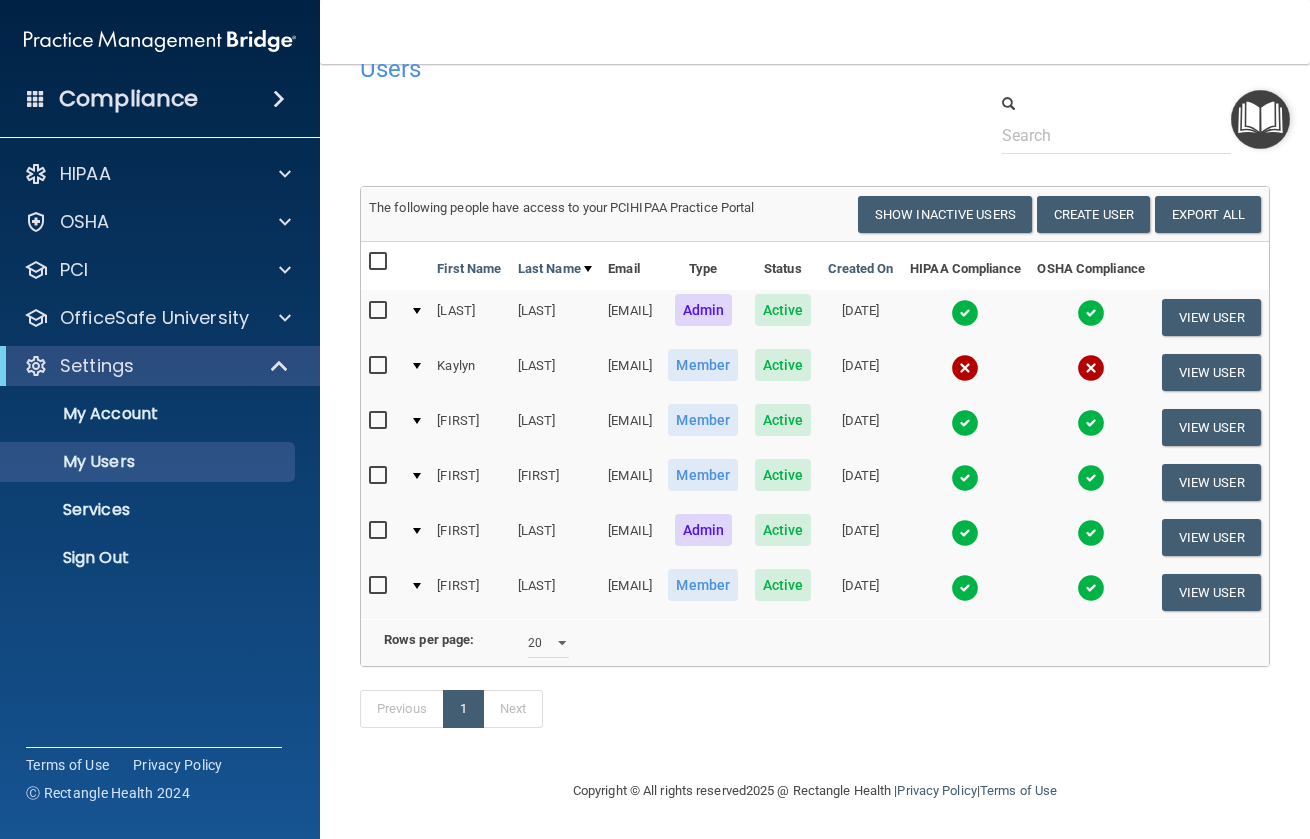 click at bounding box center (380, 262) 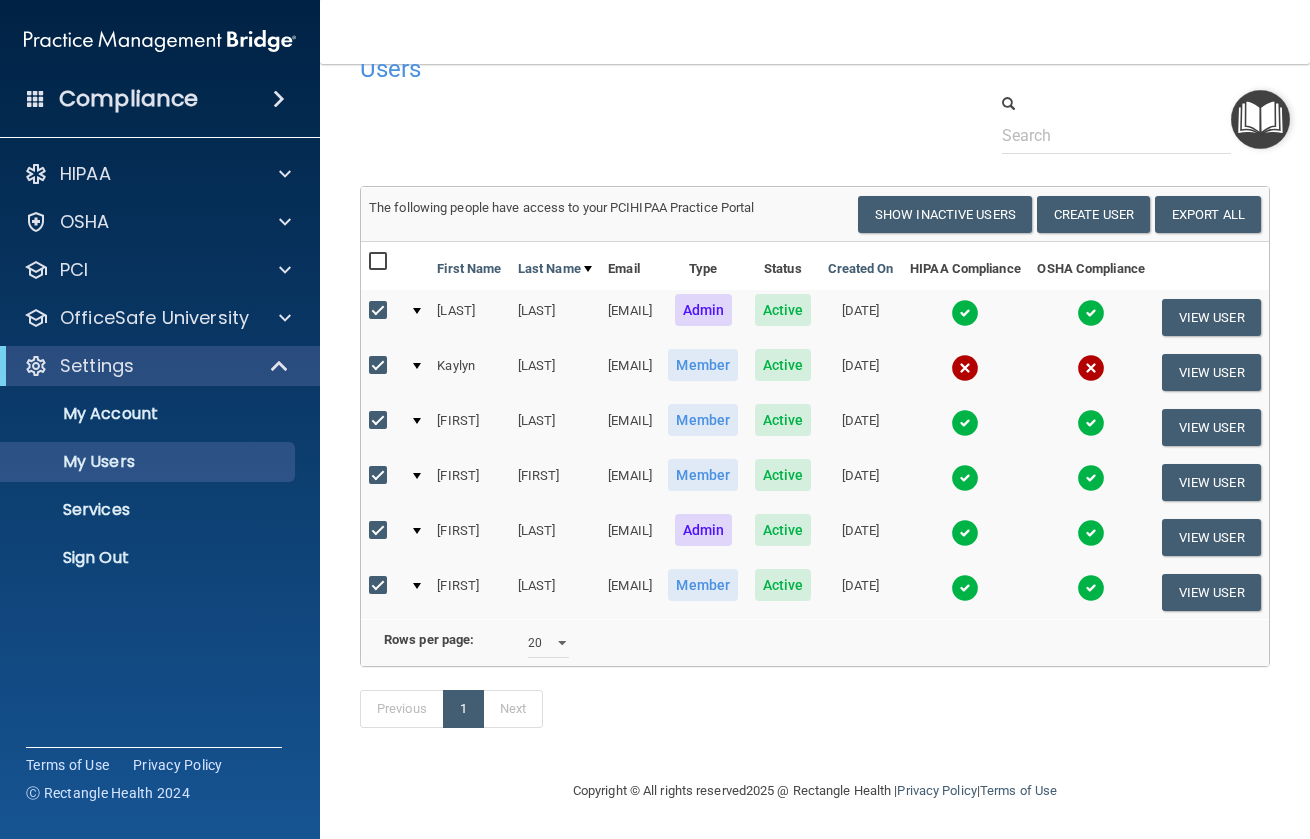 checkbox on "true" 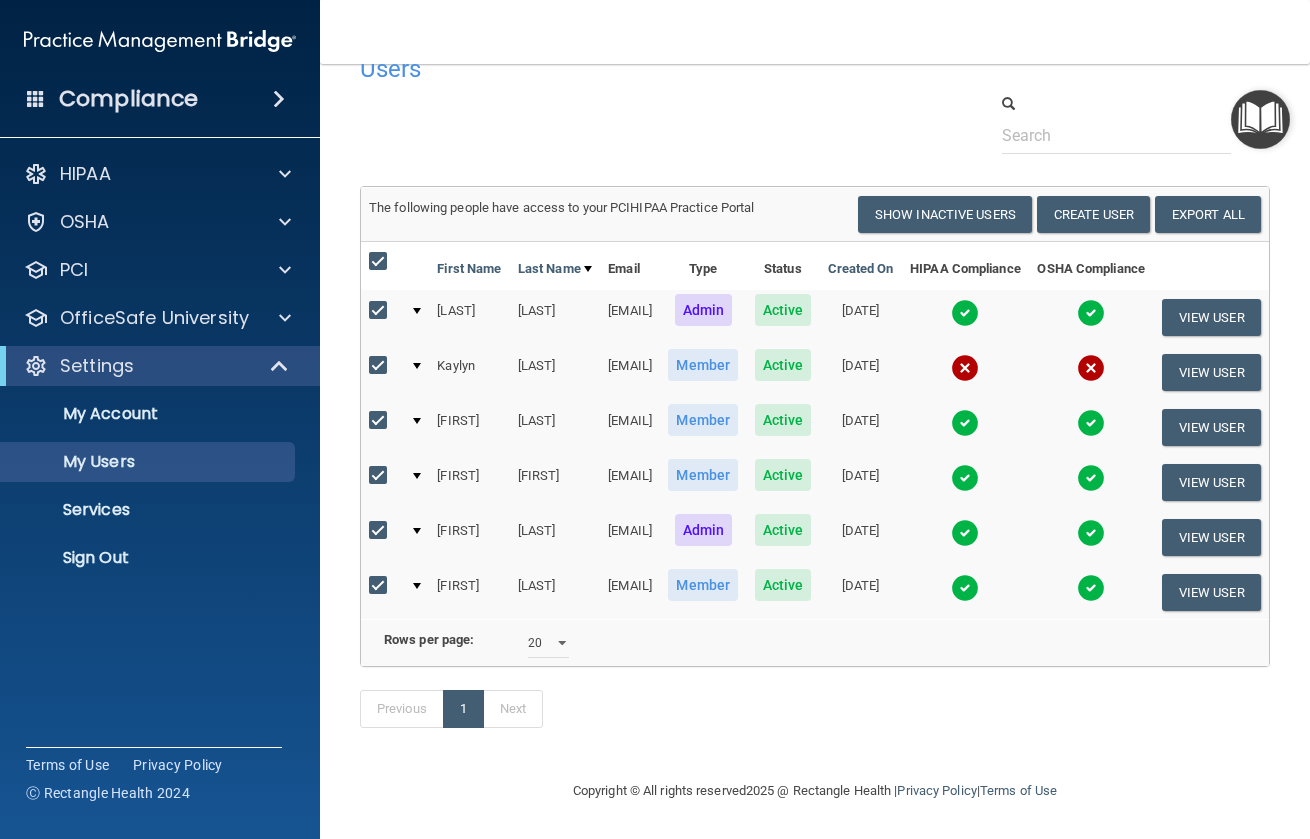 checkbox on "true" 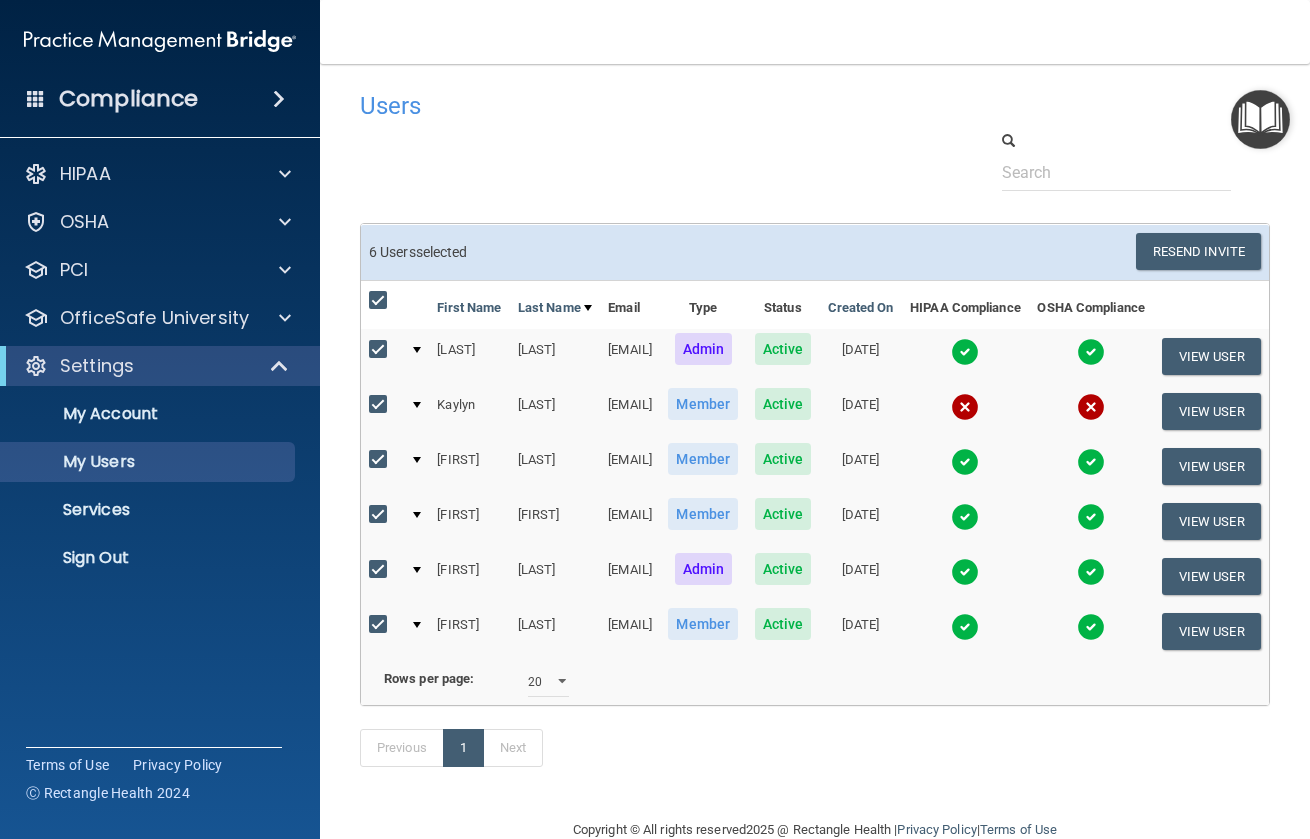 scroll, scrollTop: 0, scrollLeft: 0, axis: both 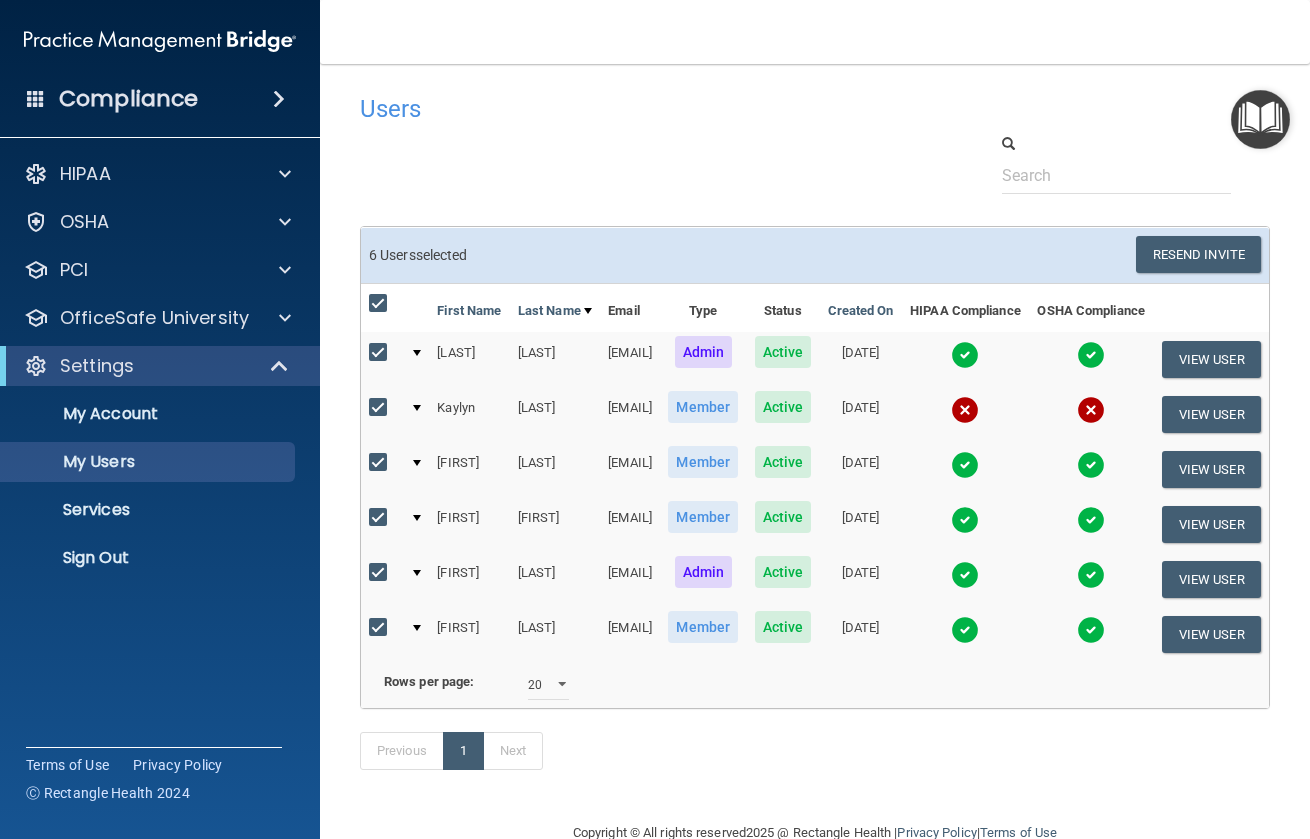 click at bounding box center [380, 628] 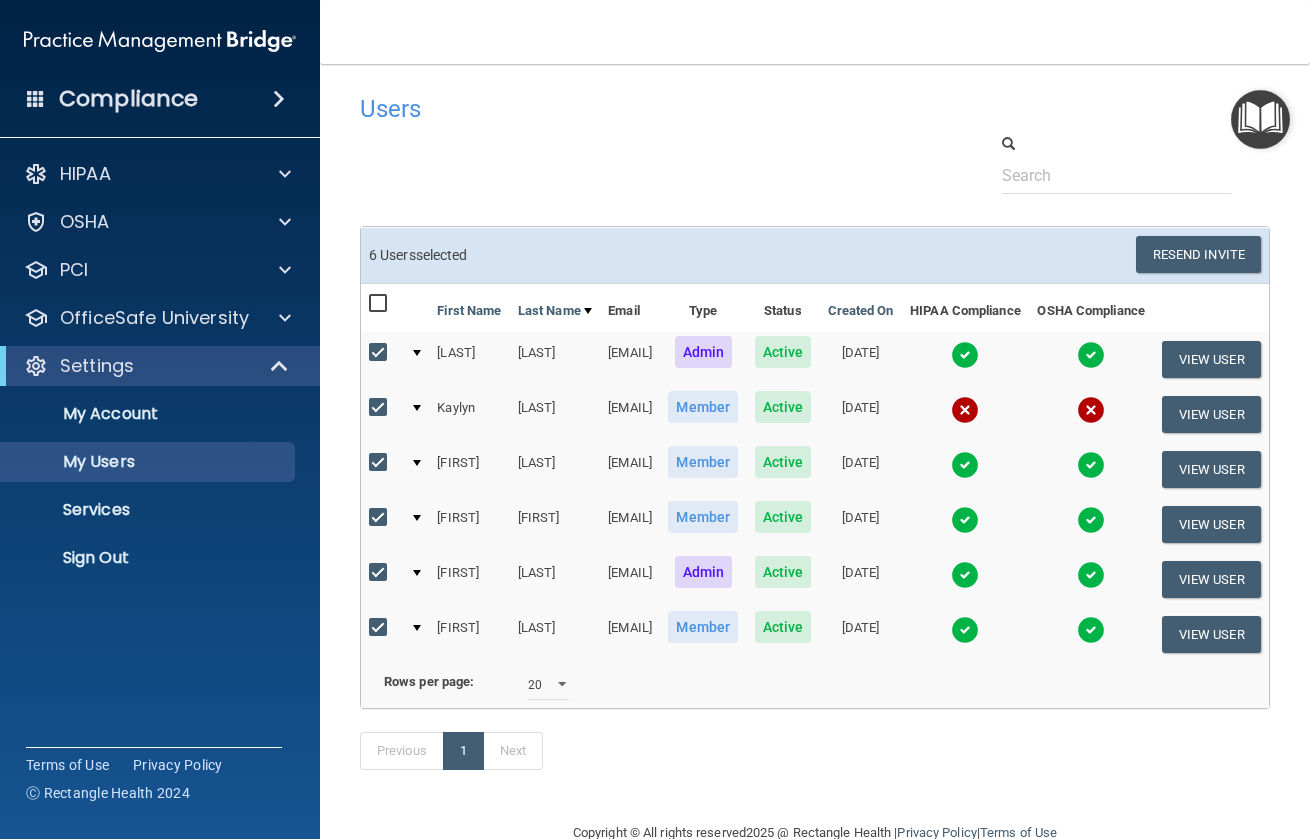 checkbox on "false" 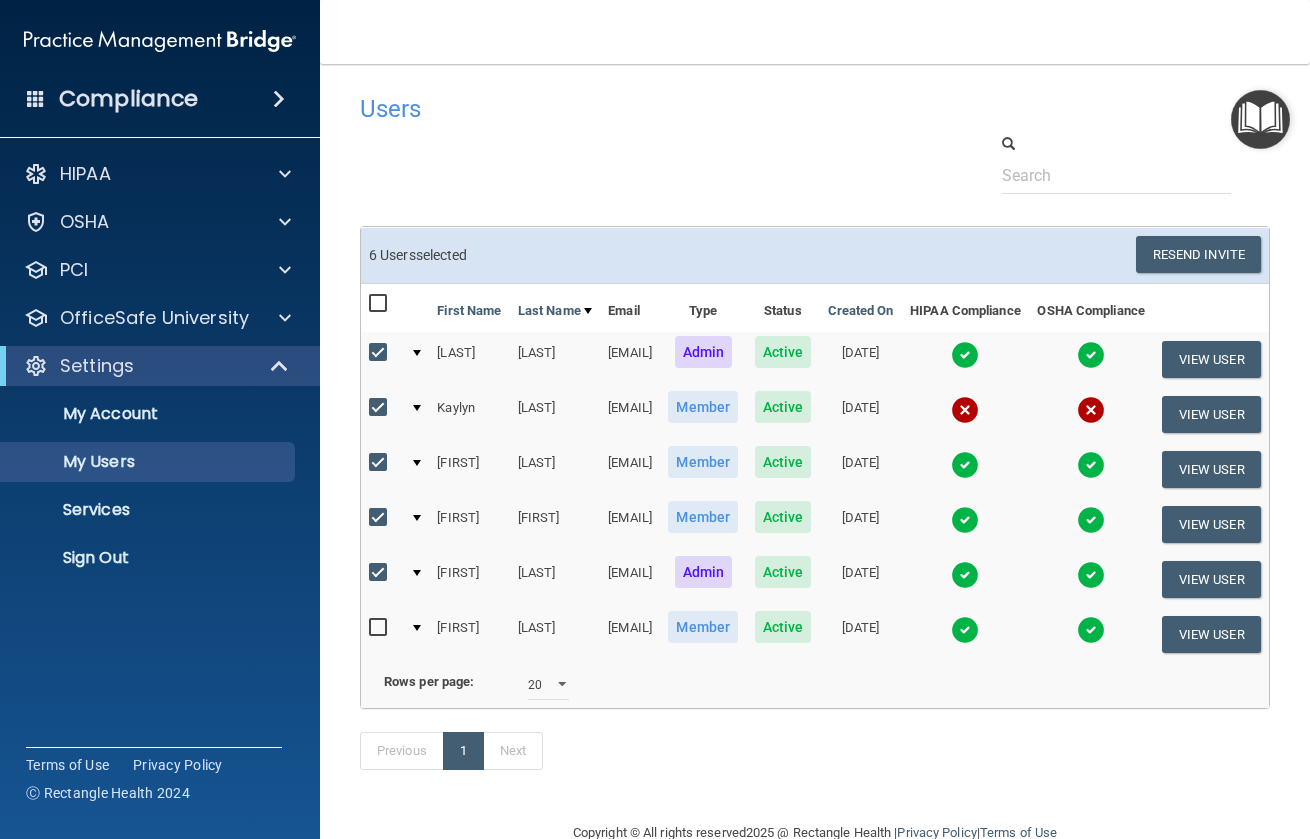 checkbox on "false" 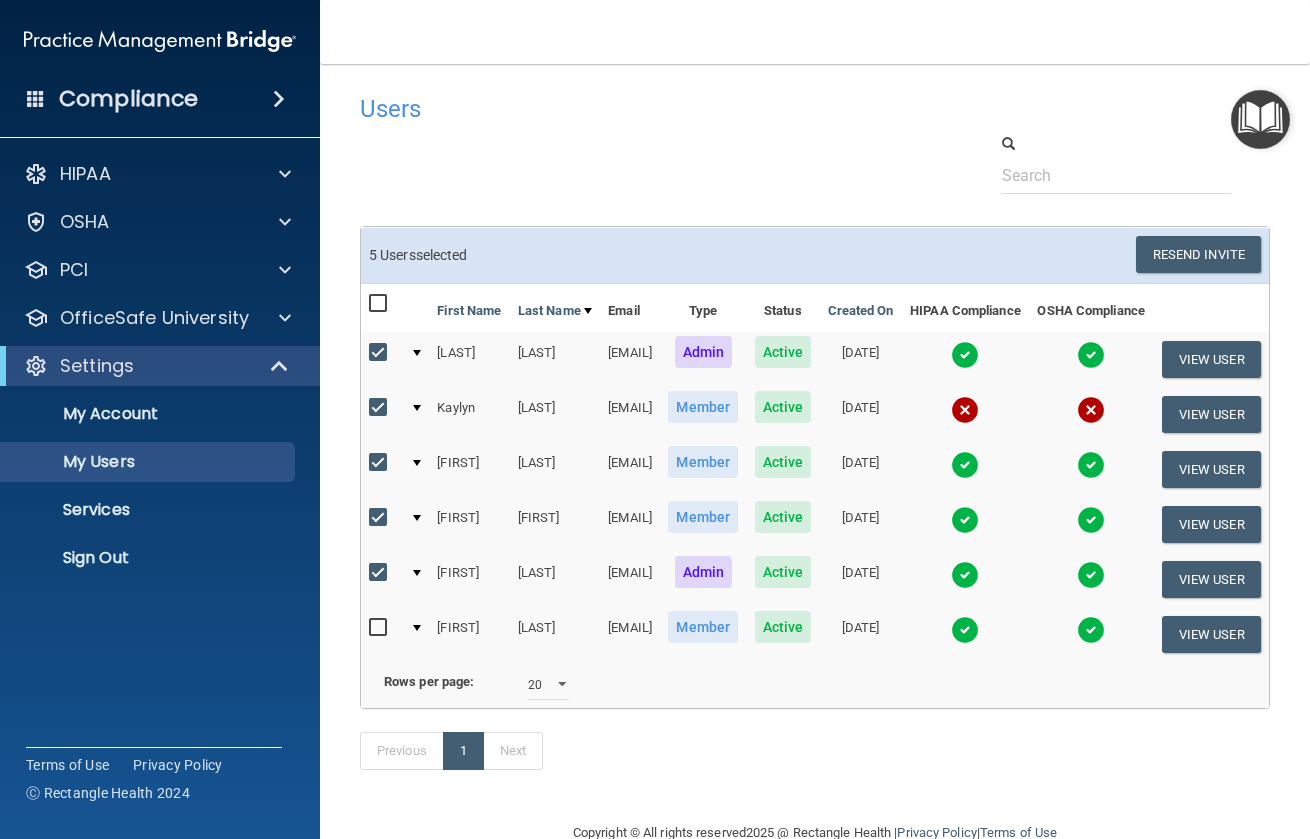 click at bounding box center (380, 463) 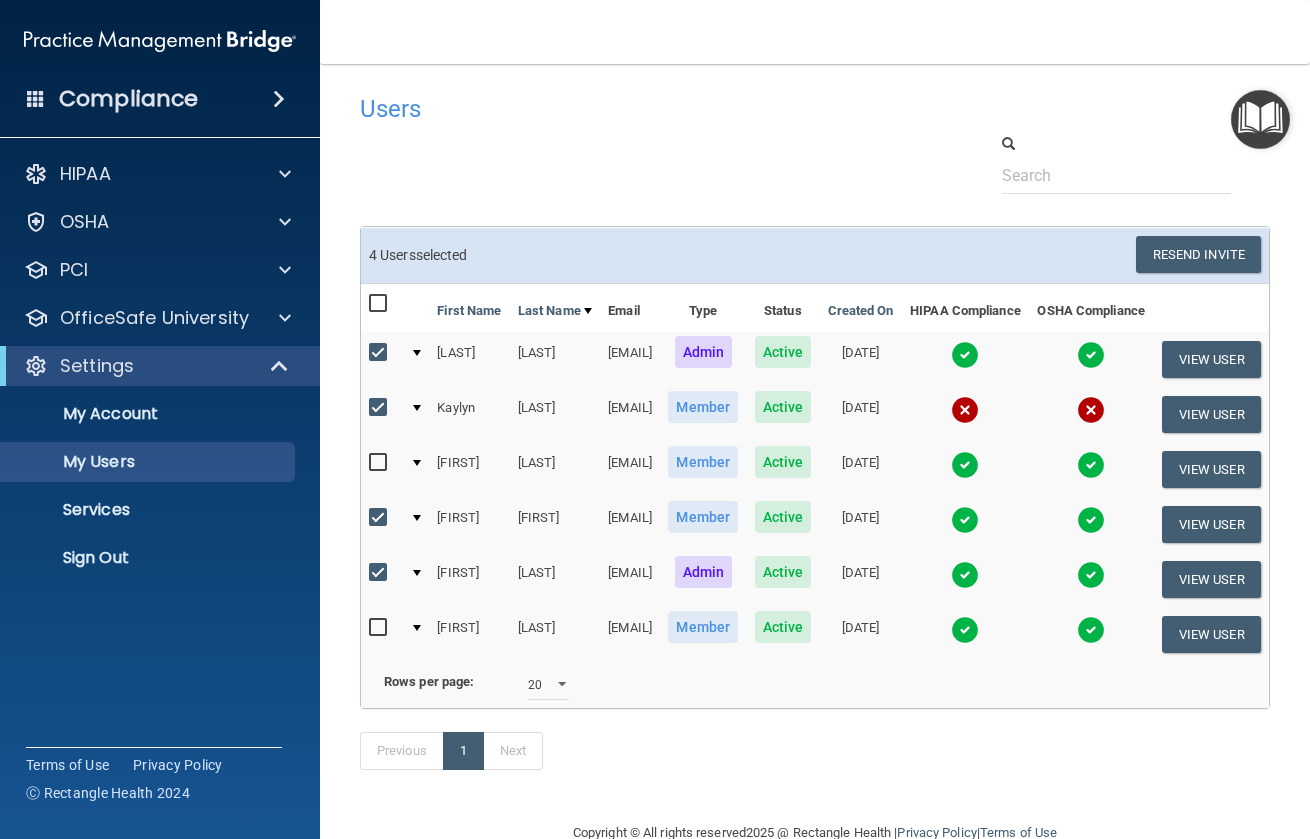 click at bounding box center [381, 407] 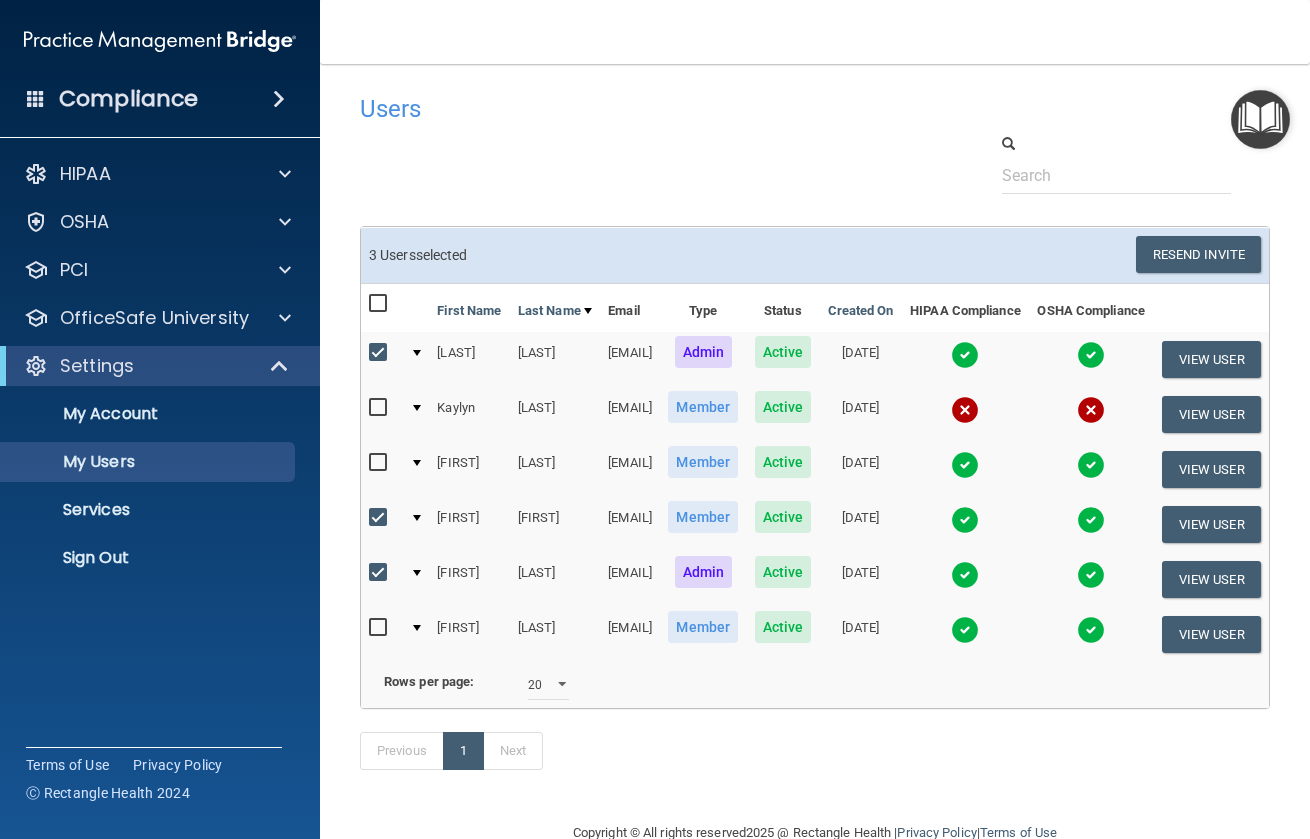 click at bounding box center [380, 353] 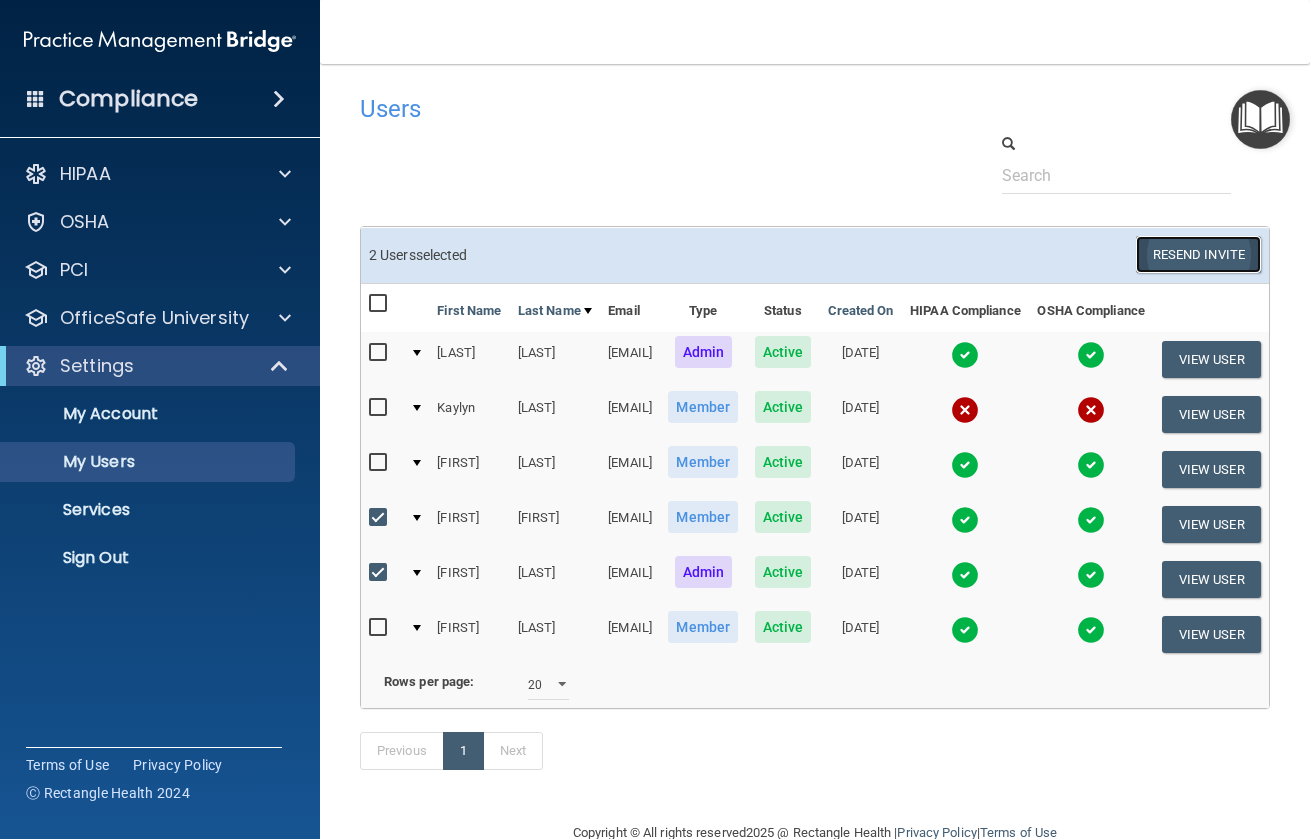 click on "Resend Invite" at bounding box center (1198, 254) 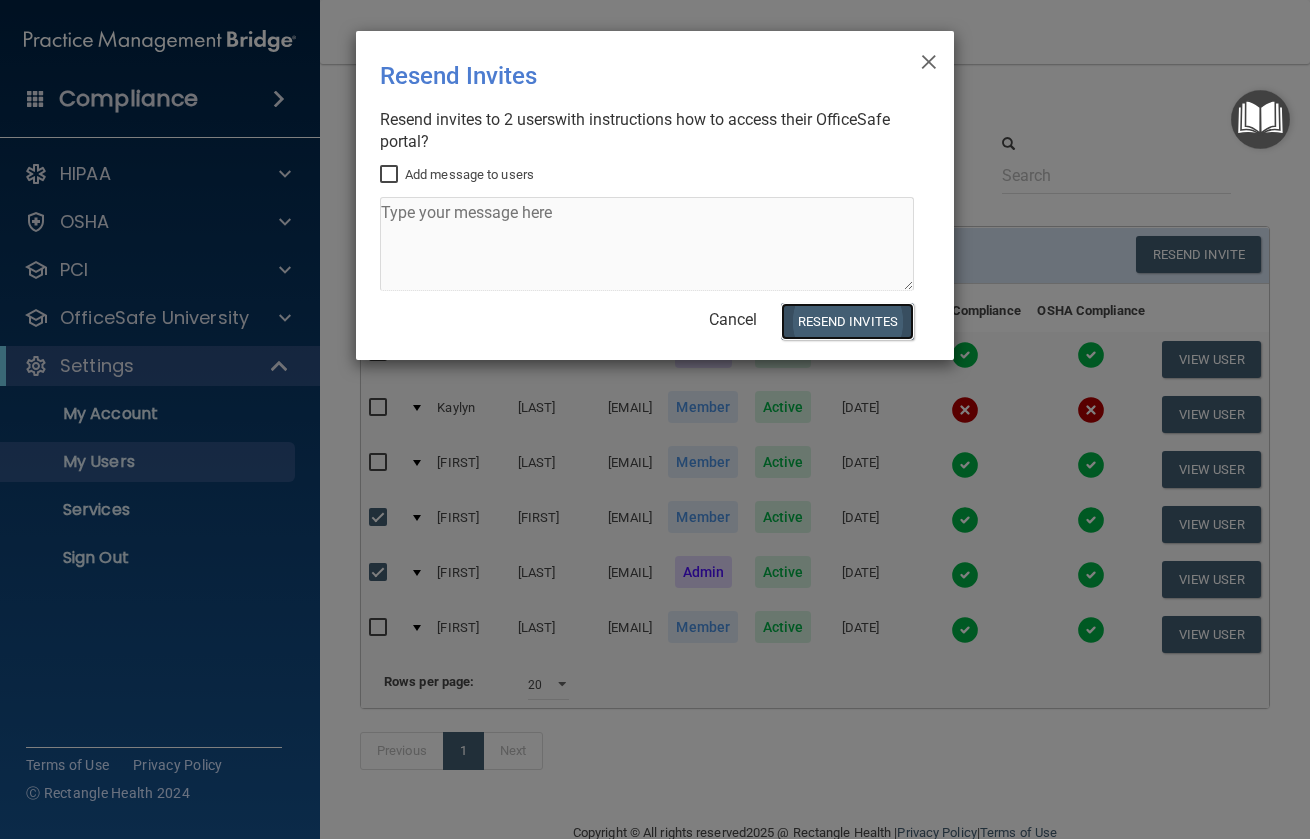click on "Resend Invites" at bounding box center [847, 321] 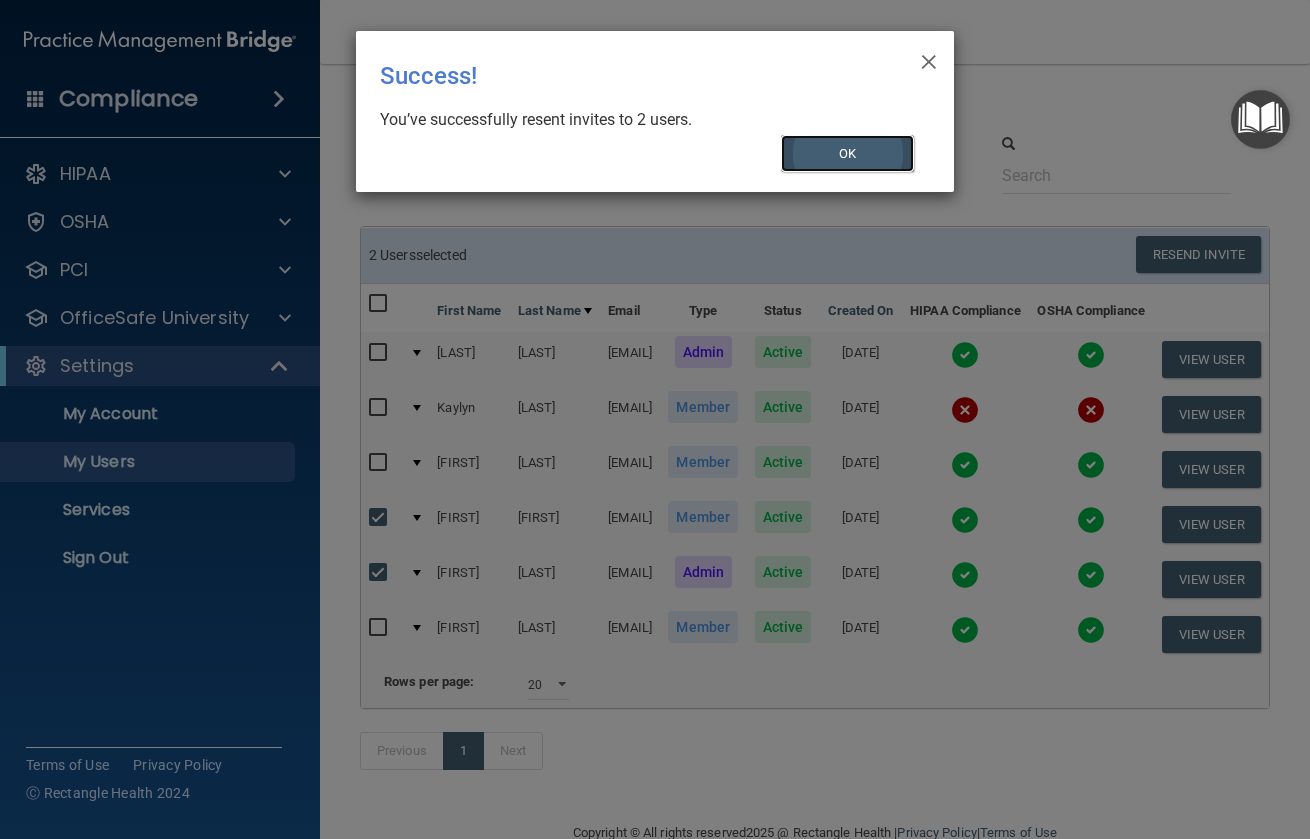 click on "OK" at bounding box center (848, 153) 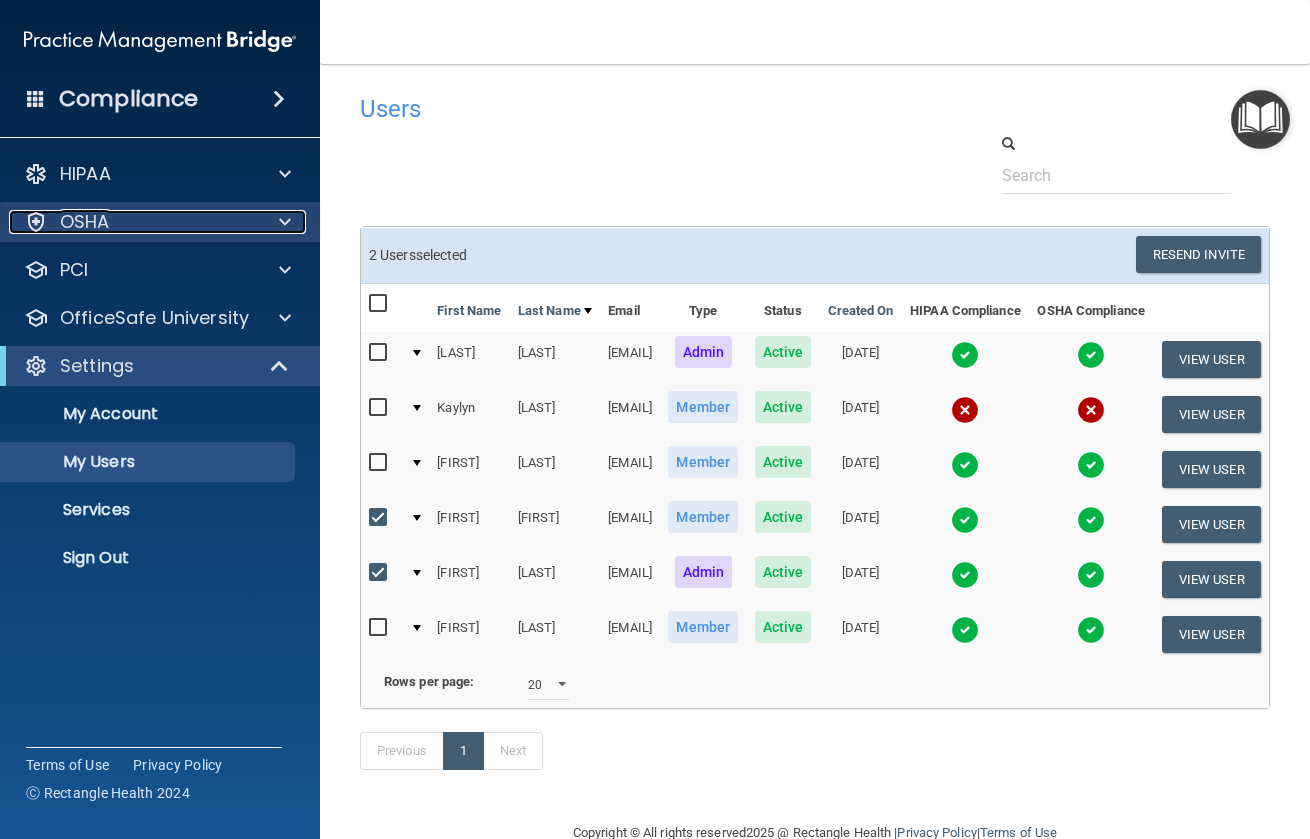 click at bounding box center (285, 222) 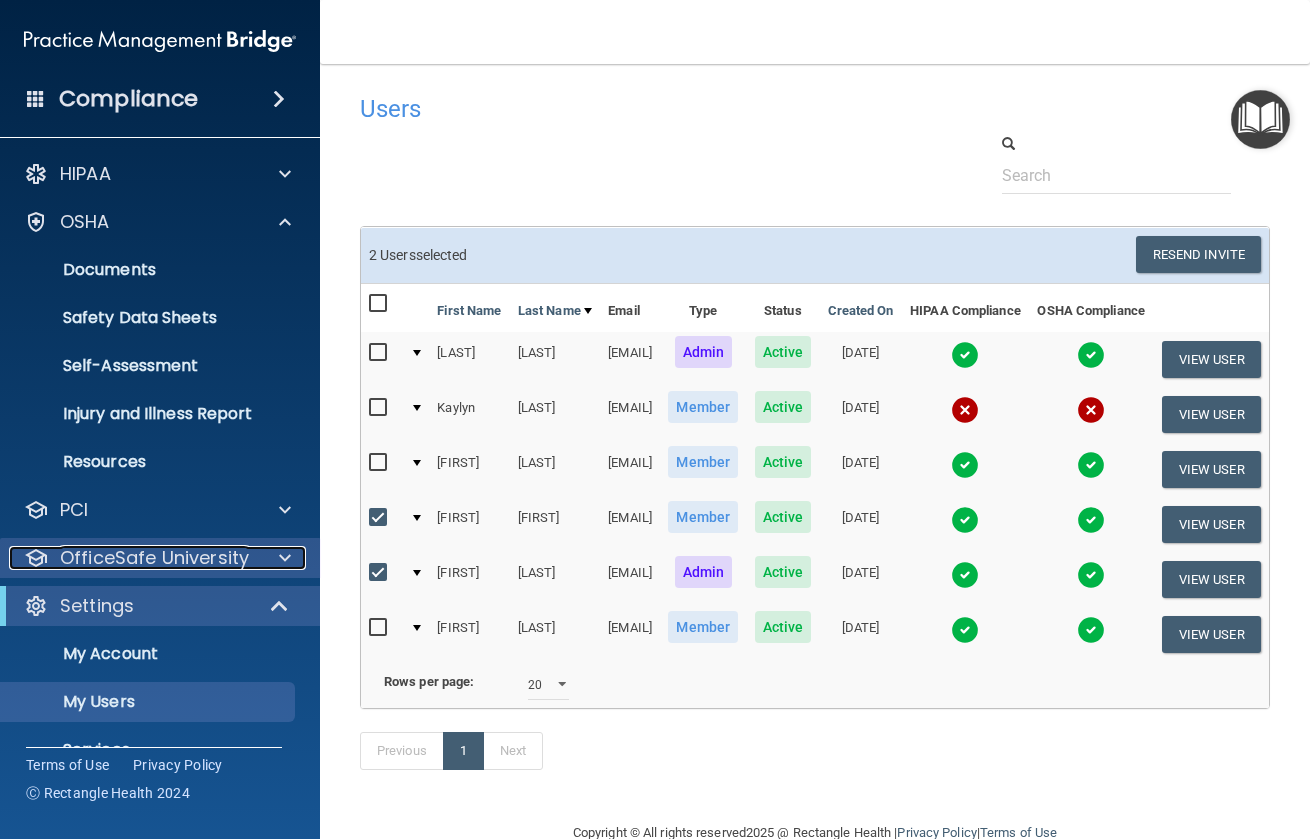 click at bounding box center [285, 558] 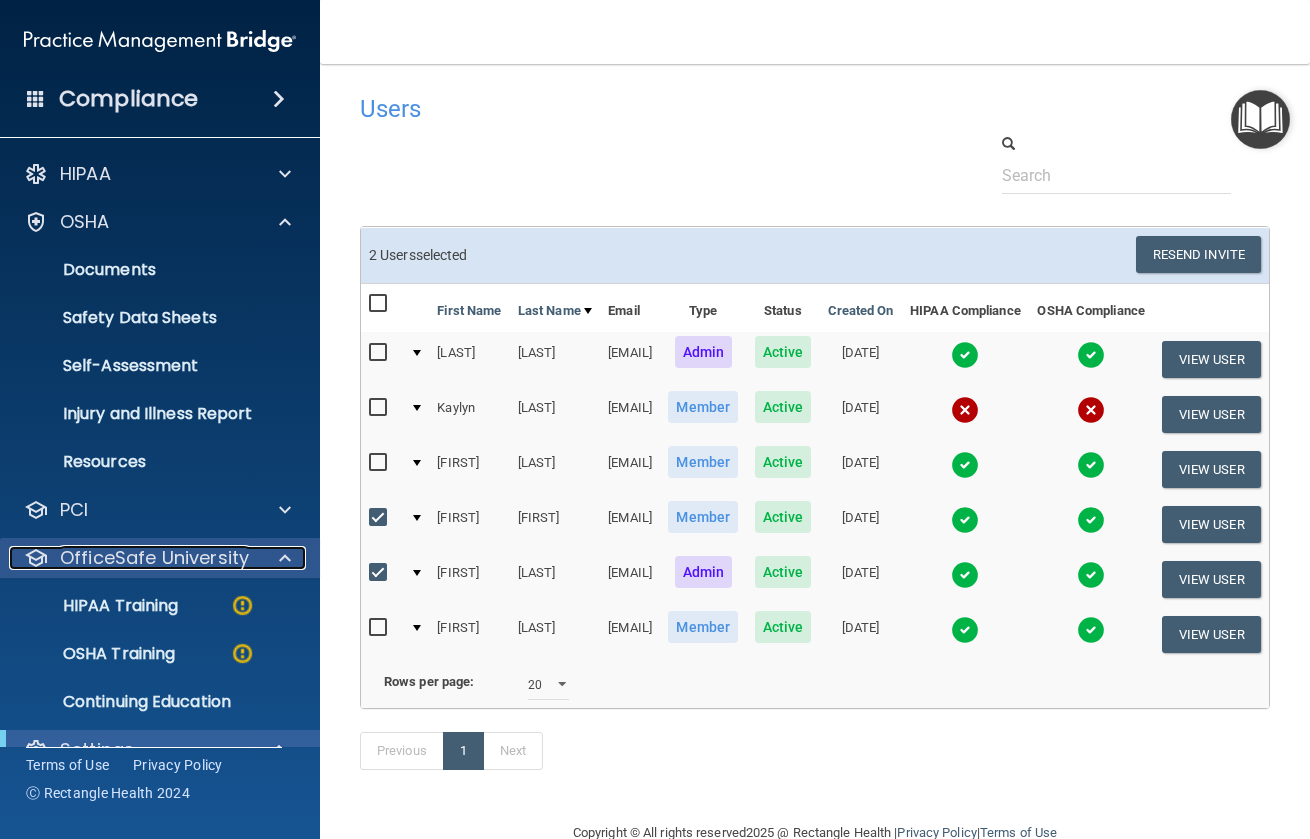scroll, scrollTop: 100, scrollLeft: 0, axis: vertical 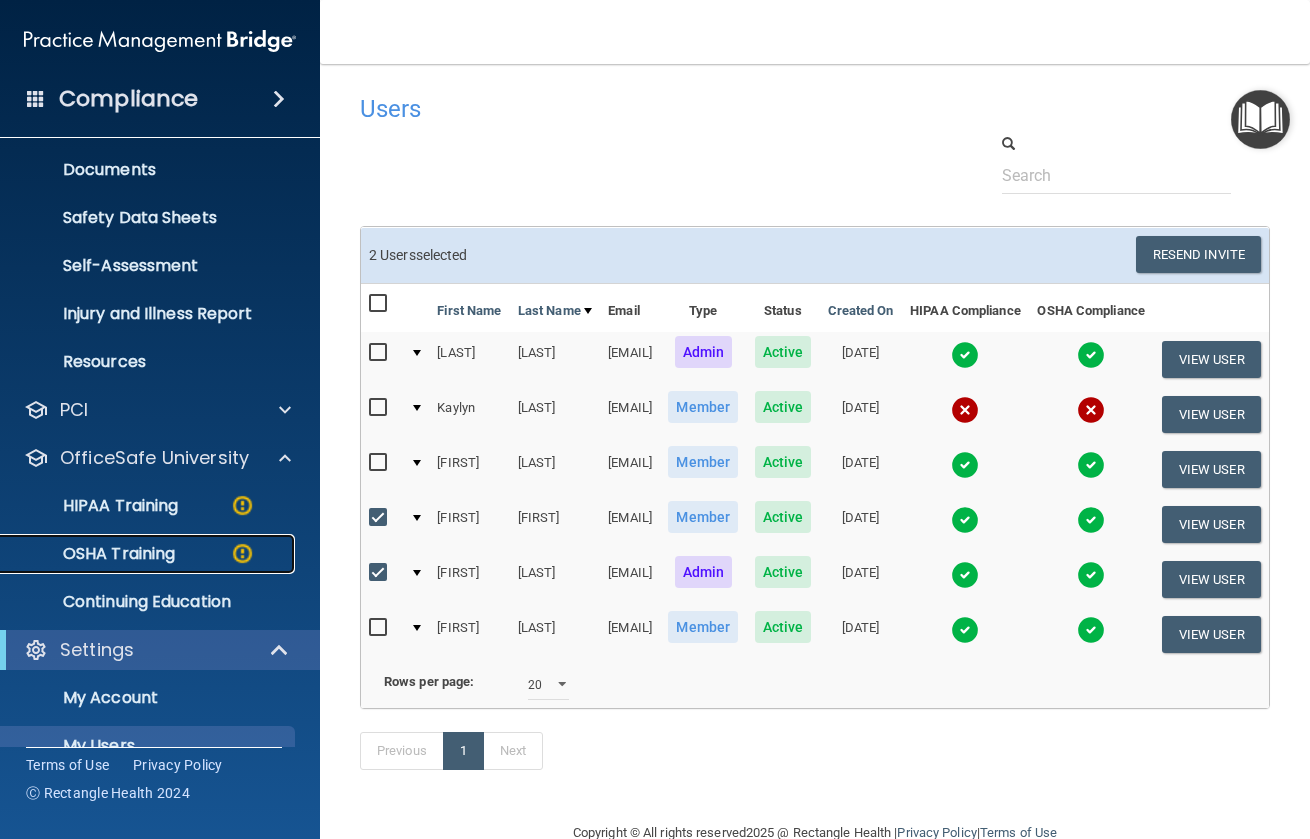 click at bounding box center [242, 553] 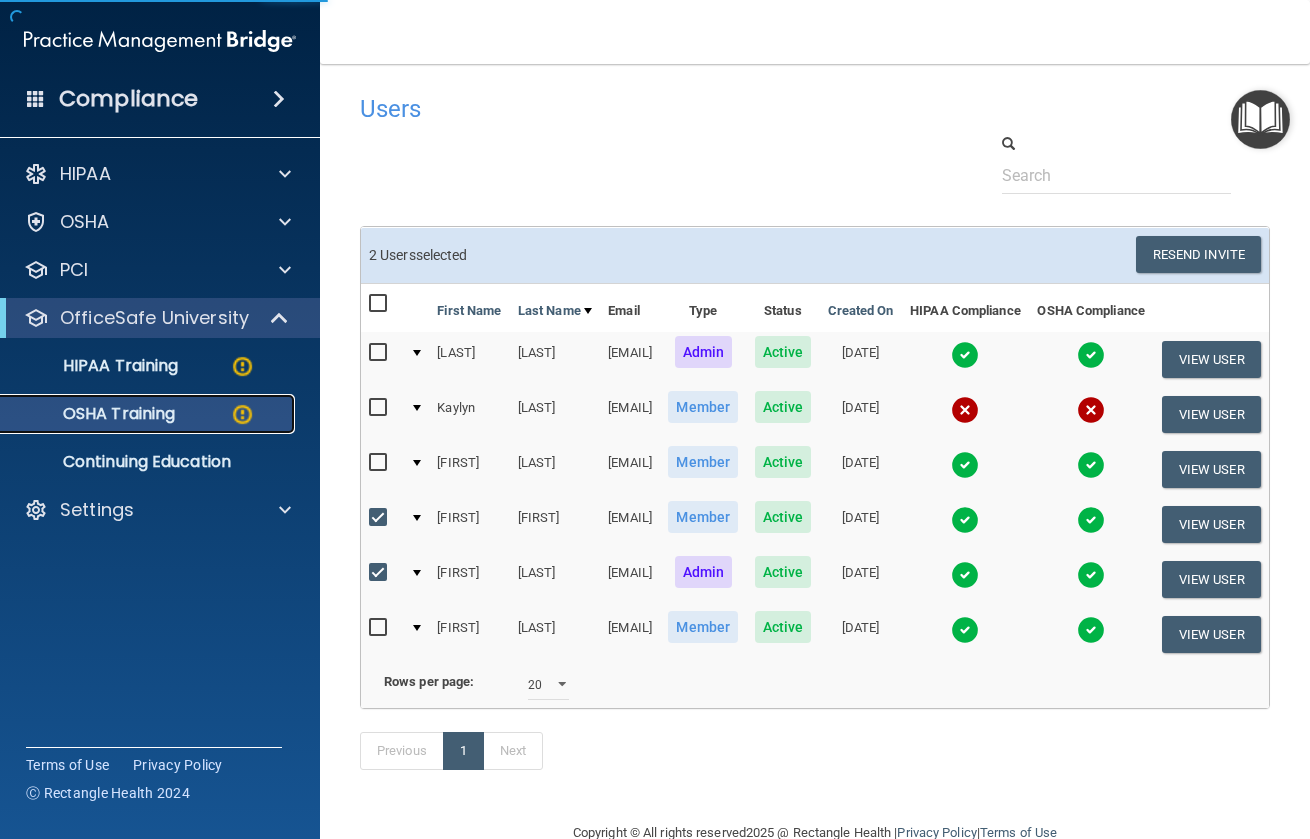 scroll, scrollTop: 0, scrollLeft: 0, axis: both 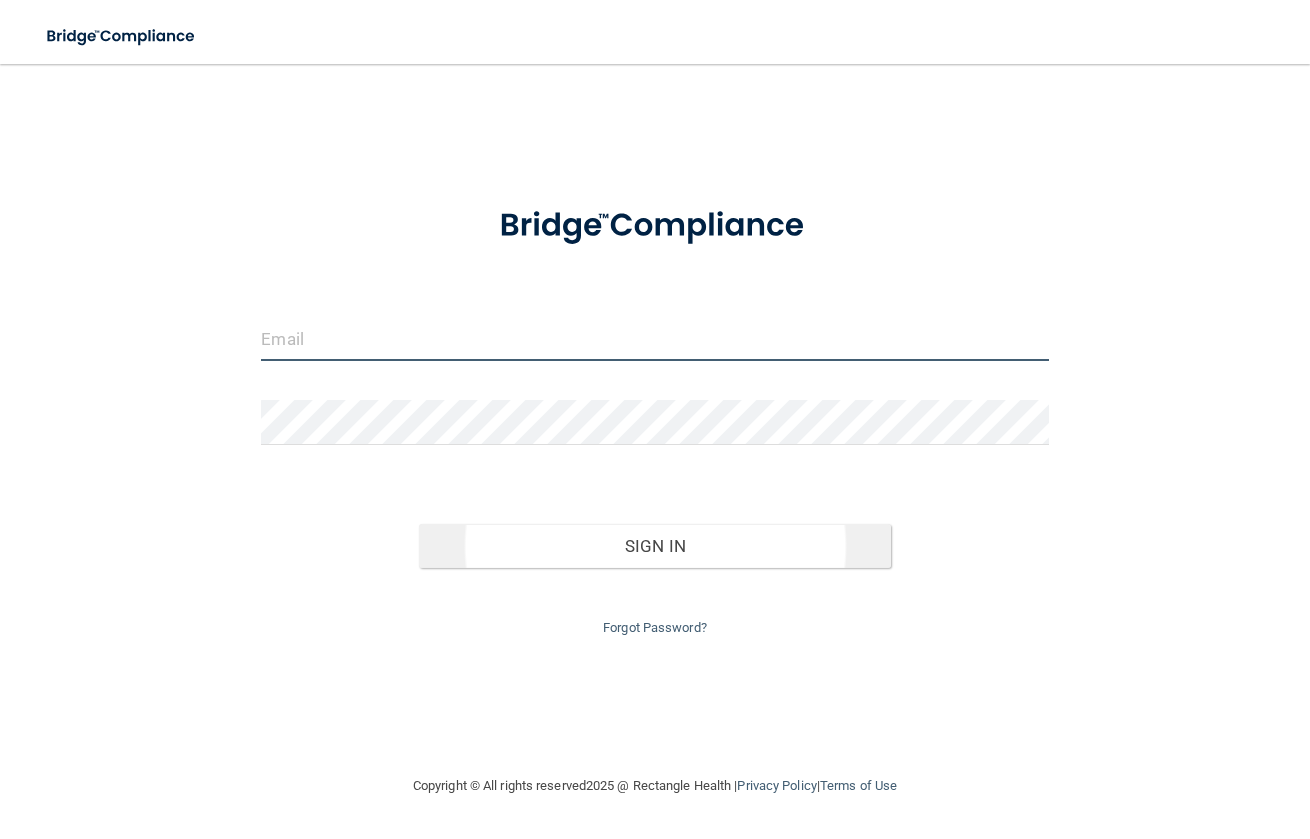 type on "[EMAIL]" 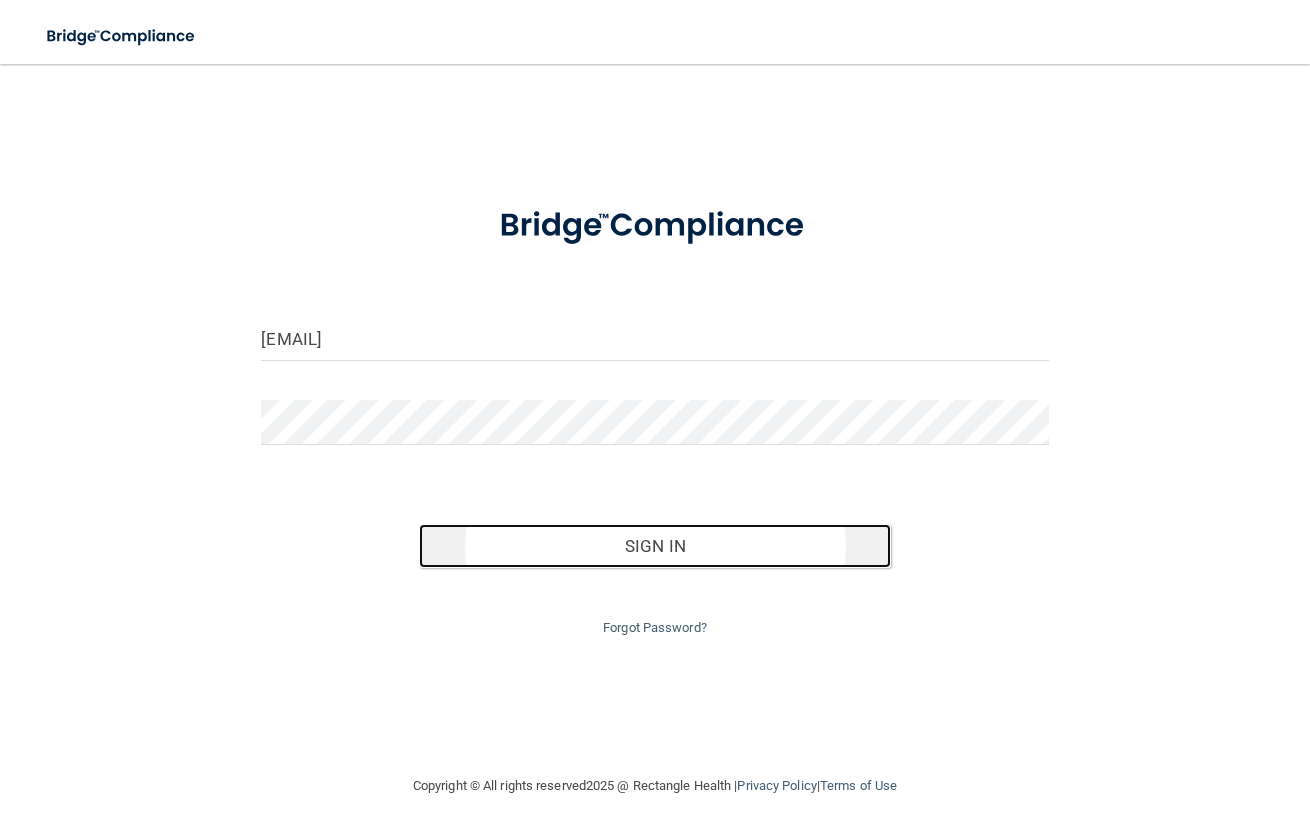 click on "Sign In" at bounding box center (655, 546) 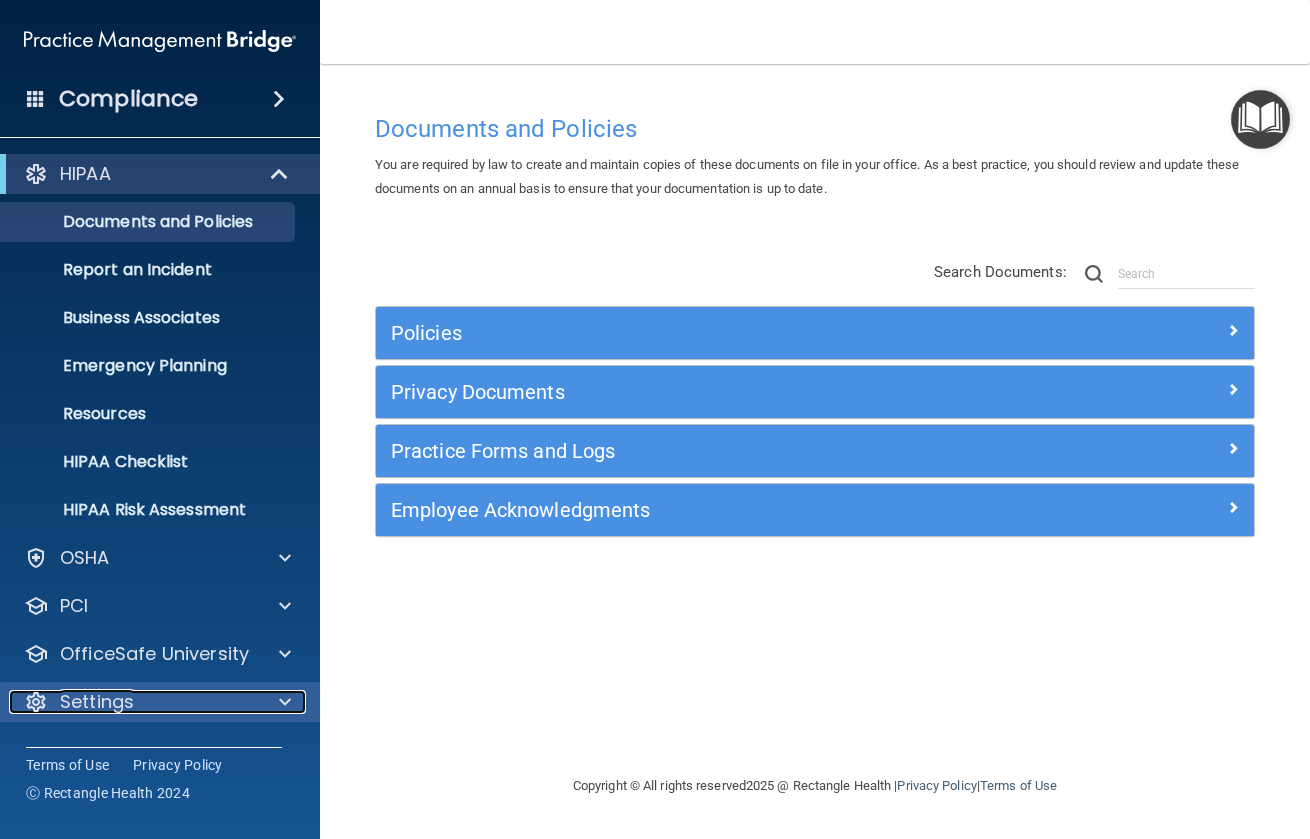 click on "Settings" at bounding box center (133, 702) 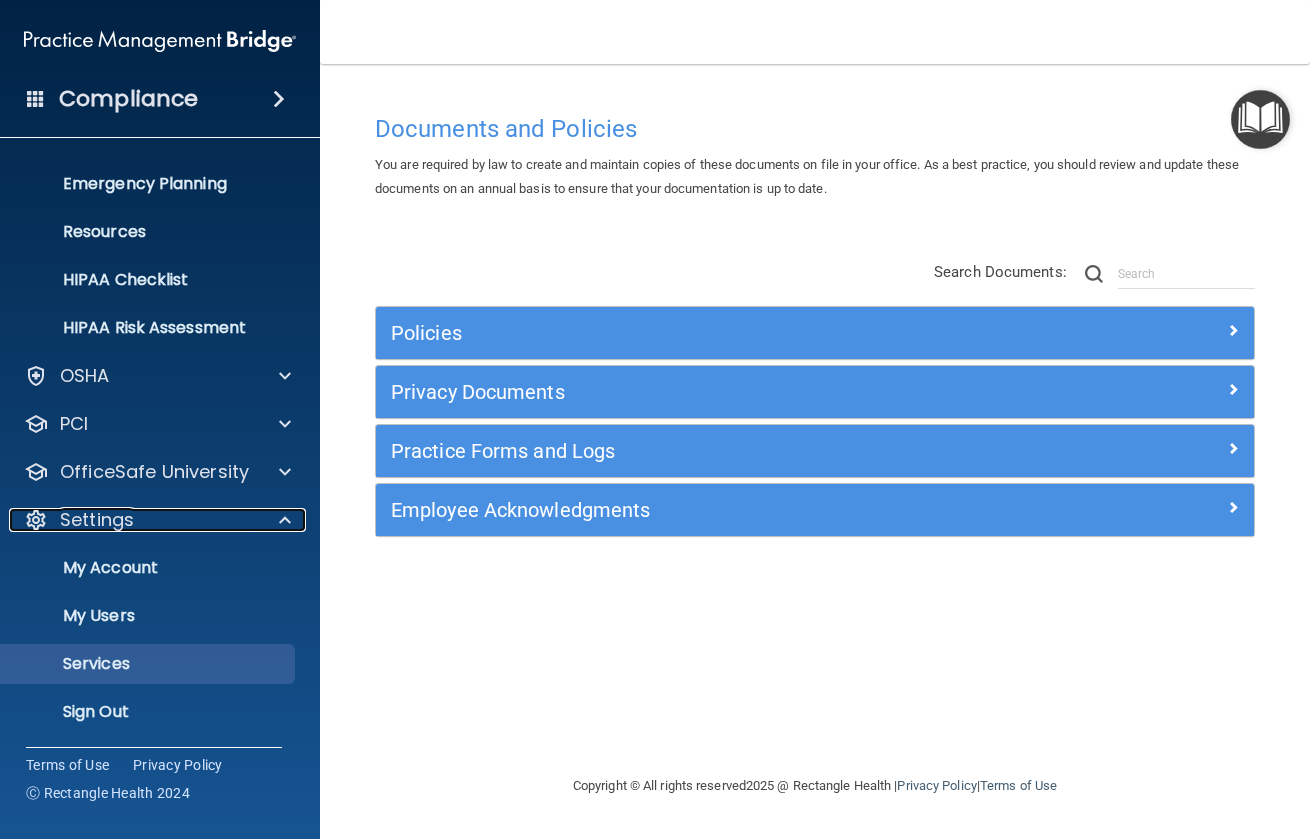 scroll, scrollTop: 183, scrollLeft: 0, axis: vertical 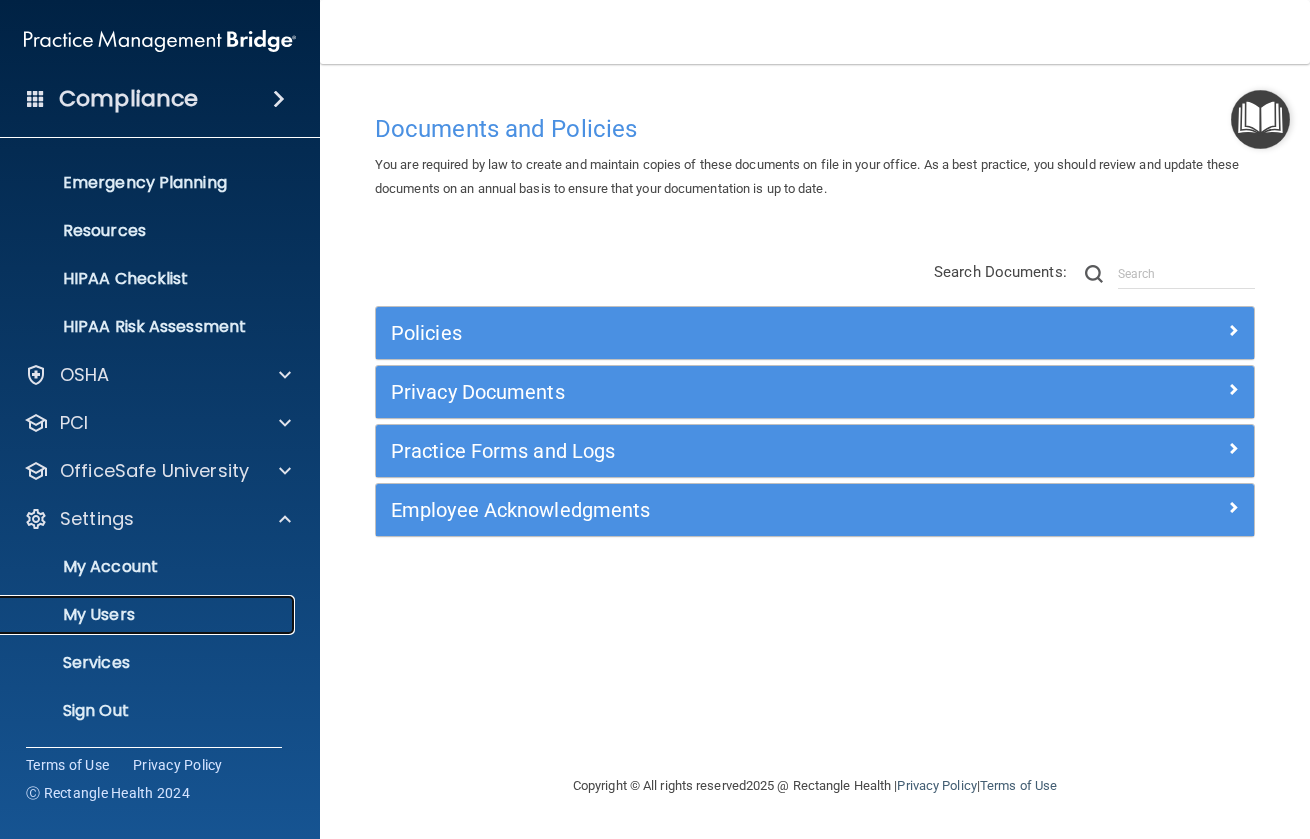 click on "My Users" at bounding box center [149, 615] 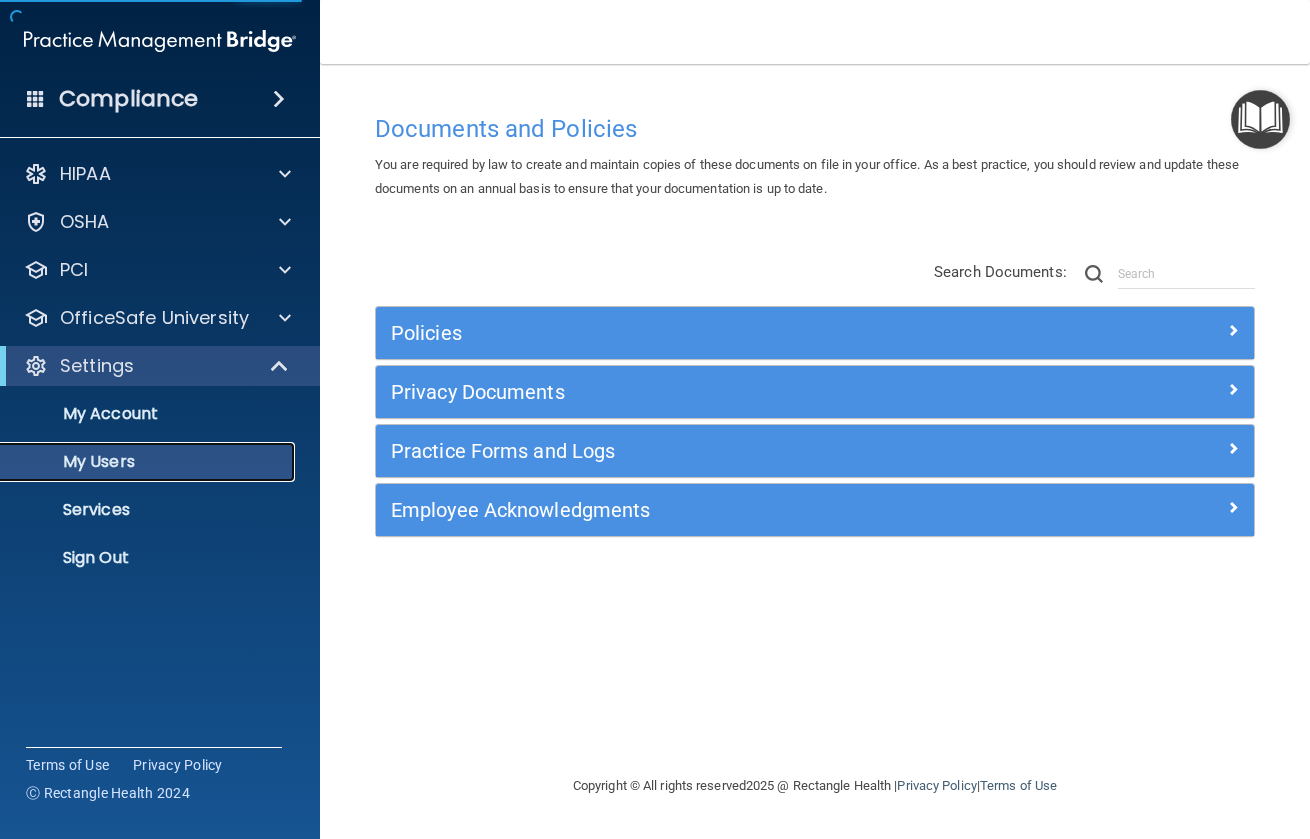 select on "20" 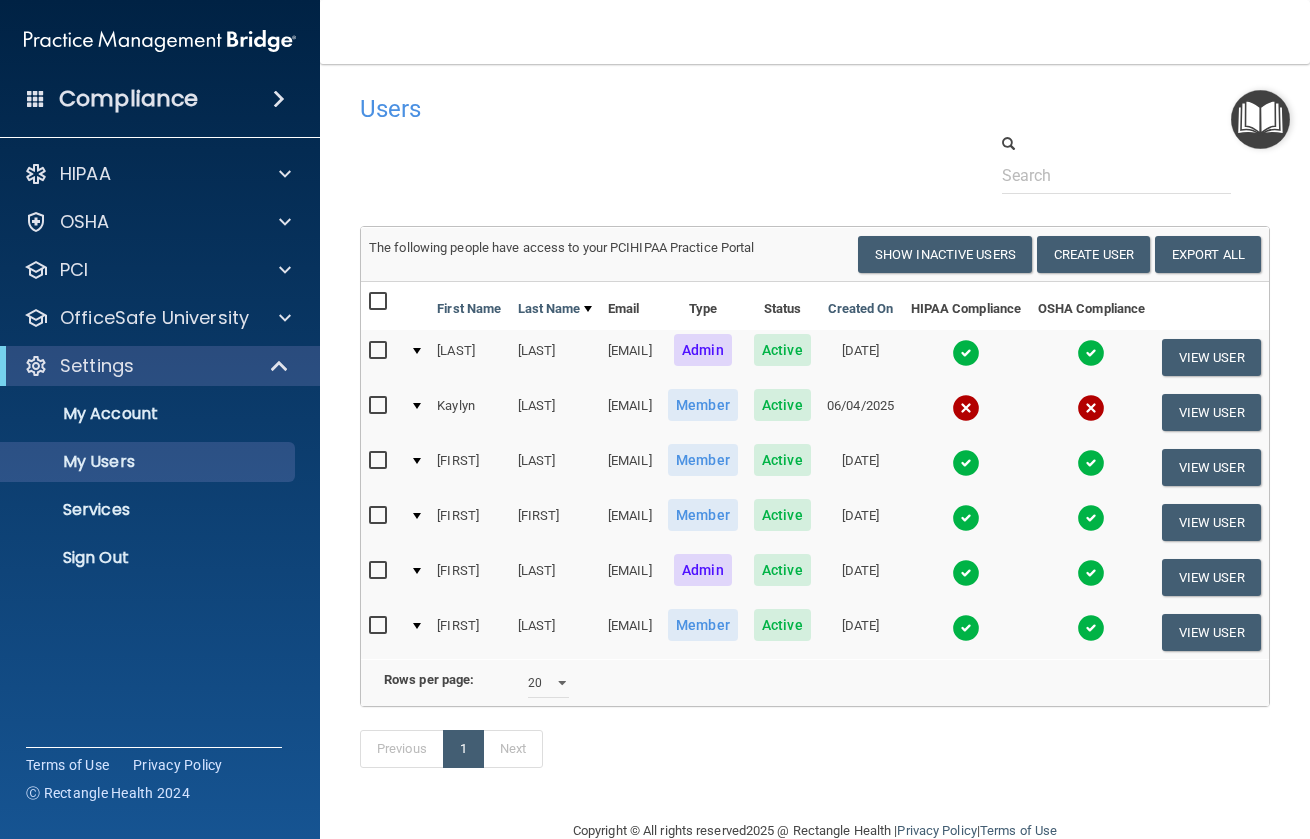click at bounding box center (380, 302) 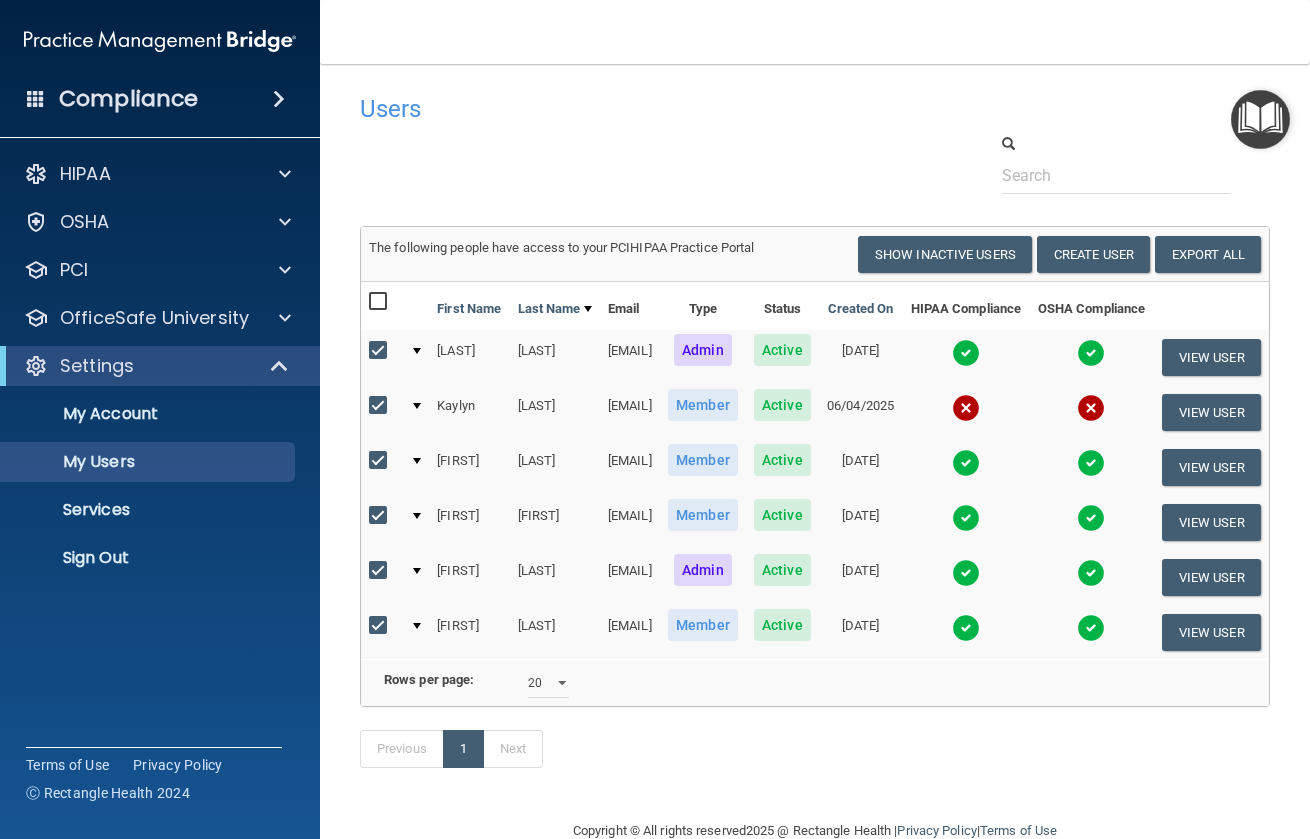 checkbox on "true" 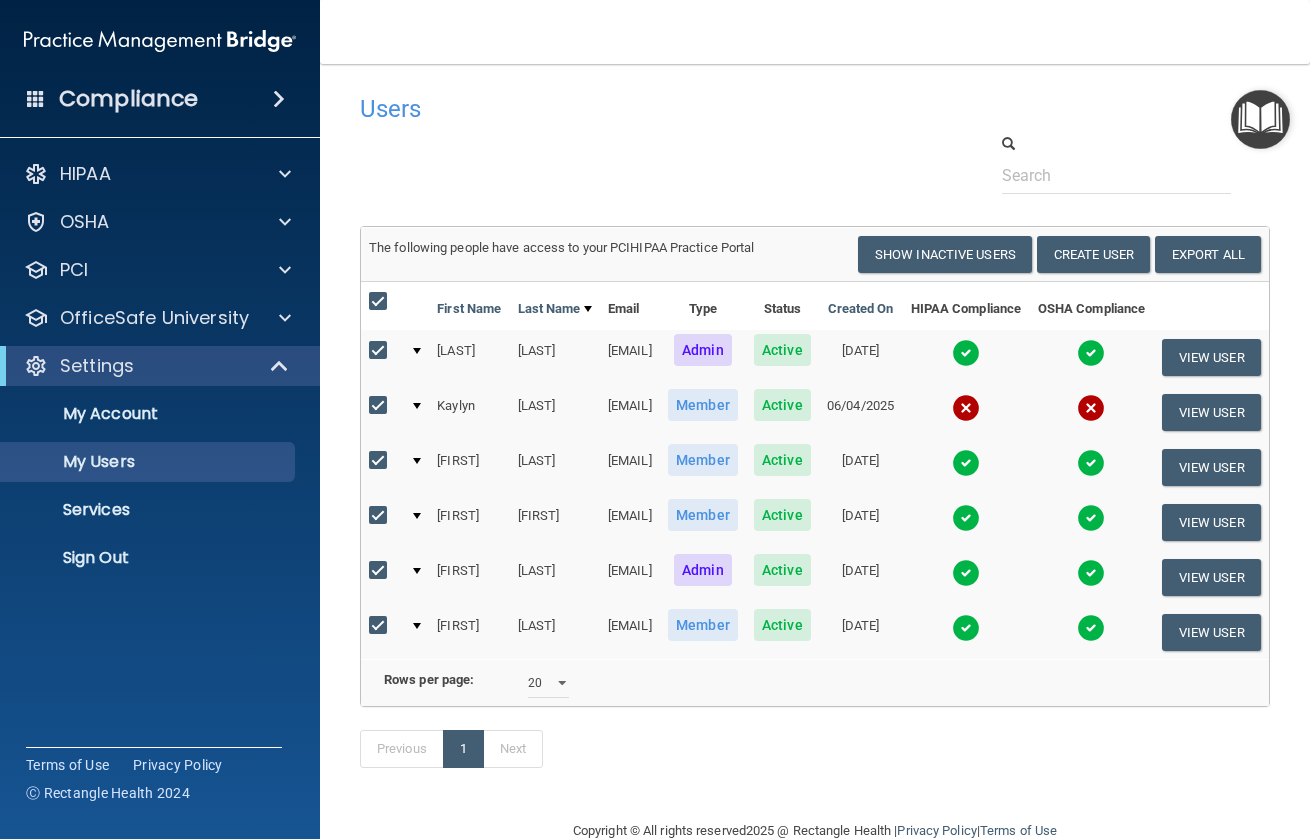 checkbox on "true" 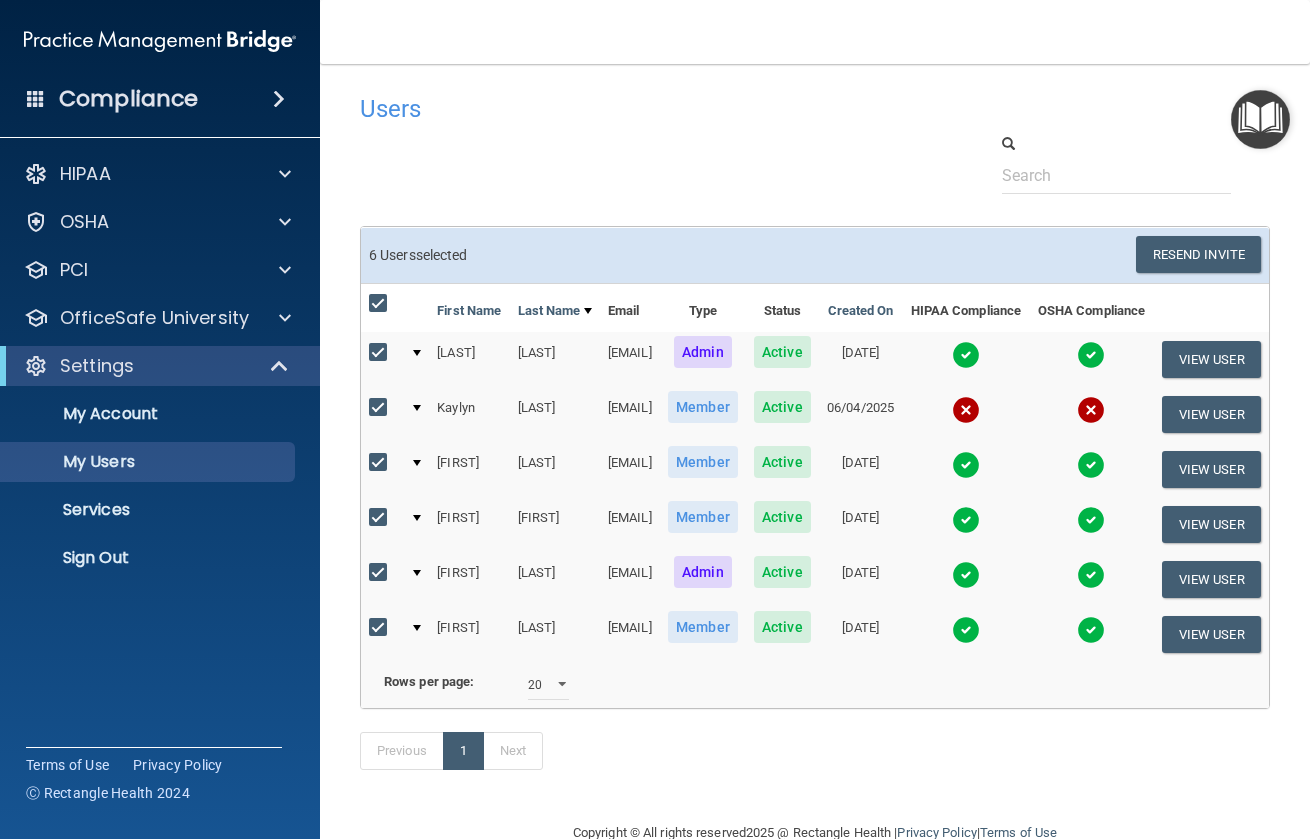 click at bounding box center (380, 518) 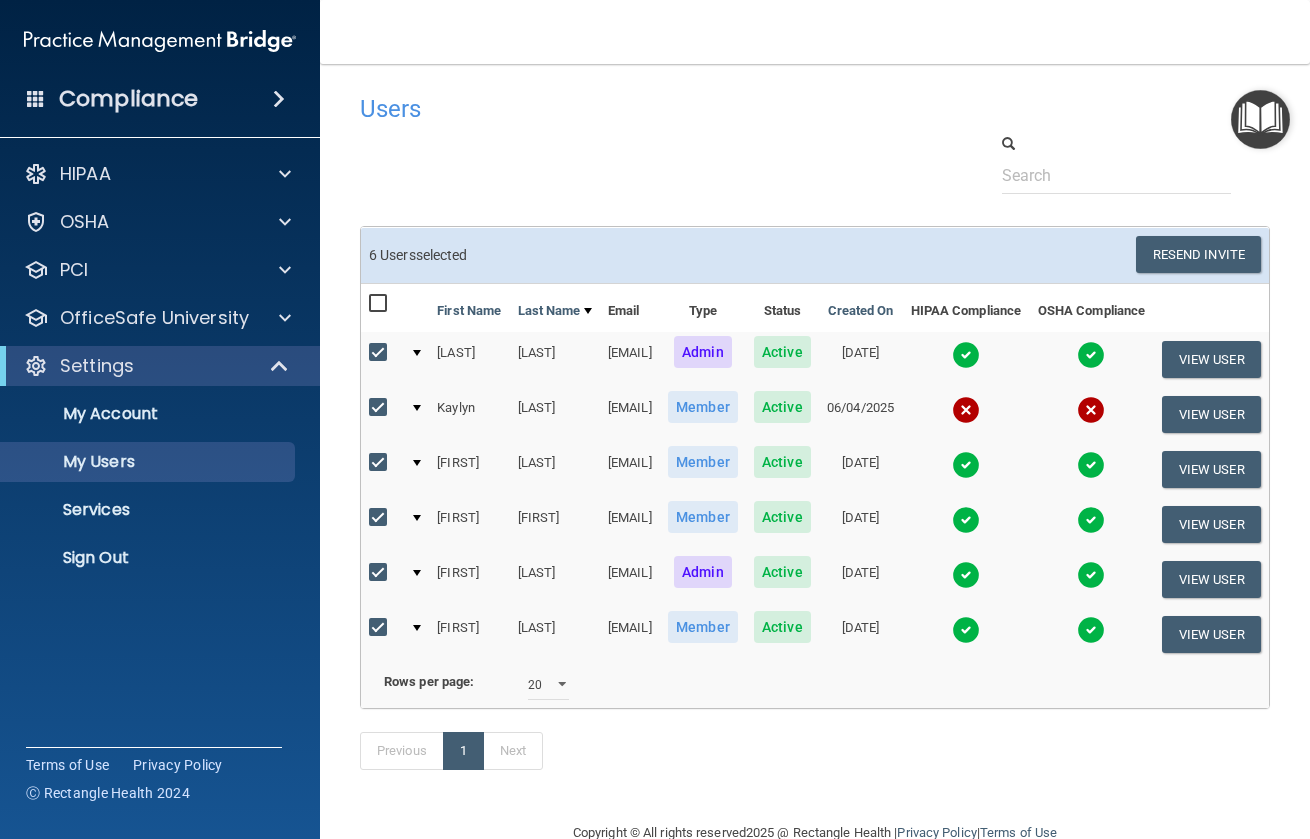 checkbox on "false" 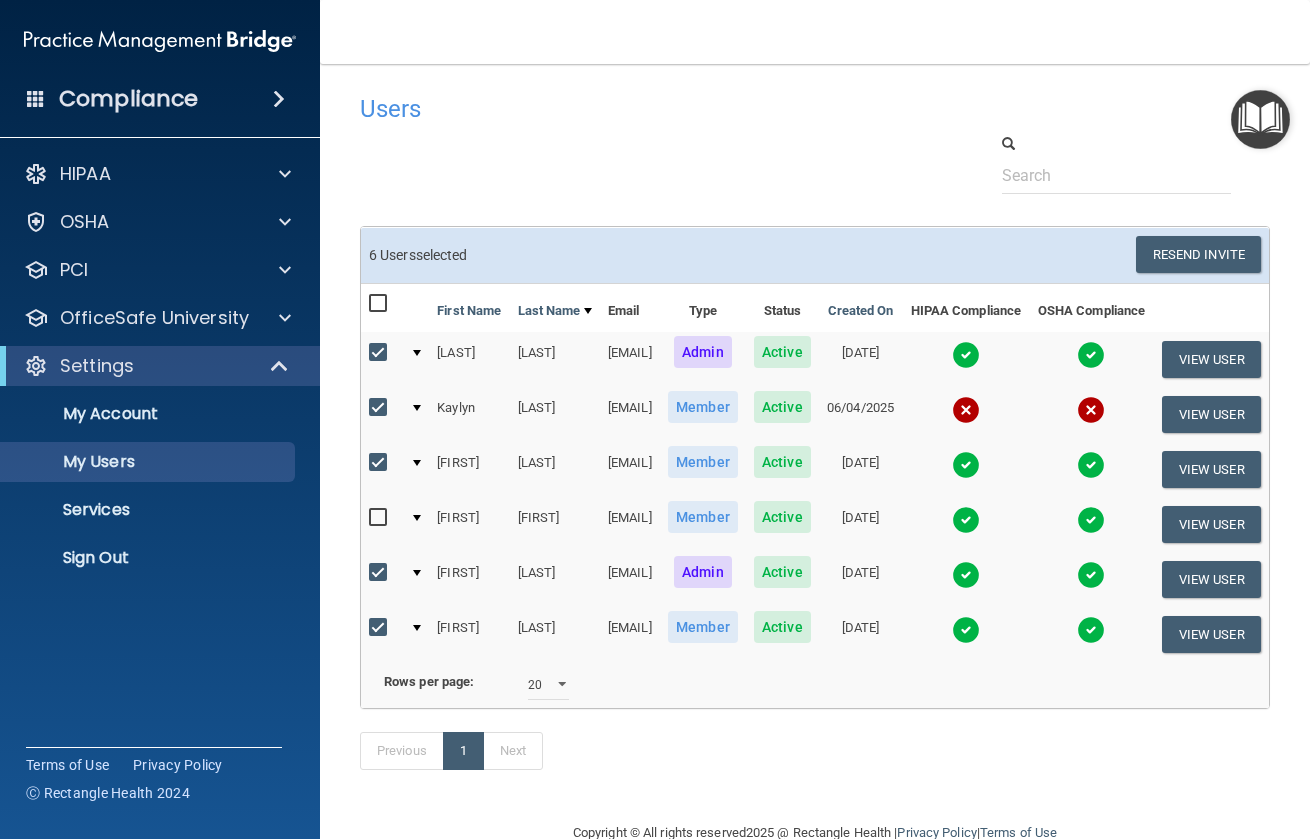 checkbox on "false" 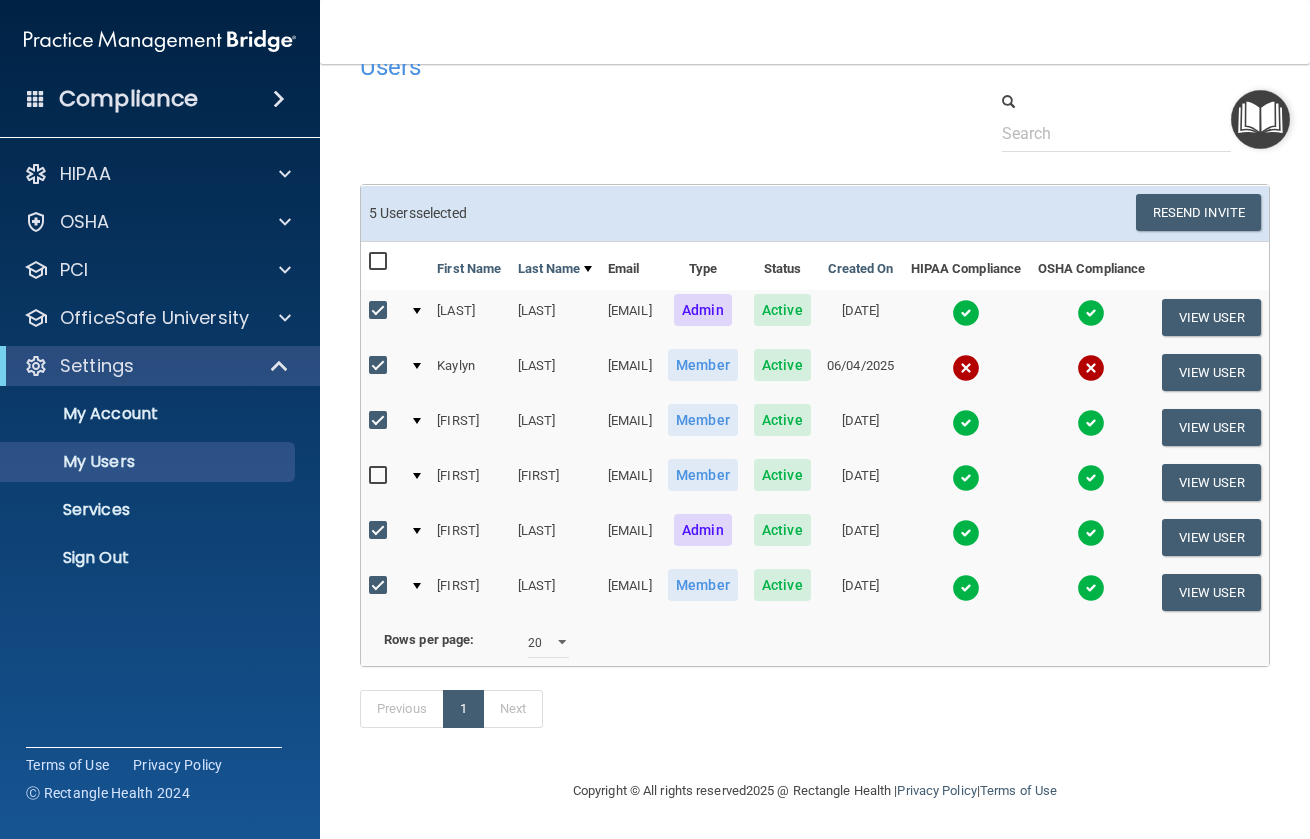 scroll, scrollTop: 111, scrollLeft: 0, axis: vertical 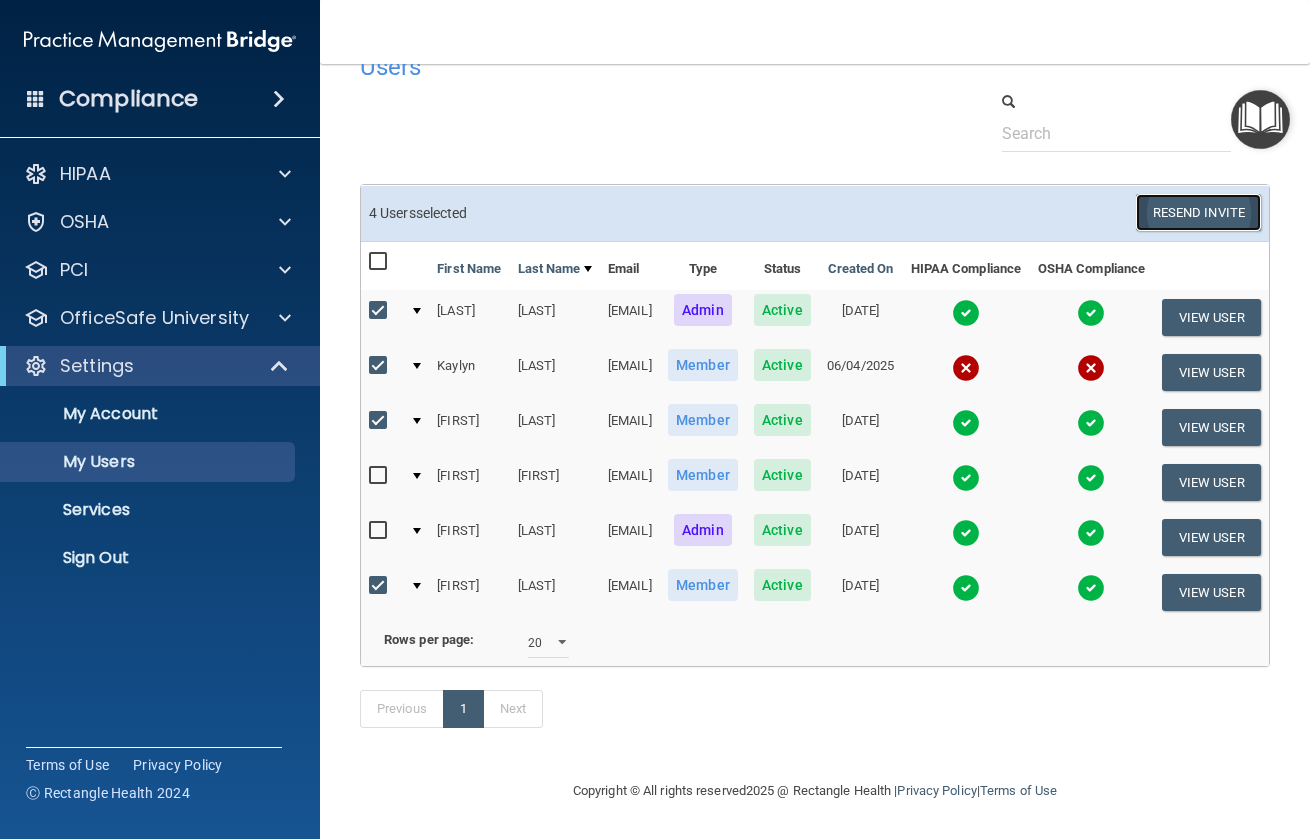 click on "Resend Invite" at bounding box center (1198, 212) 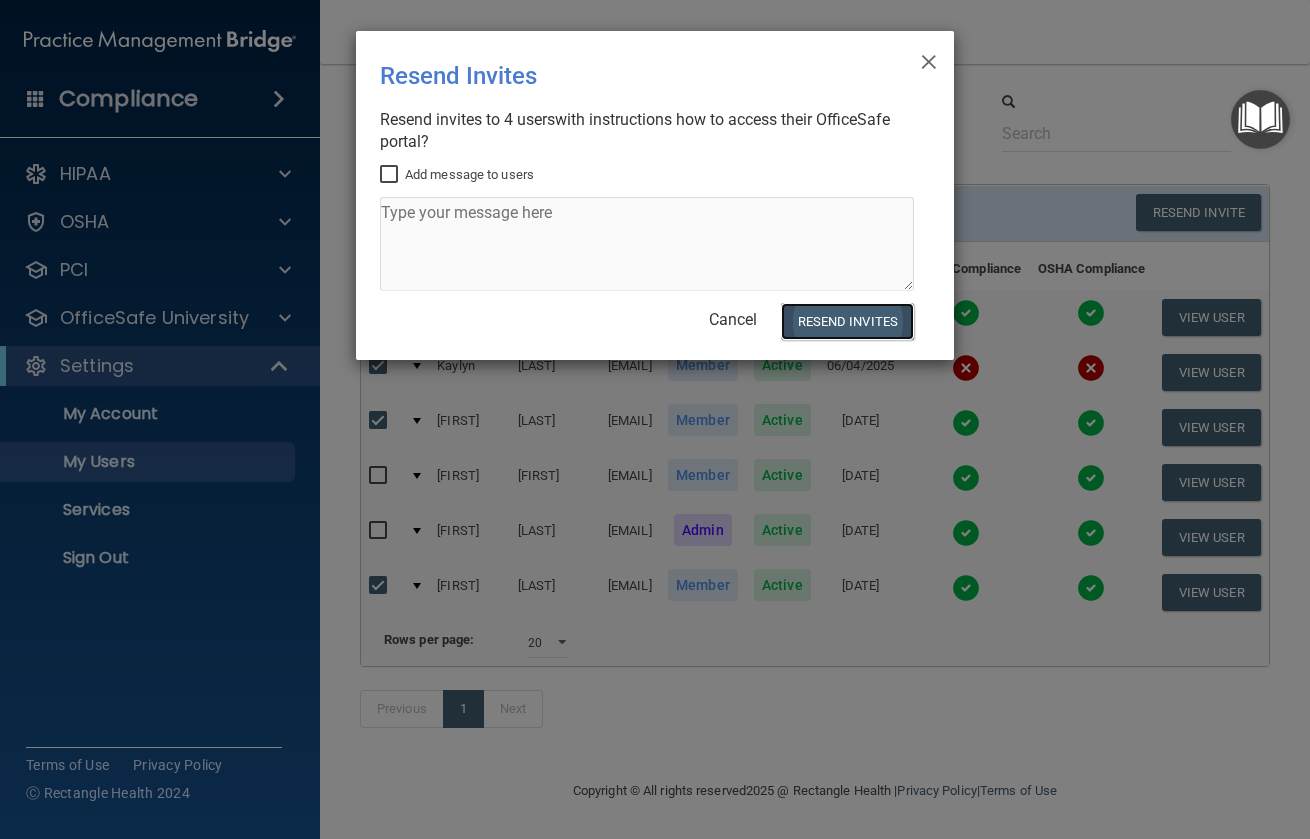 click on "Resend Invites" at bounding box center (847, 321) 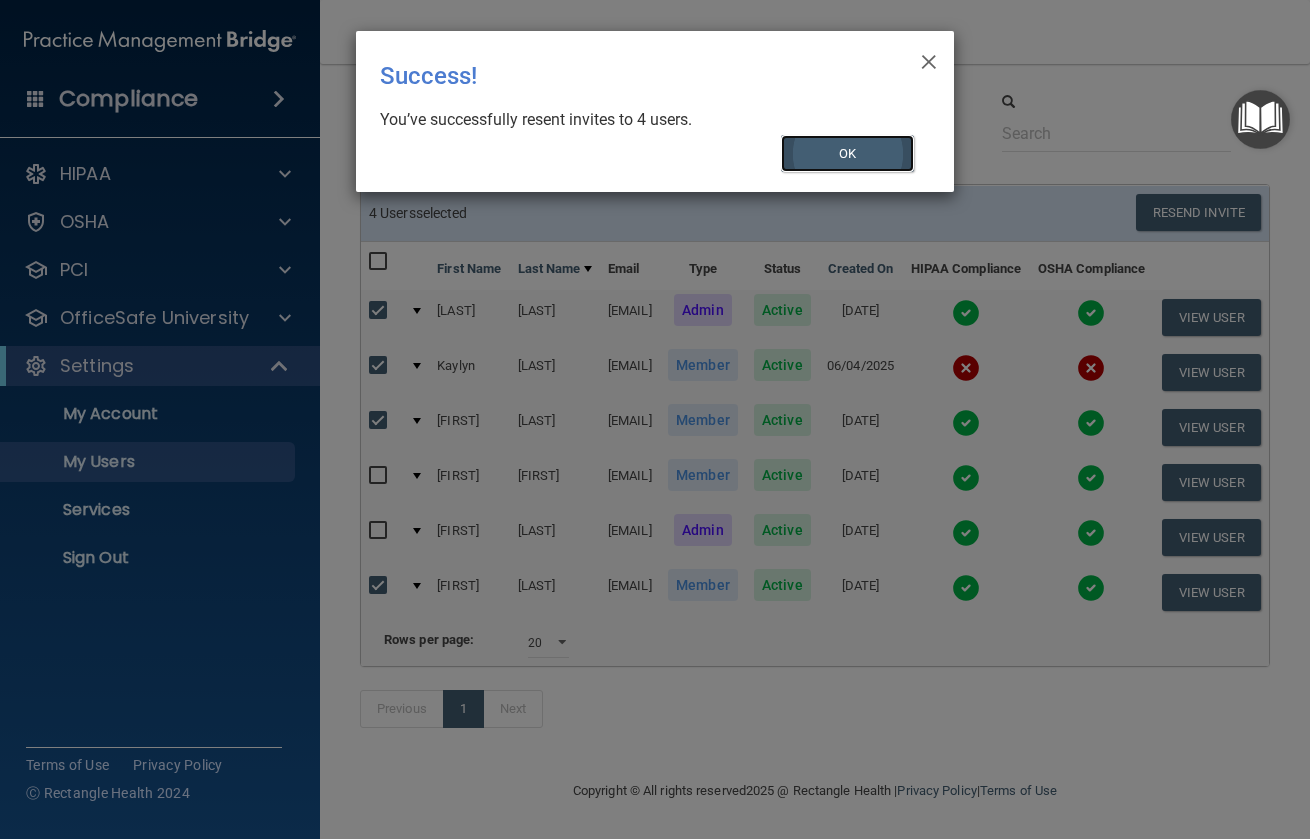 click on "OK" at bounding box center (848, 153) 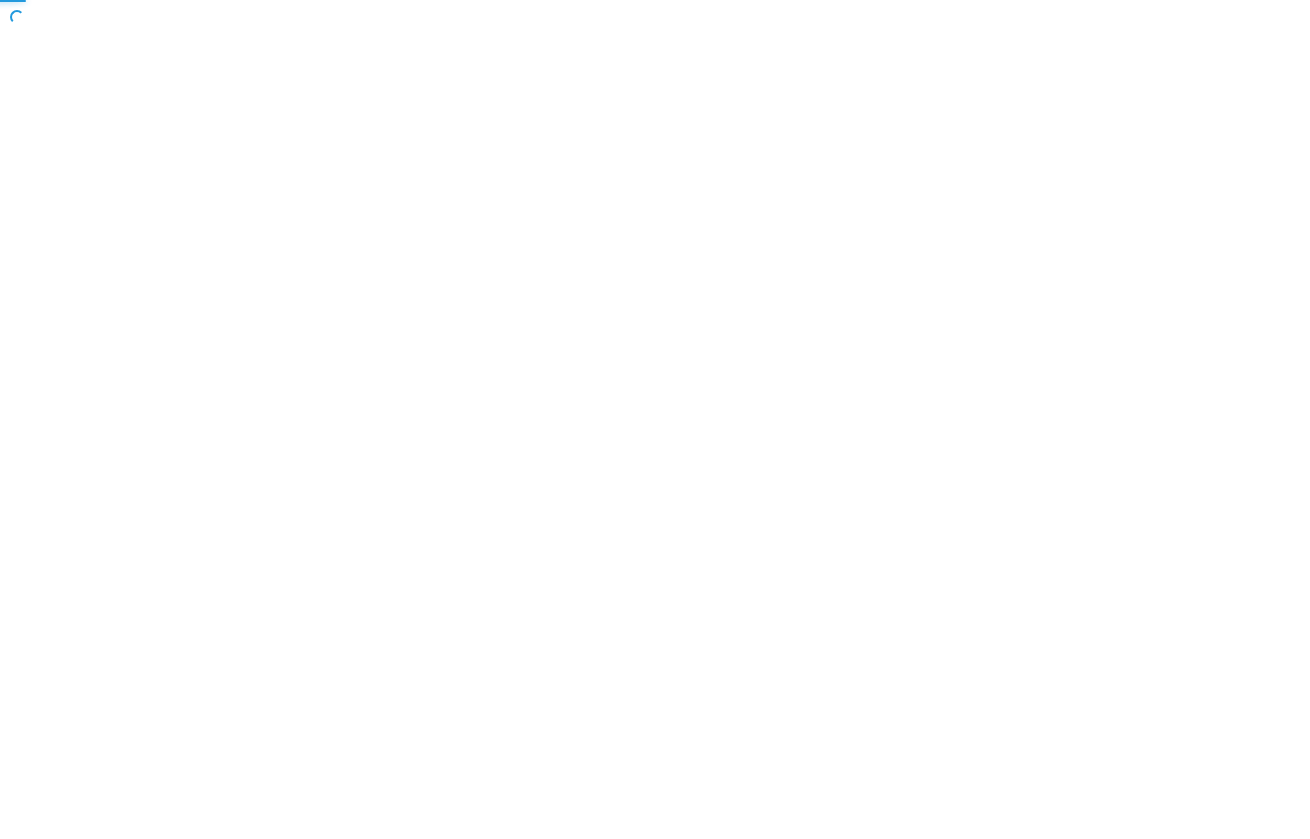 scroll, scrollTop: 0, scrollLeft: 0, axis: both 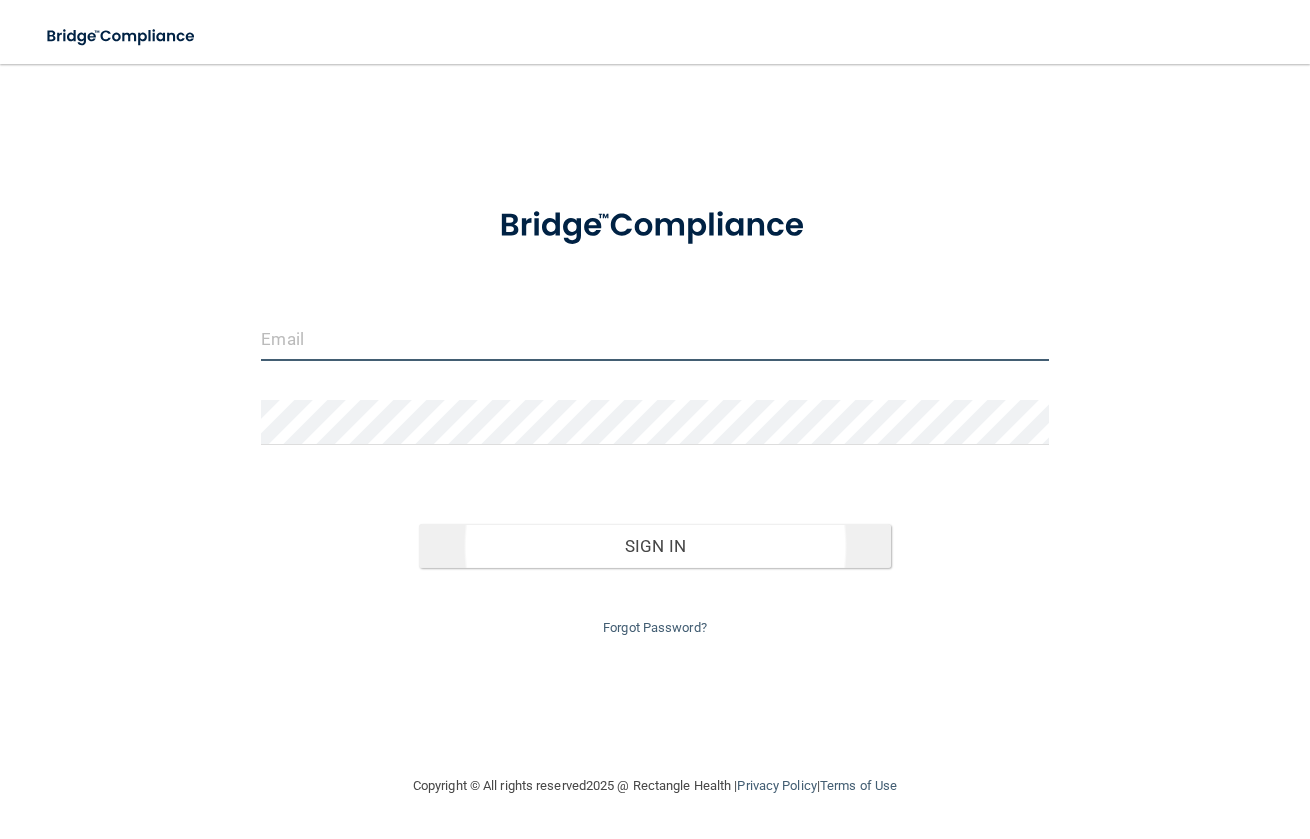 type on "[EMAIL]" 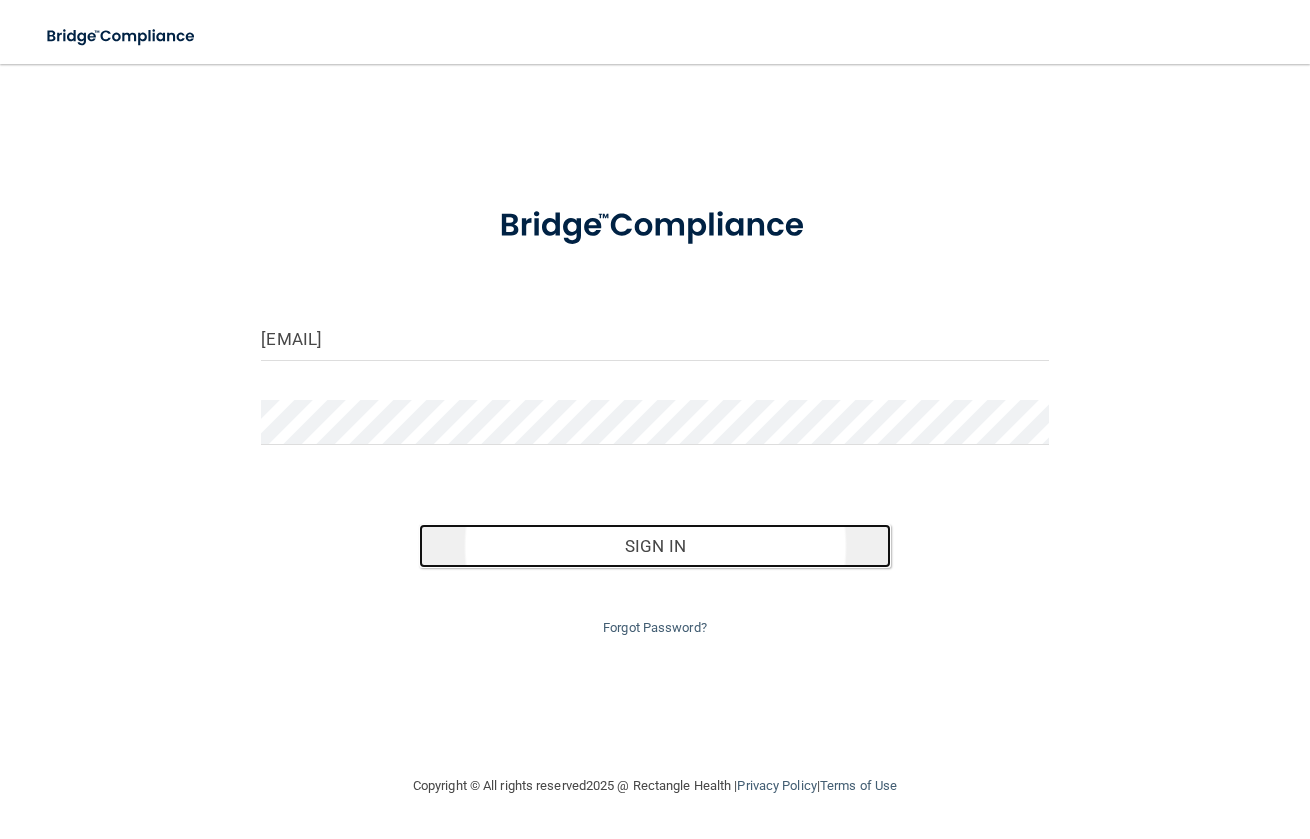 click on "Sign In" at bounding box center [655, 546] 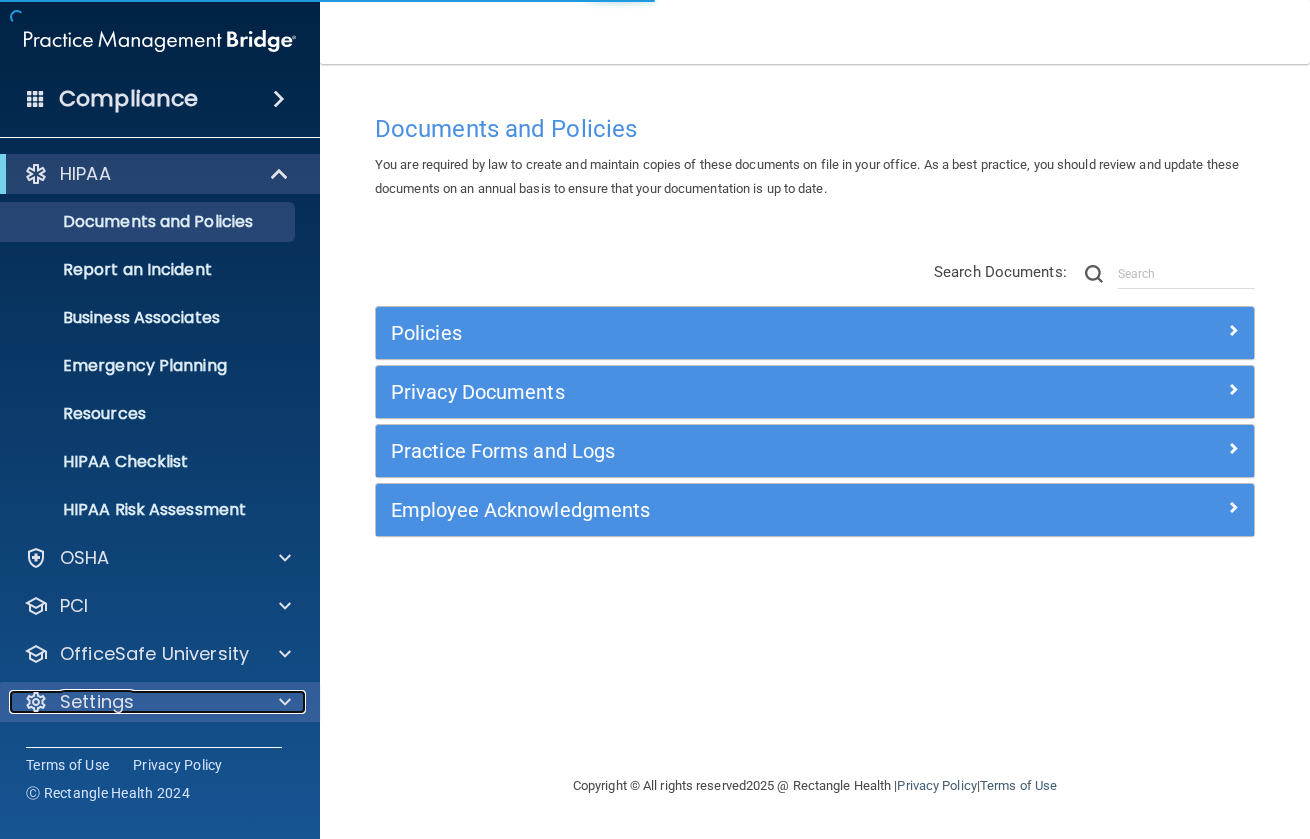 click on "Settings" at bounding box center [133, 702] 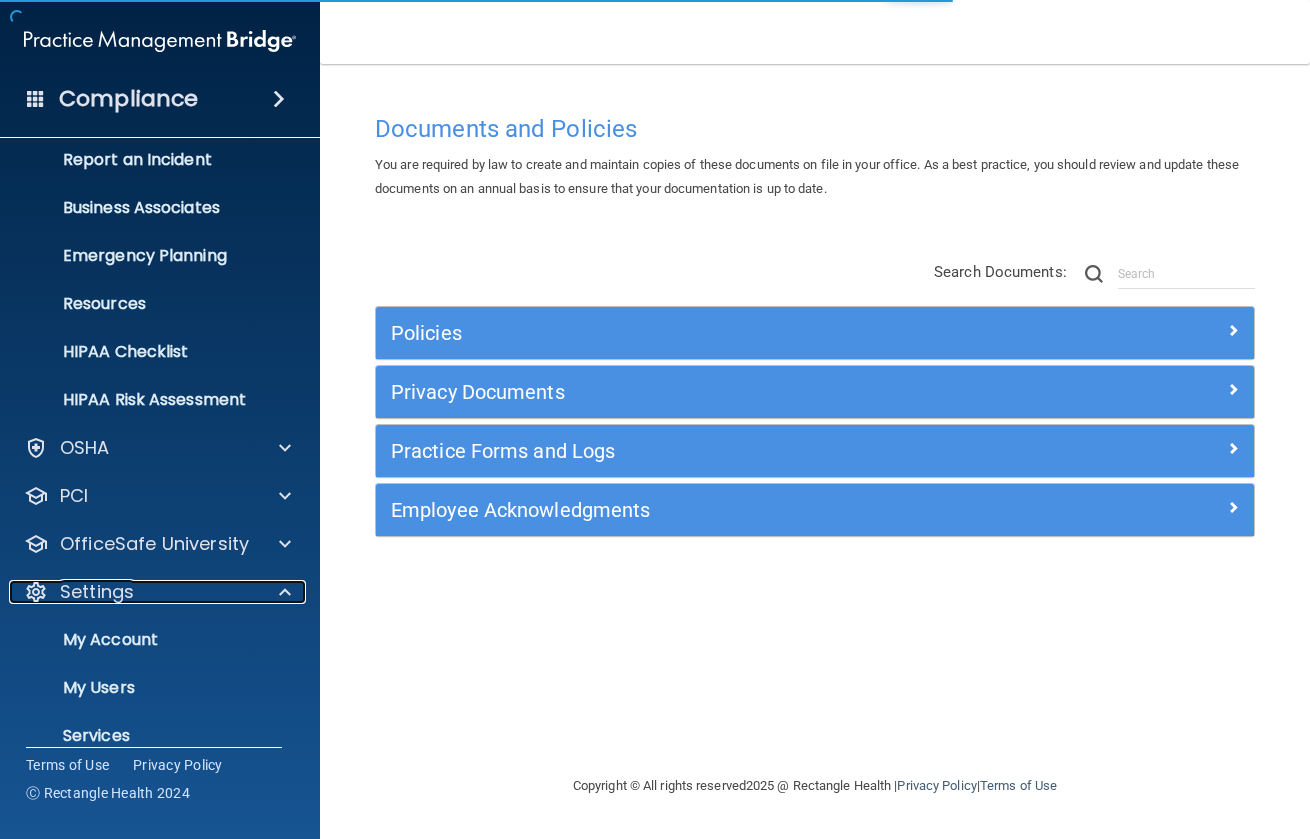 scroll, scrollTop: 183, scrollLeft: 0, axis: vertical 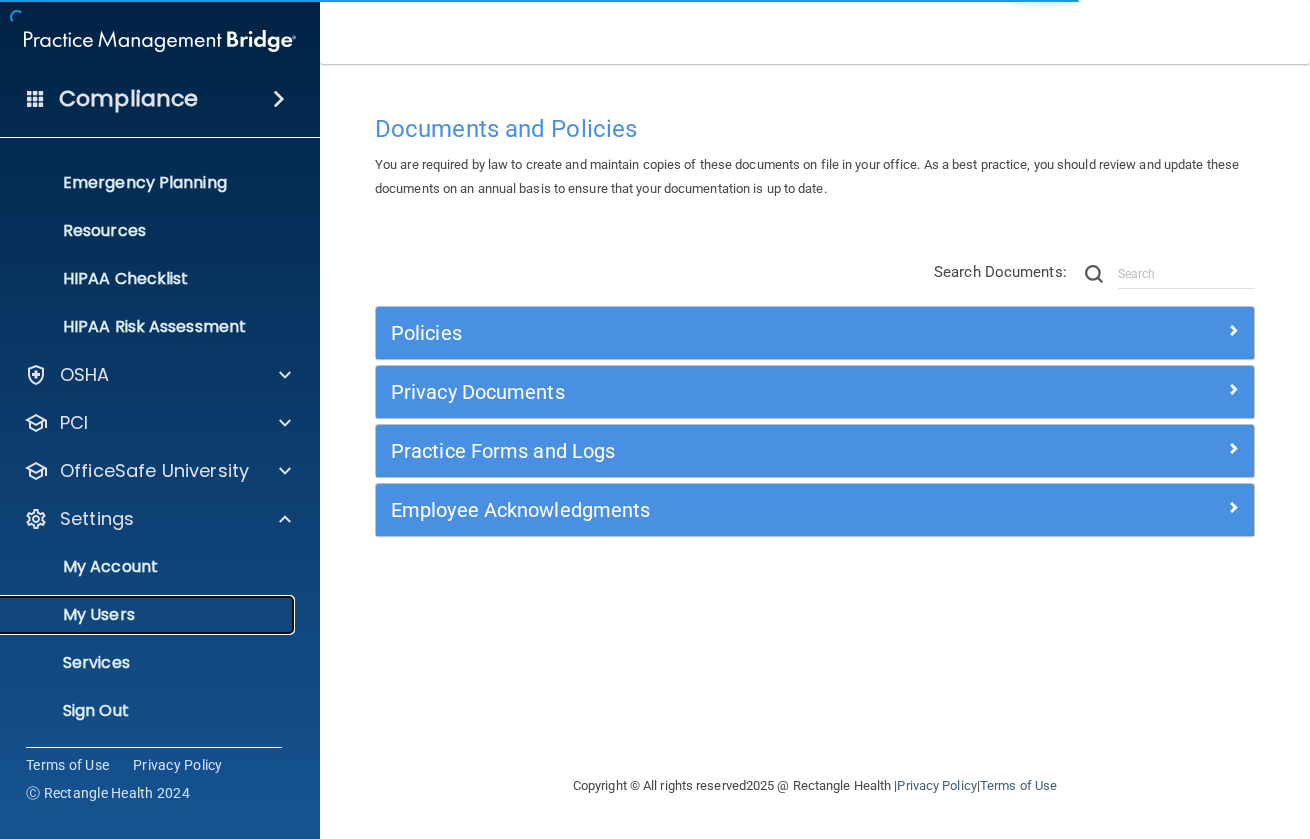 click on "My Users" at bounding box center [149, 615] 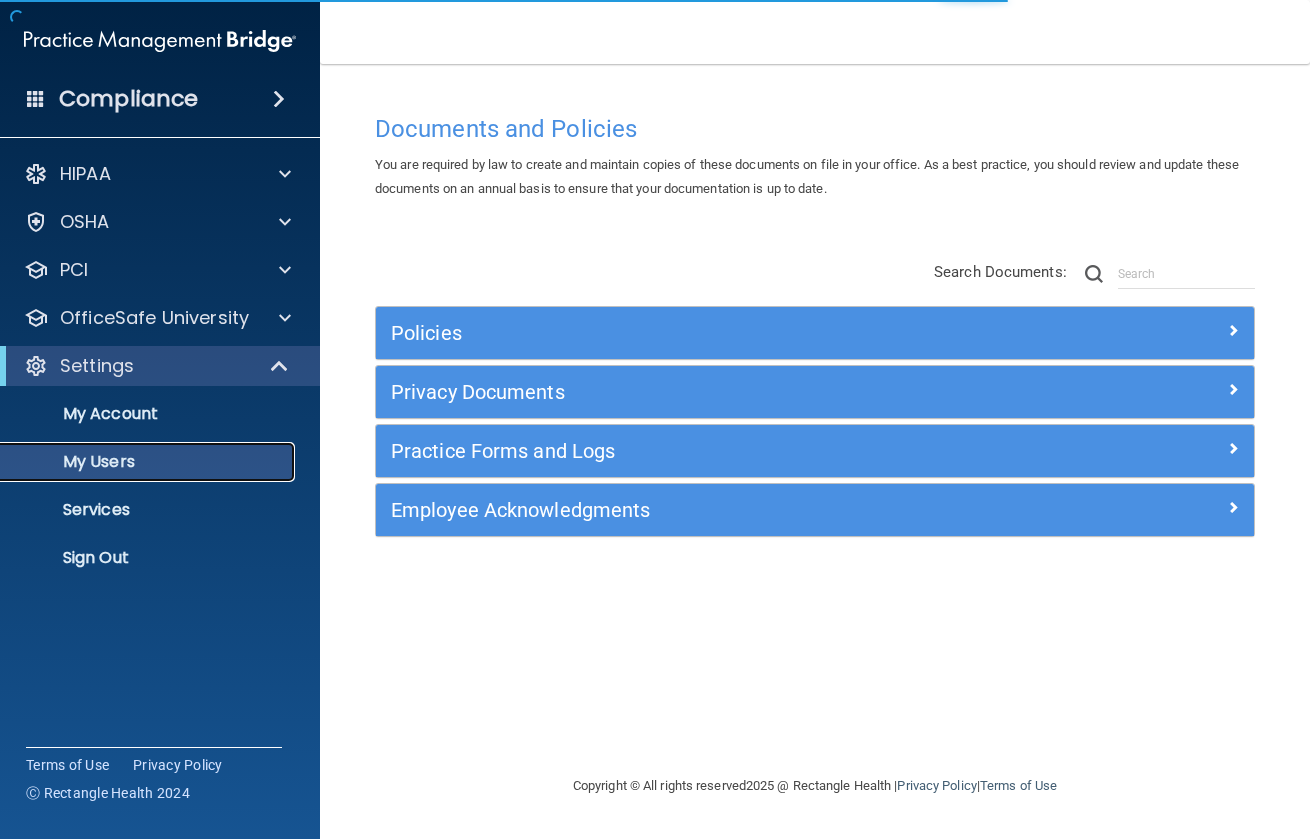 scroll, scrollTop: 0, scrollLeft: 0, axis: both 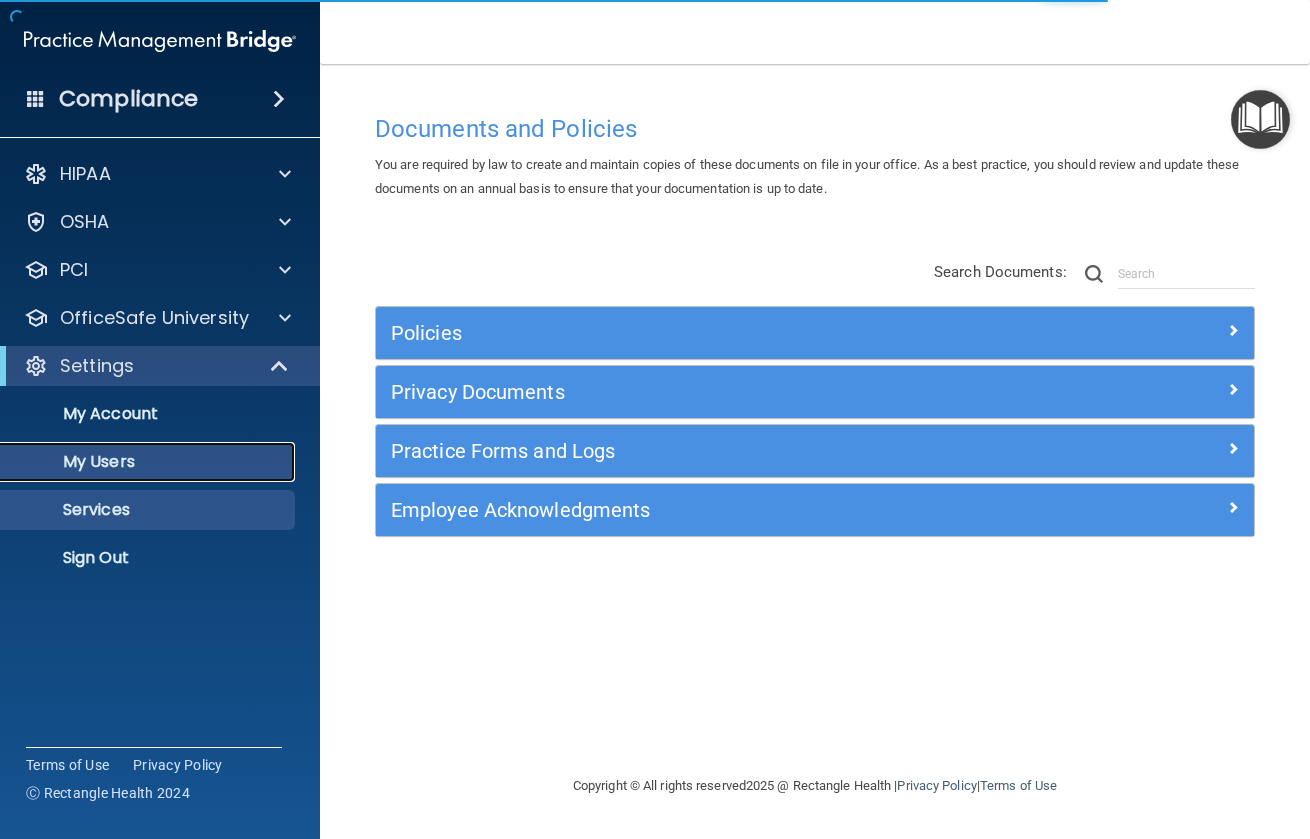 select on "20" 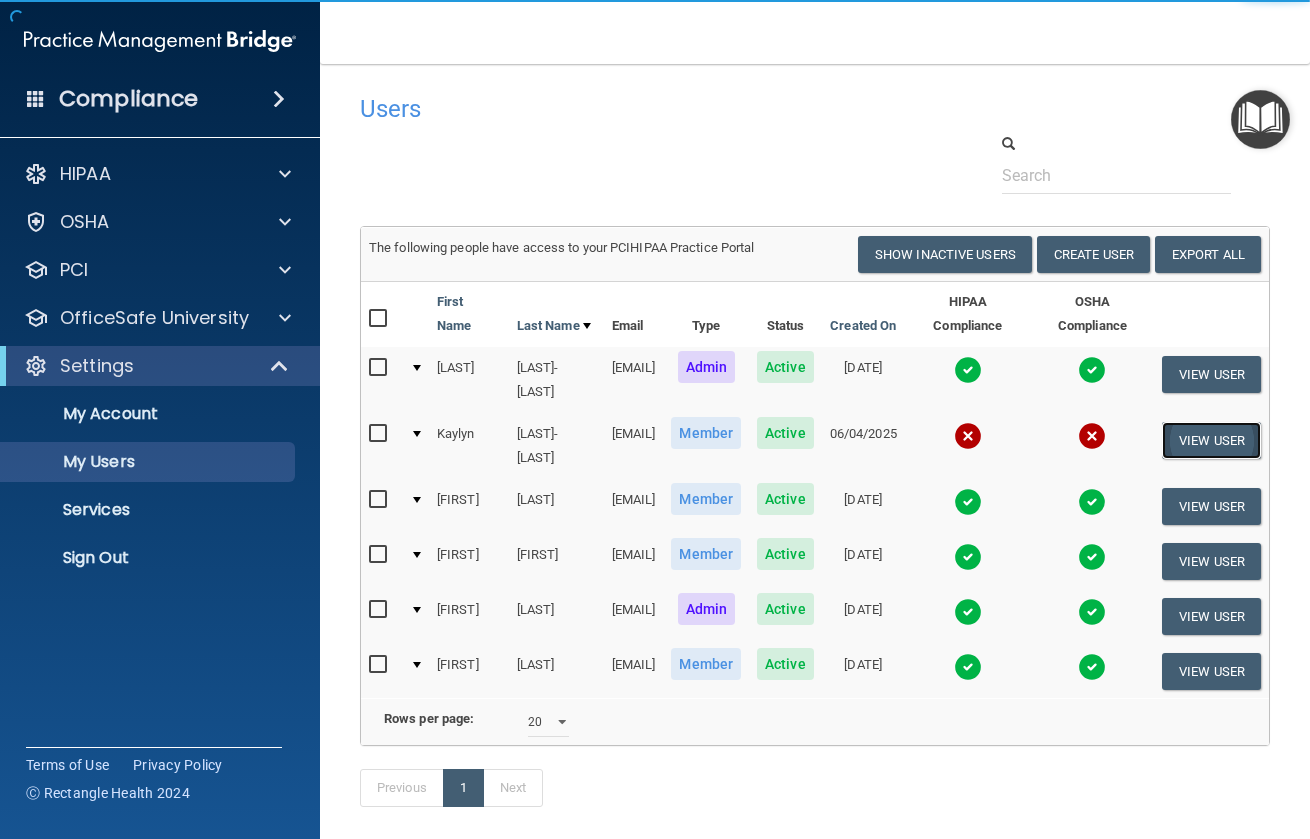 click on "View User" at bounding box center (1211, 440) 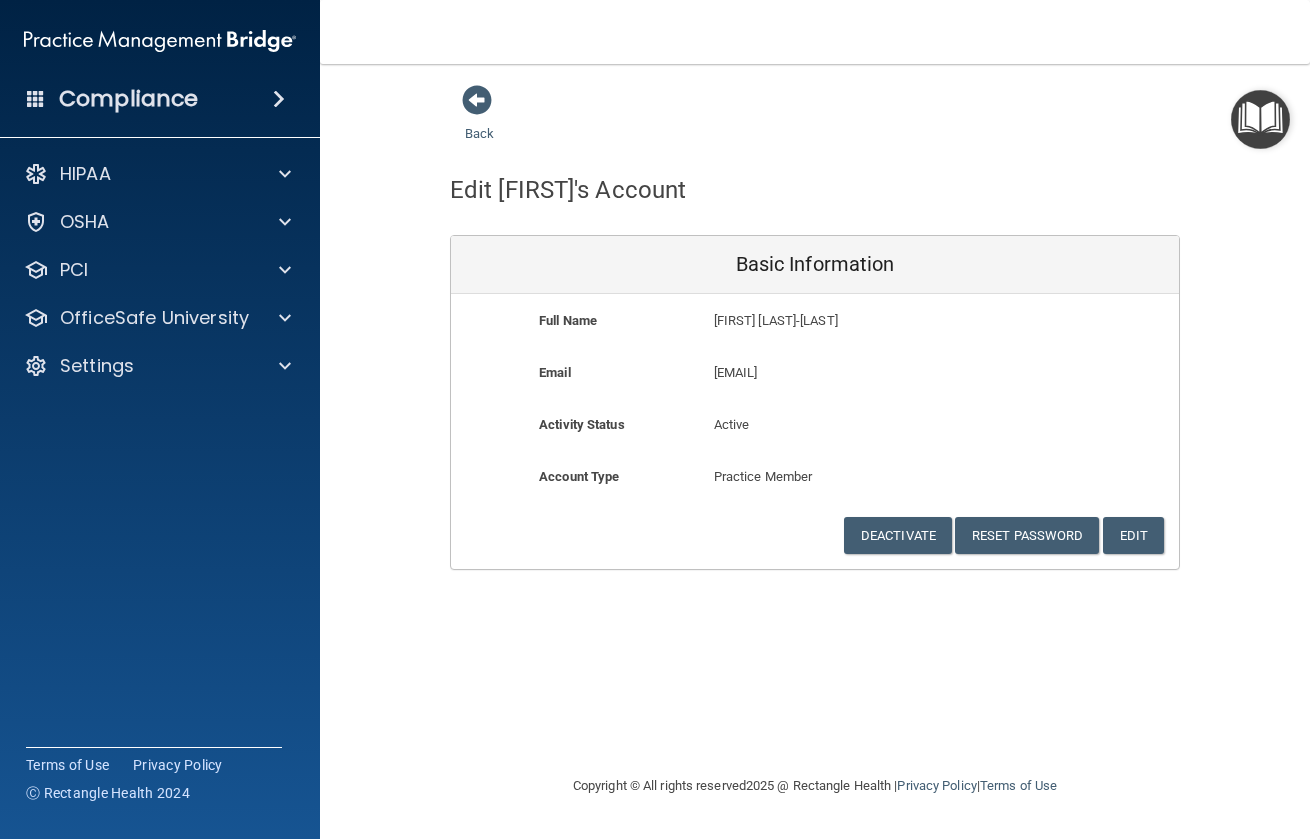 click on "Back" at bounding box center [511, 115] 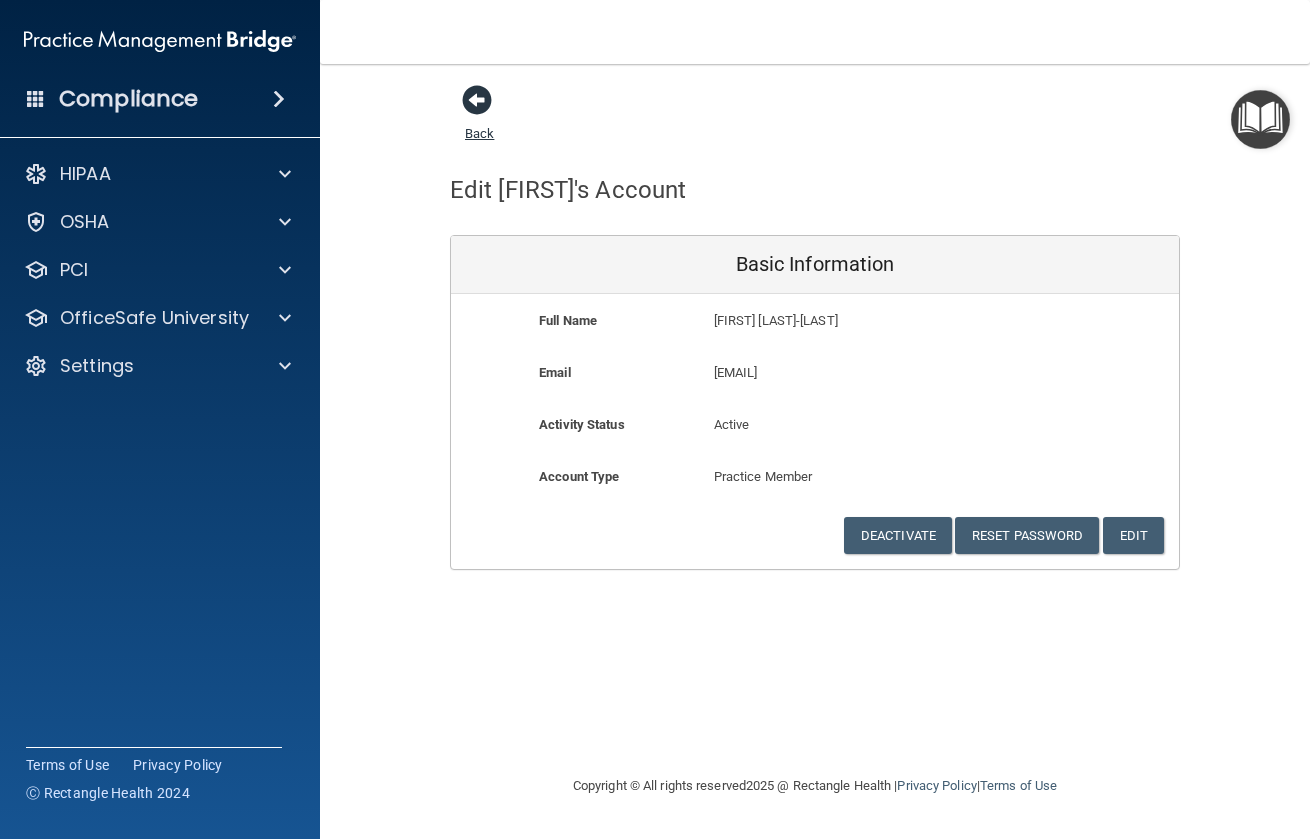 click at bounding box center [477, 100] 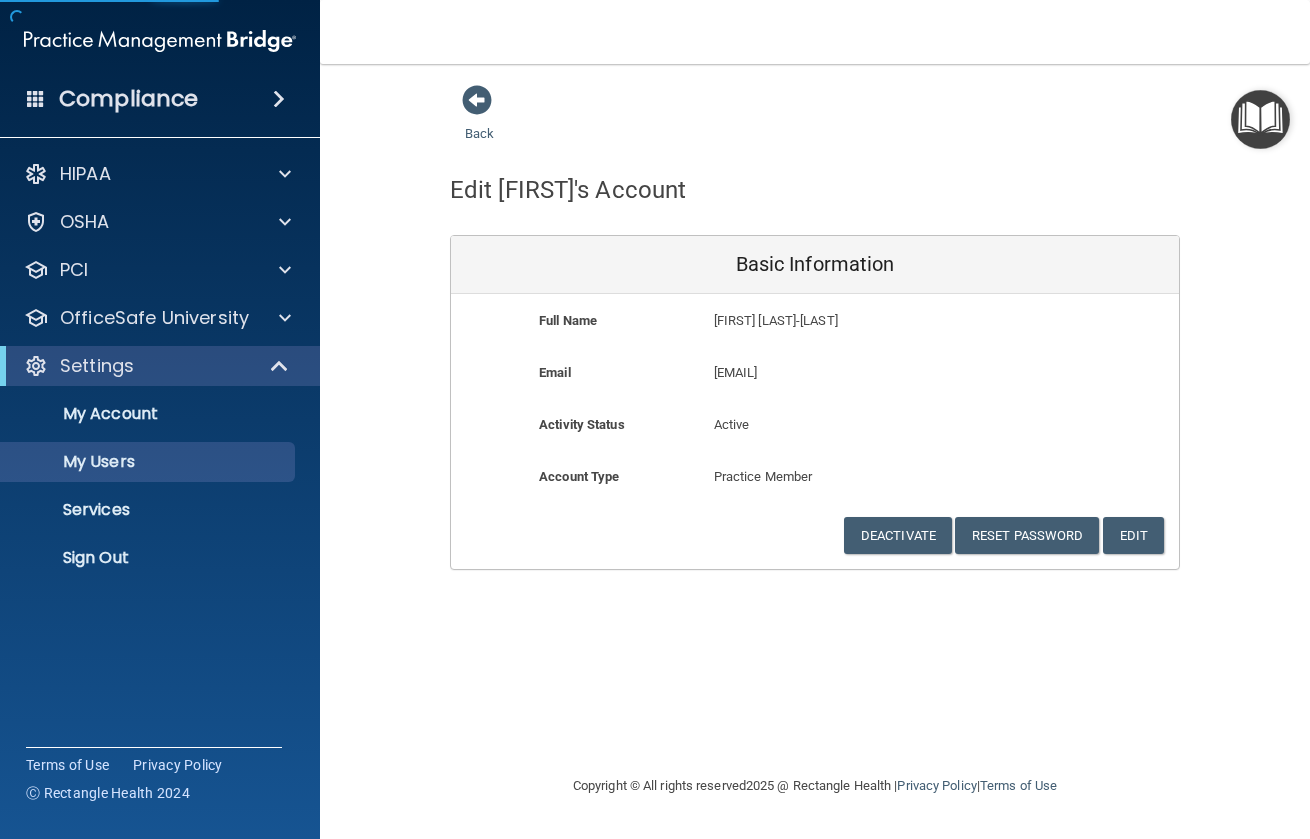 select on "20" 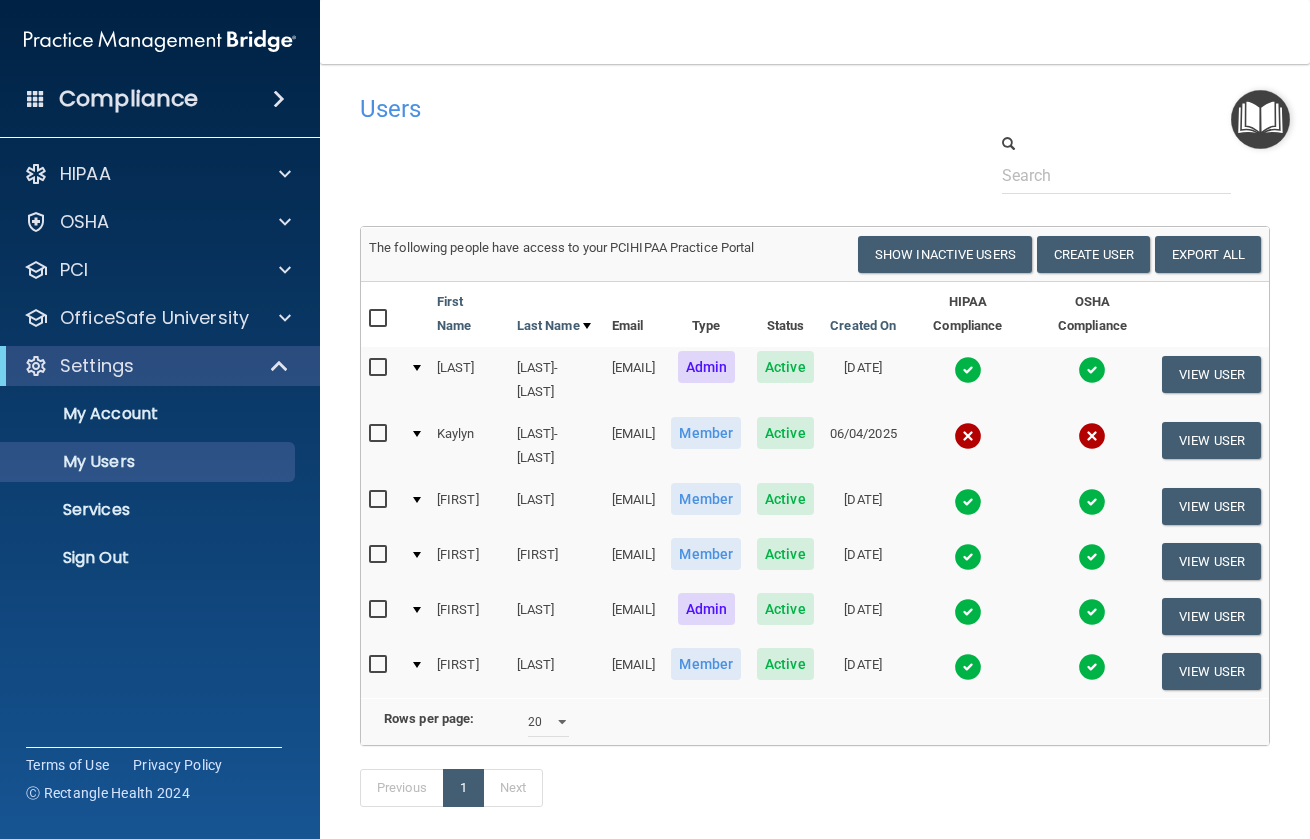 click at bounding box center (968, 436) 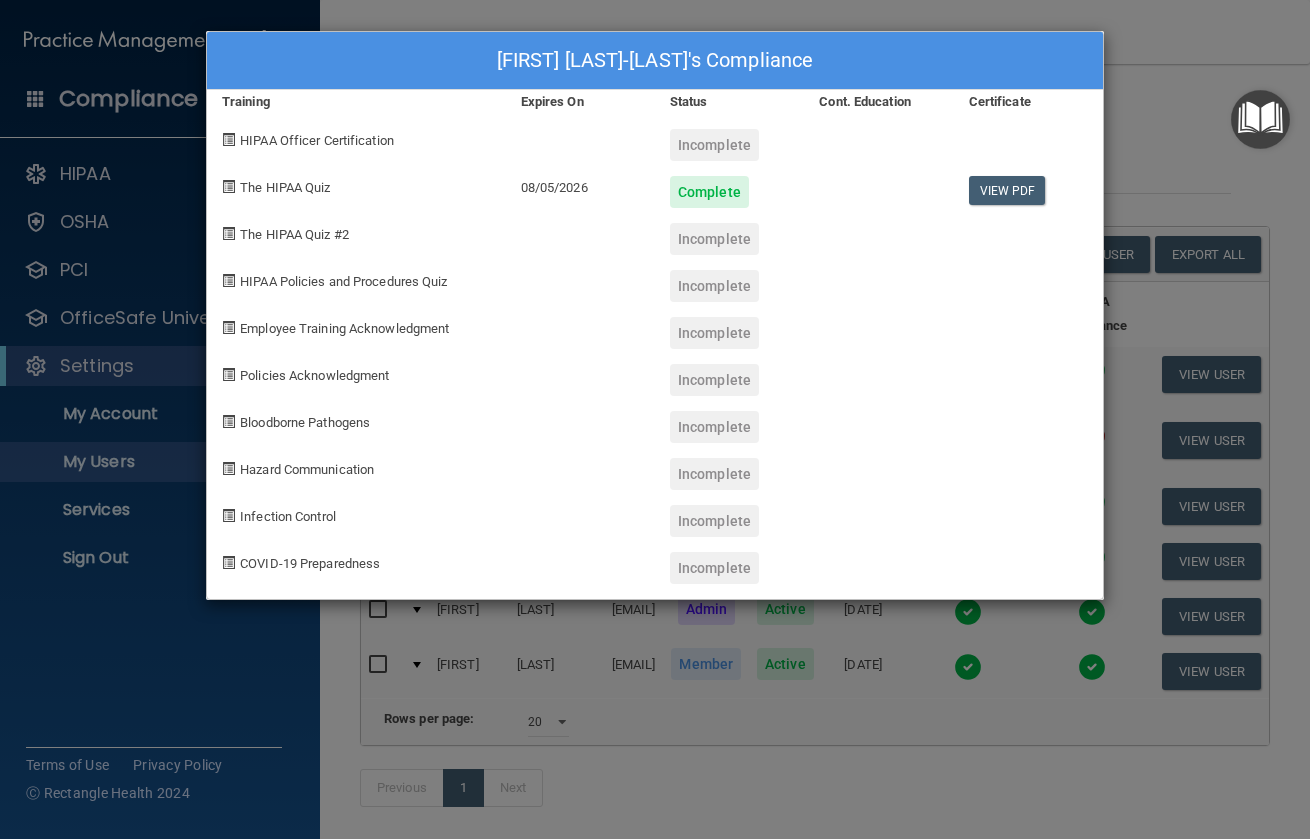 click on "[FIRST] [LAST]-[LAST]'s Compliance      Training   Expires On   Status   Cont. Education   Certificate         HIPAA Officer Certification             Incomplete                      The HIPAA Quiz      [DATE]       Complete              View PDF         The HIPAA Quiz #2             Incomplete                      HIPAA Policies and Procedures Quiz             Incomplete                      Employee Training Acknowledgment             Incomplete                      Policies Acknowledgment             Incomplete                      Bloodborne Pathogens             Incomplete                      Hazard Communication             Incomplete                      Infection Control             Incomplete                      COVID-19 Preparedness             Incomplete" at bounding box center [655, 419] 